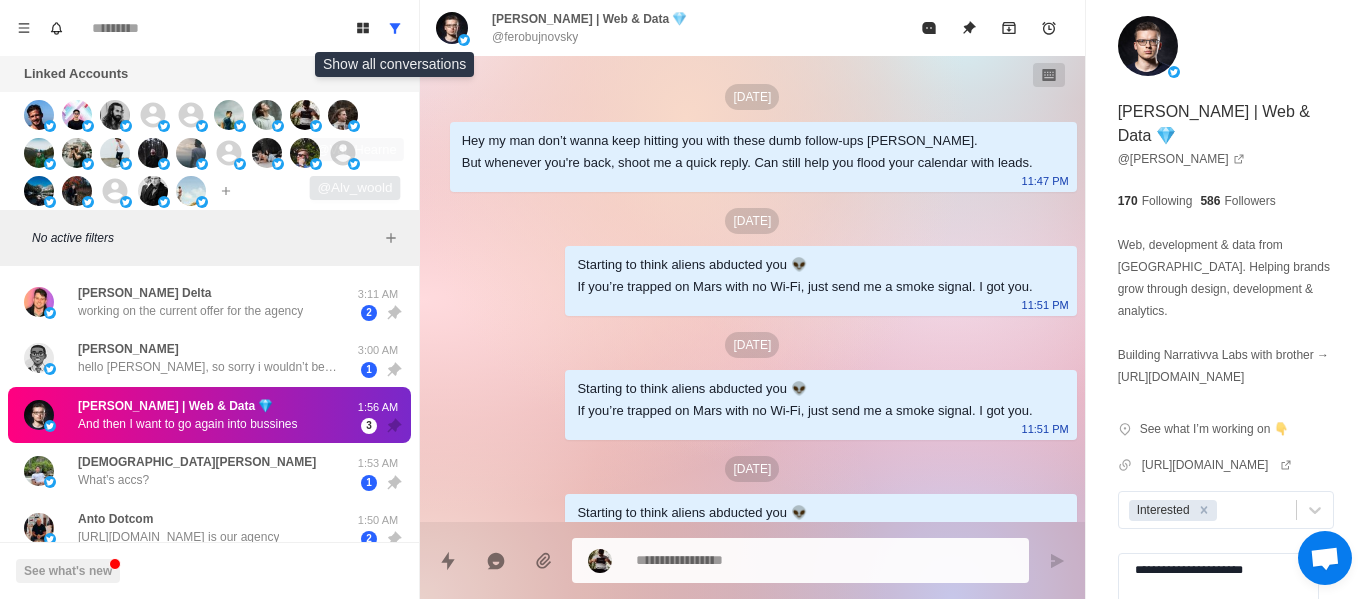 scroll, scrollTop: 0, scrollLeft: 0, axis: both 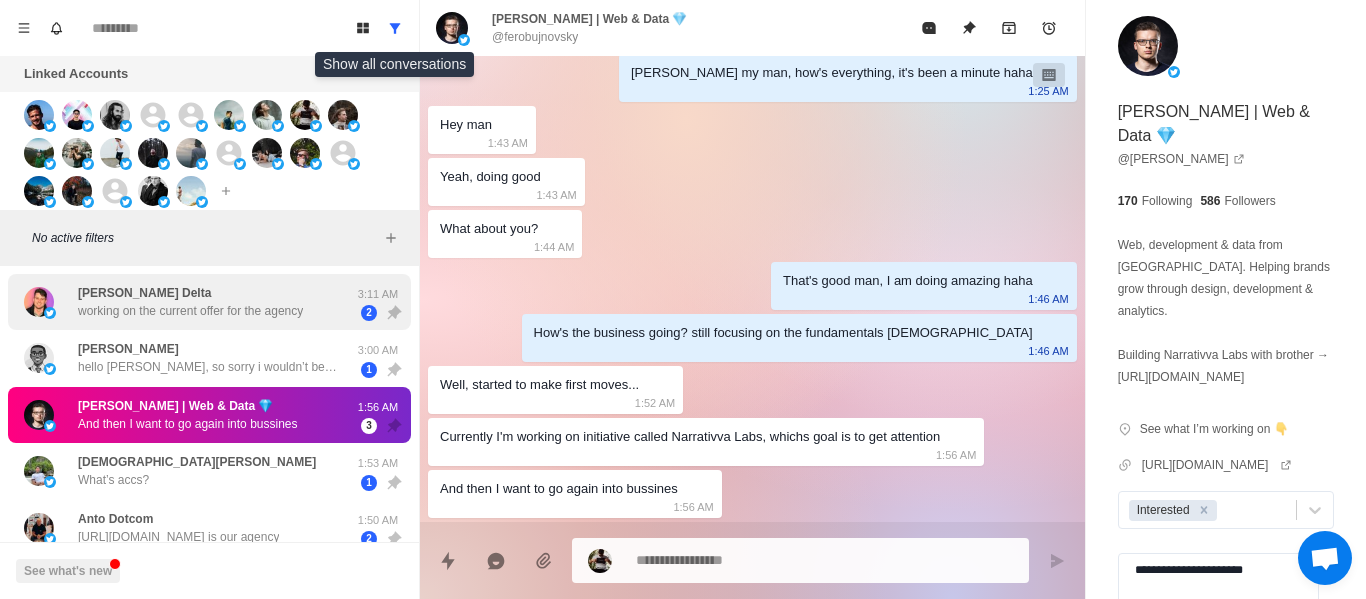 click on "[PERSON_NAME] working on the current offer for the agency" at bounding box center [190, 302] 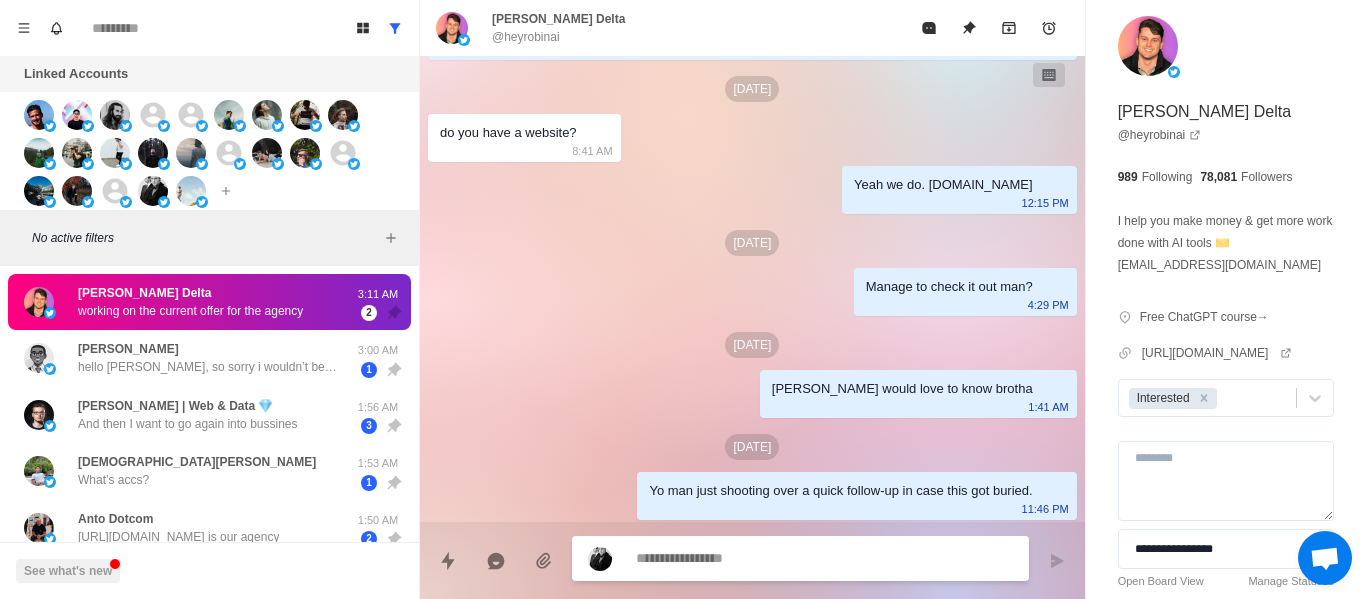 scroll, scrollTop: 1716, scrollLeft: 0, axis: vertical 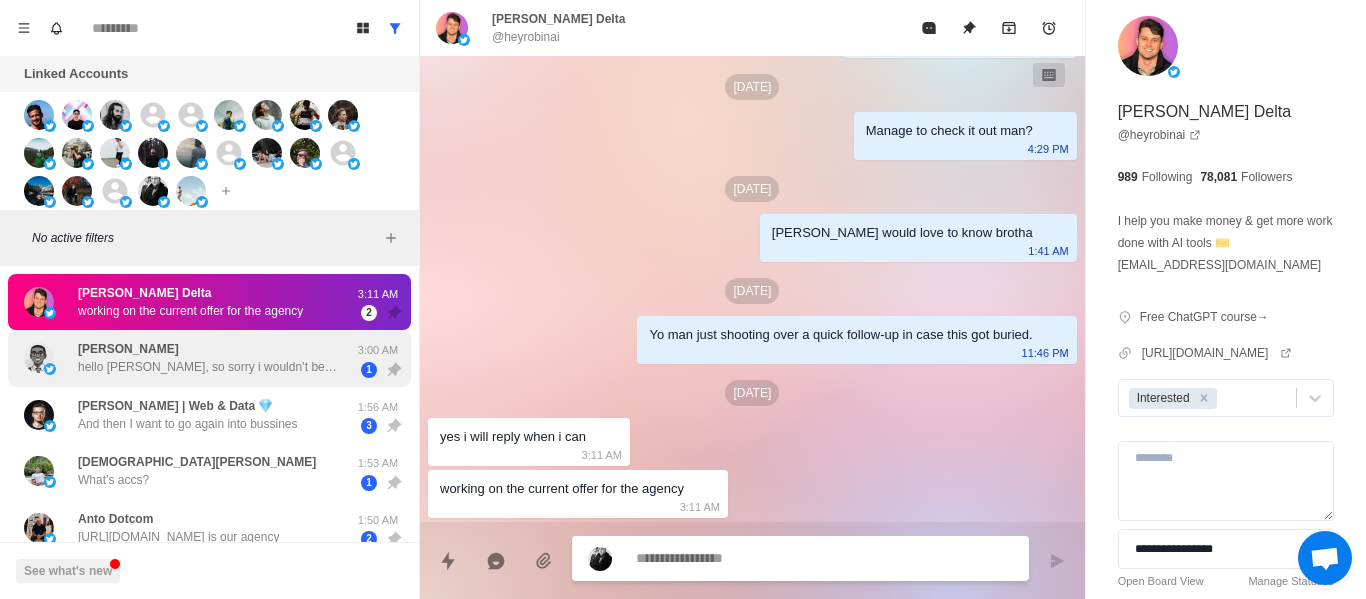 drag, startPoint x: 293, startPoint y: 386, endPoint x: 324, endPoint y: 364, distance: 38.013157 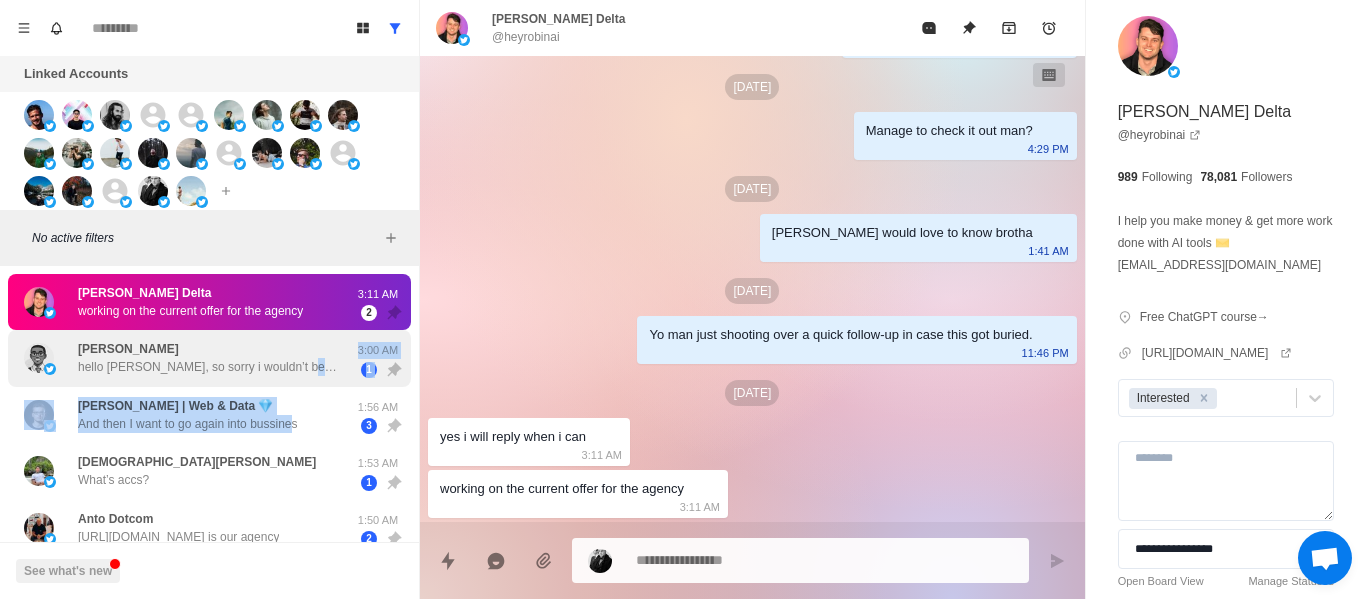 click on "[PERSON_NAME] hello [PERSON_NAME], so sorry i wouldn’t be needing these services at the moment." at bounding box center [208, 358] 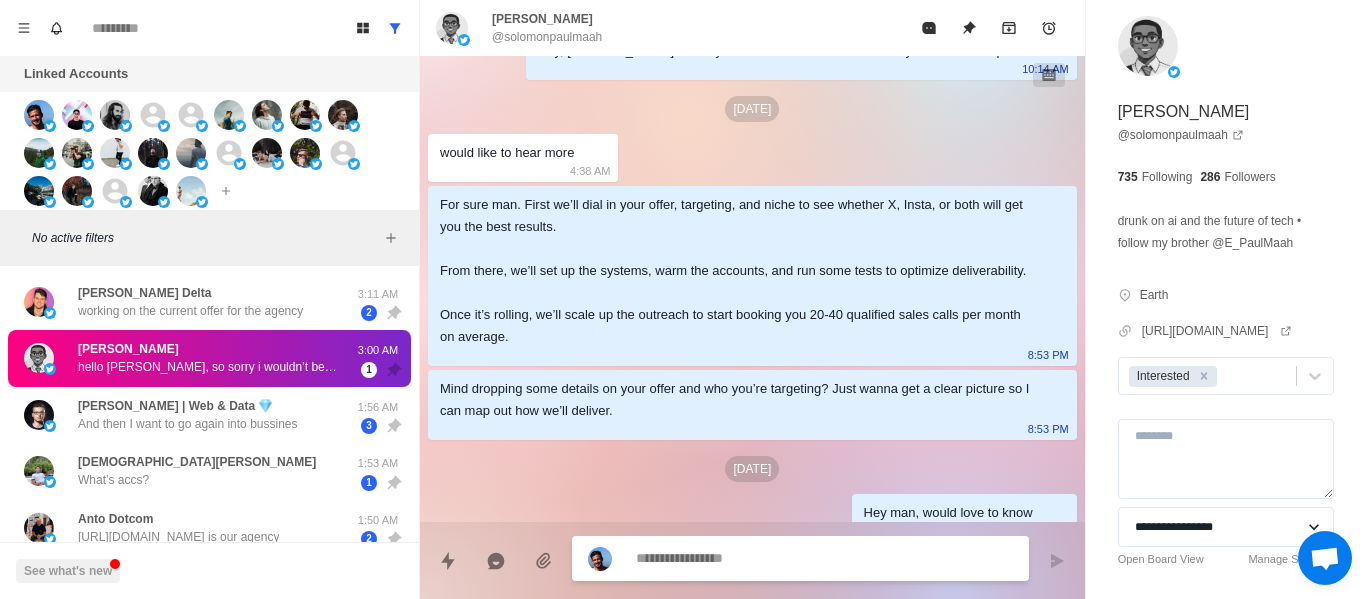 scroll, scrollTop: 734, scrollLeft: 0, axis: vertical 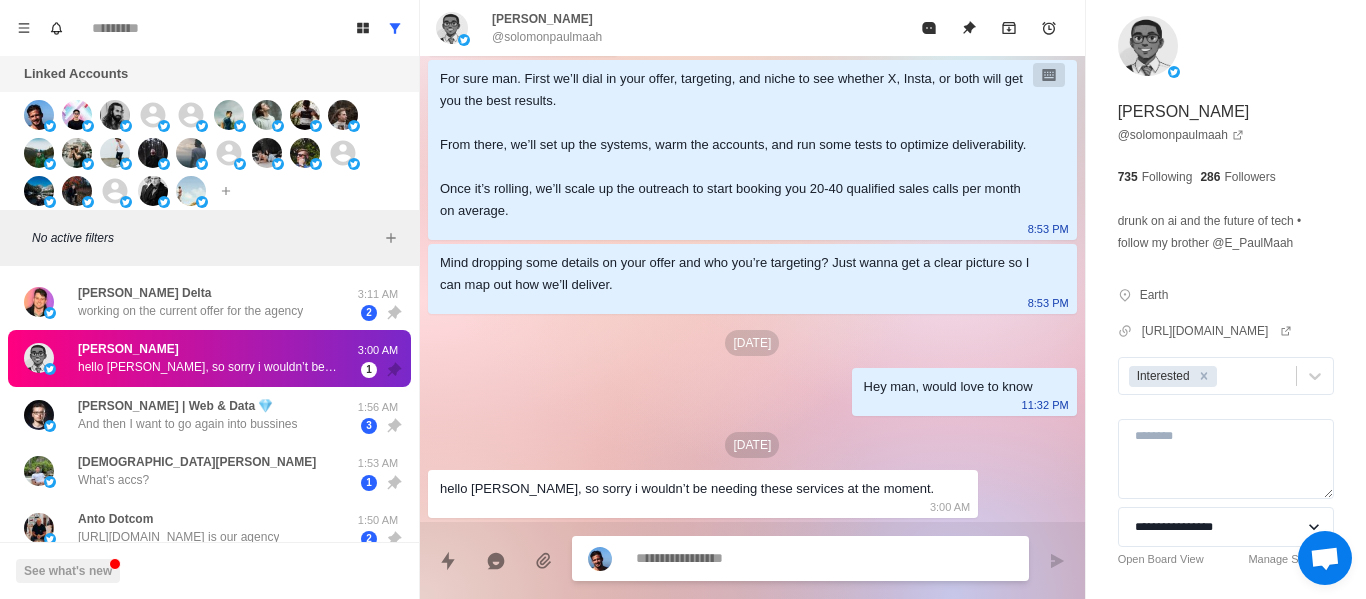 type on "*" 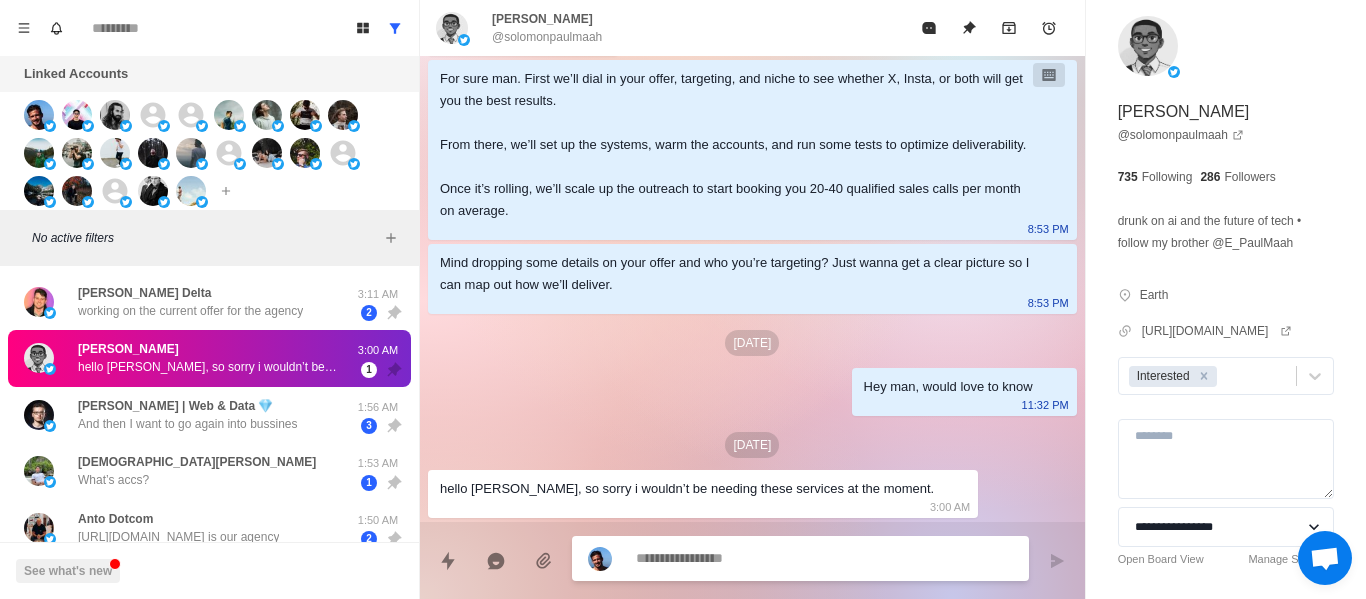 type on "*" 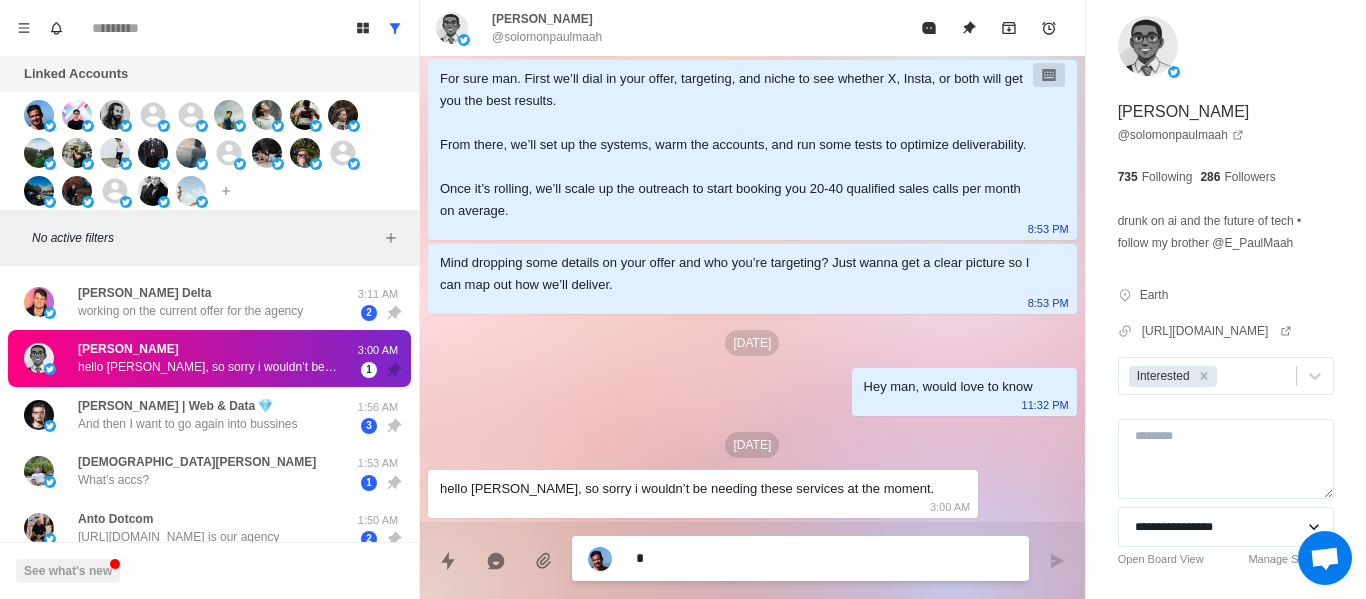 type on "**" 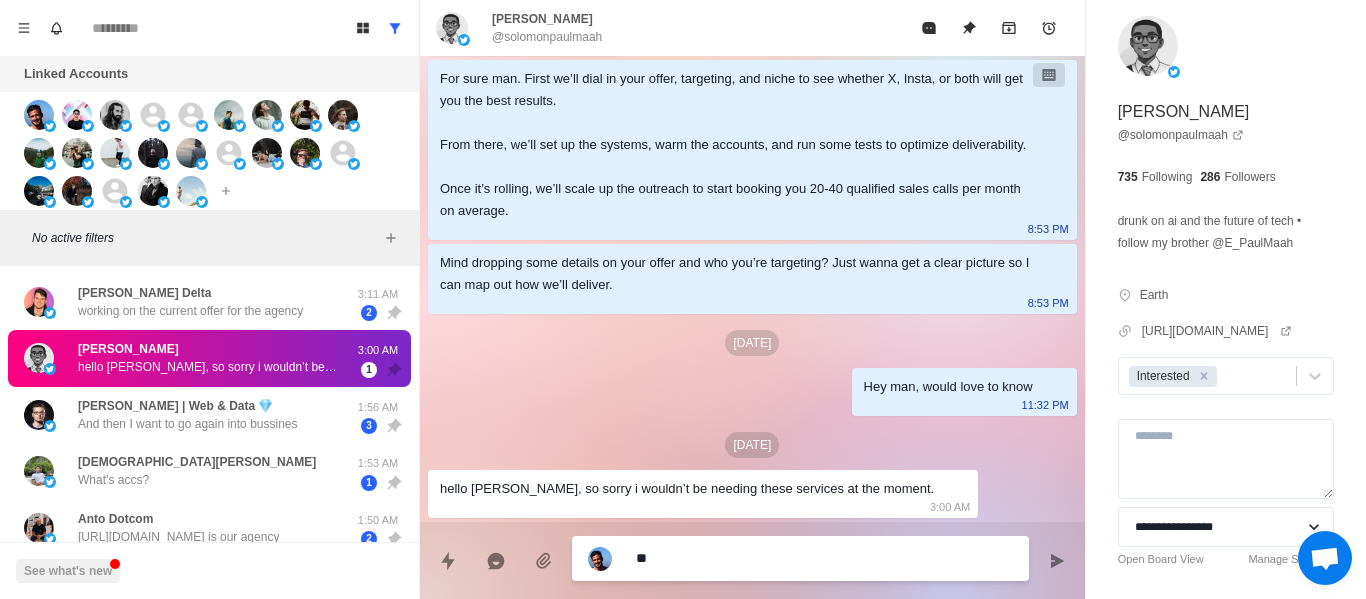 type on "***" 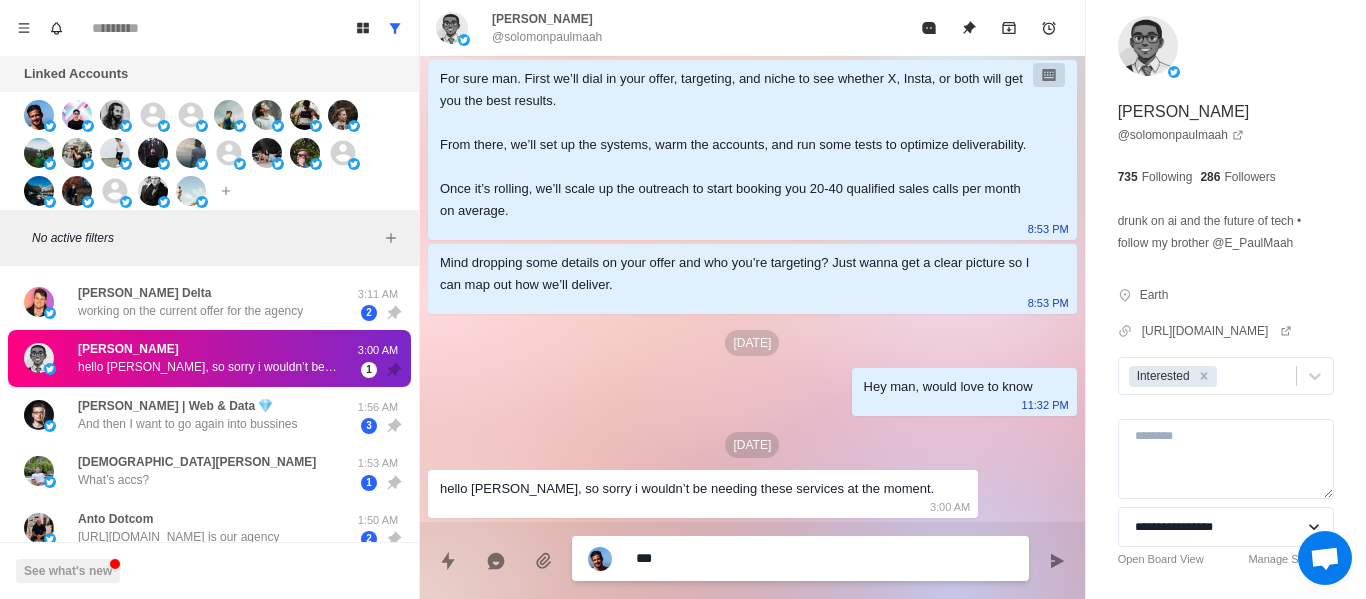 type on "****" 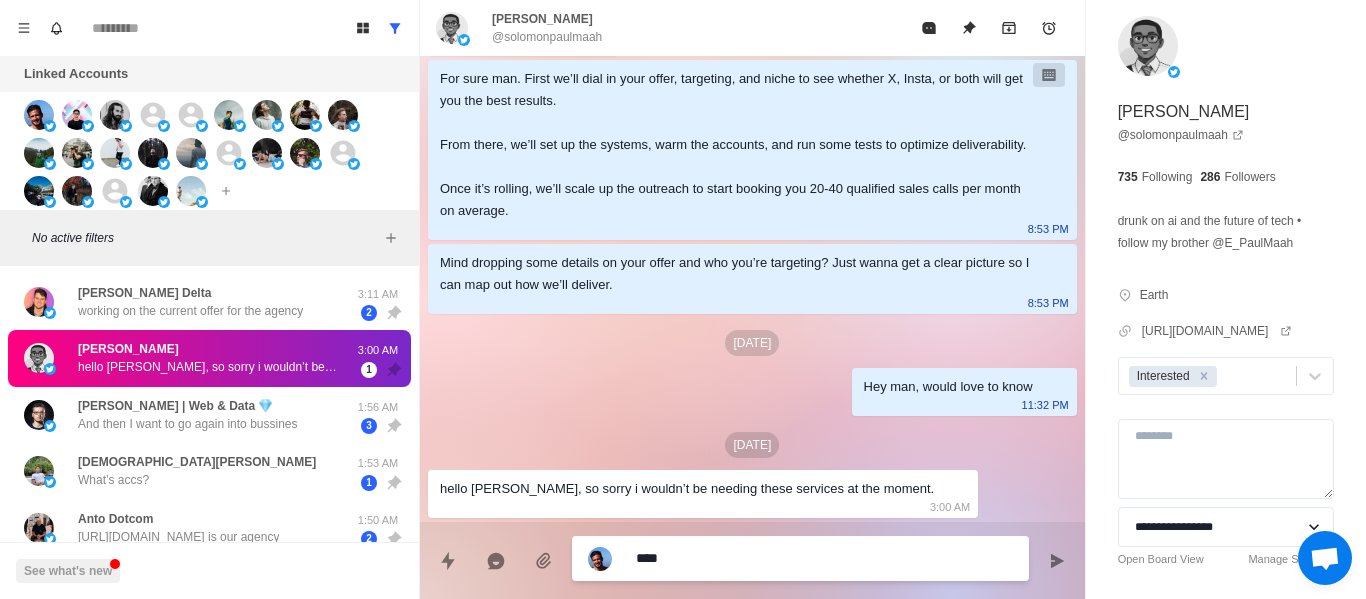 type on "*****" 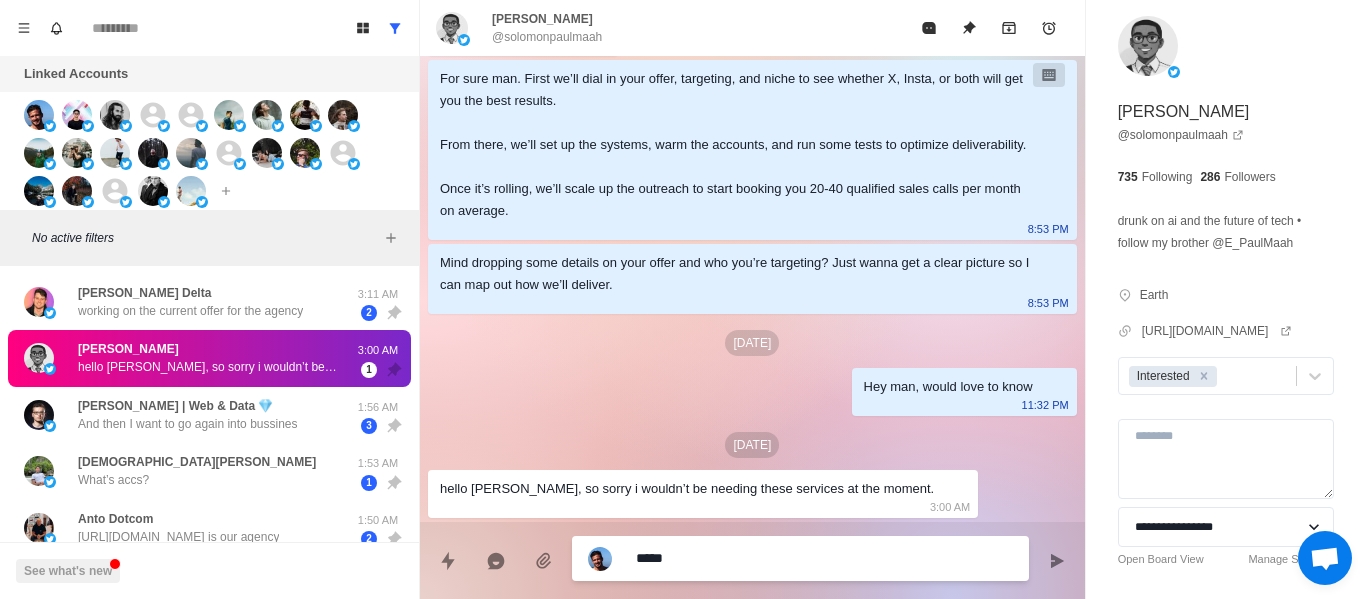 type on "******" 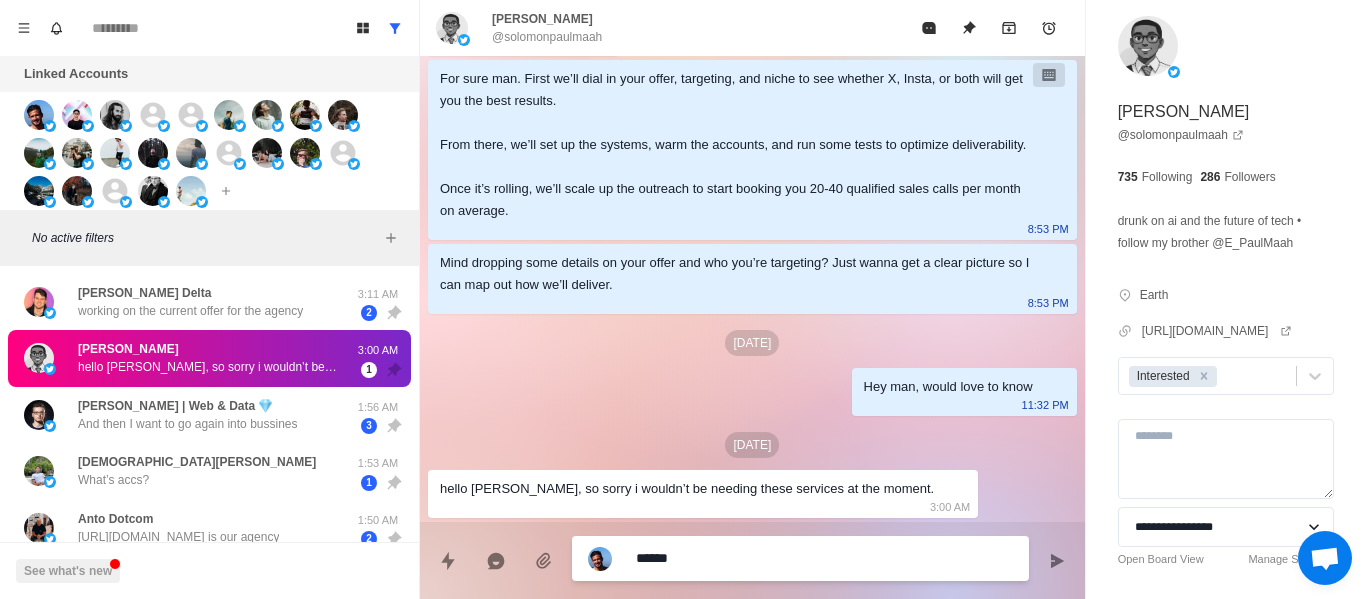 type on "*******" 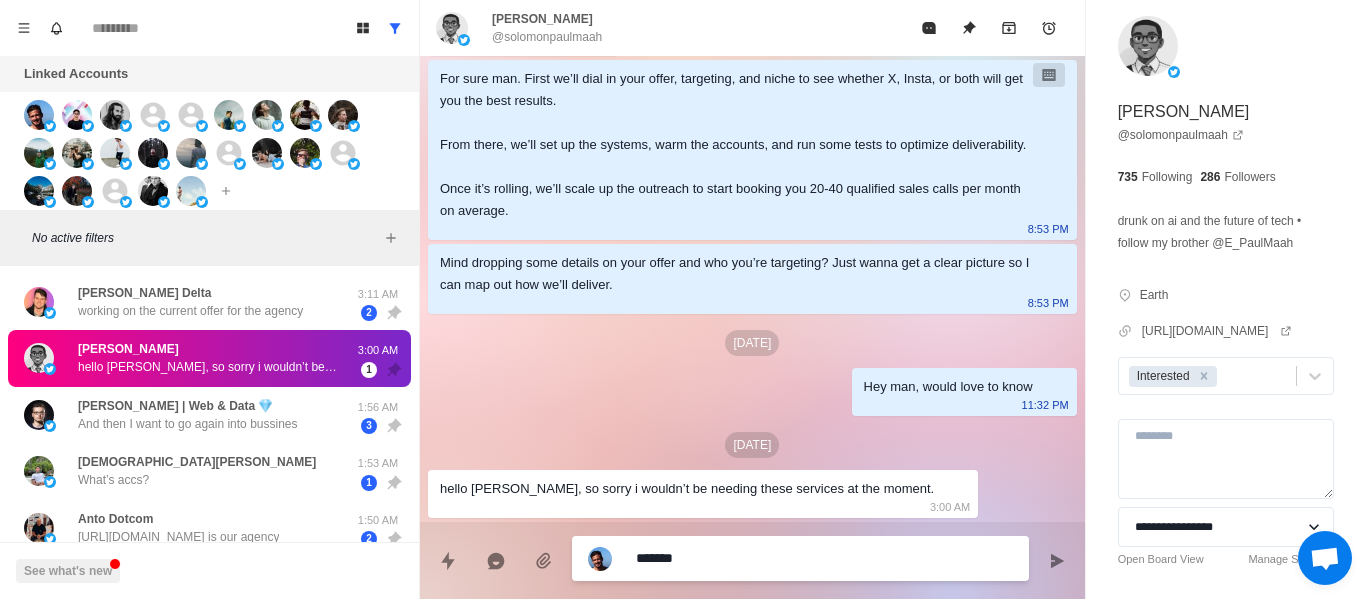 type on "********" 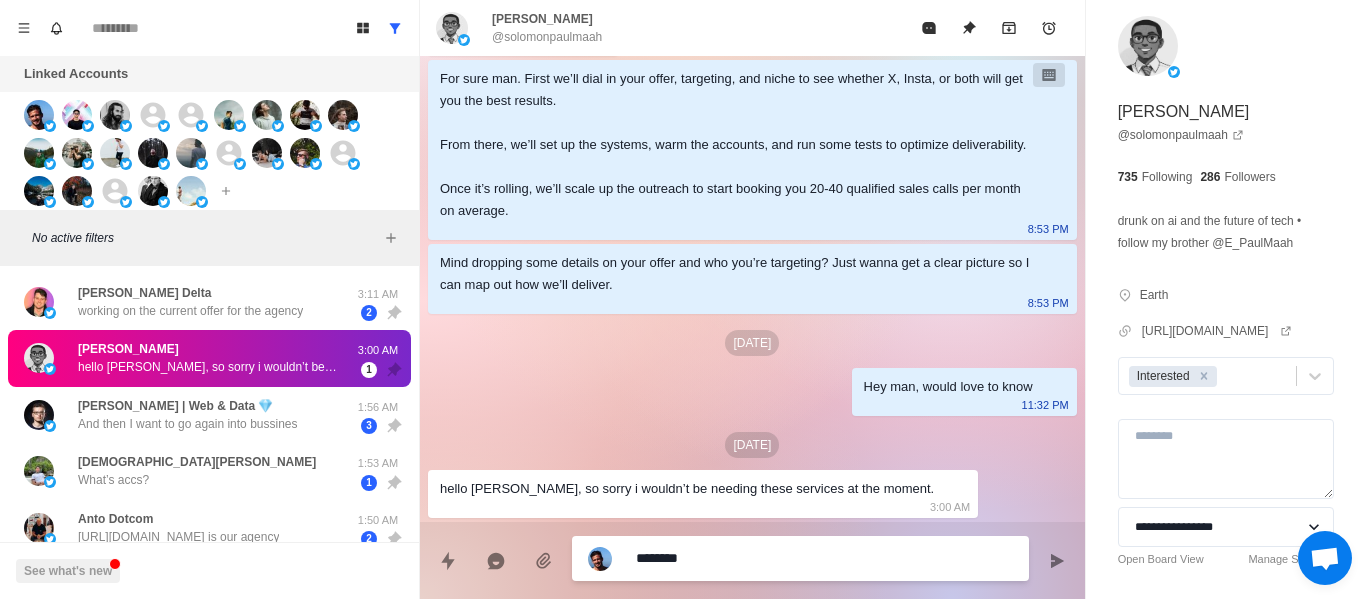type on "*********" 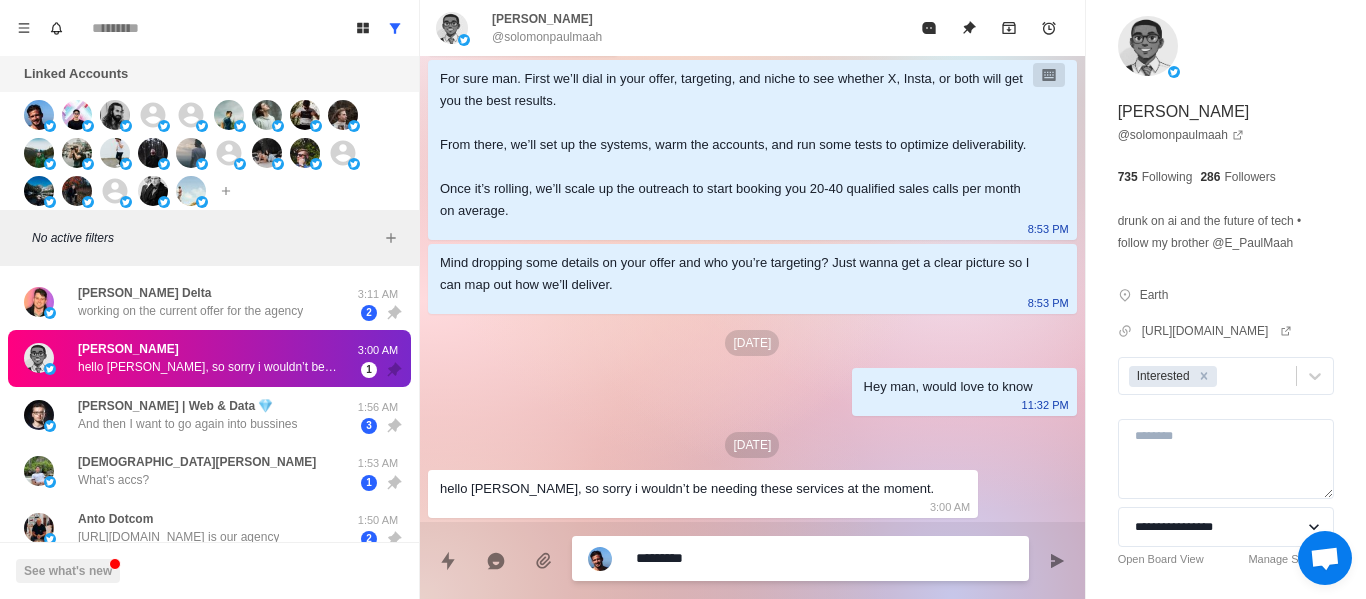 type on "**********" 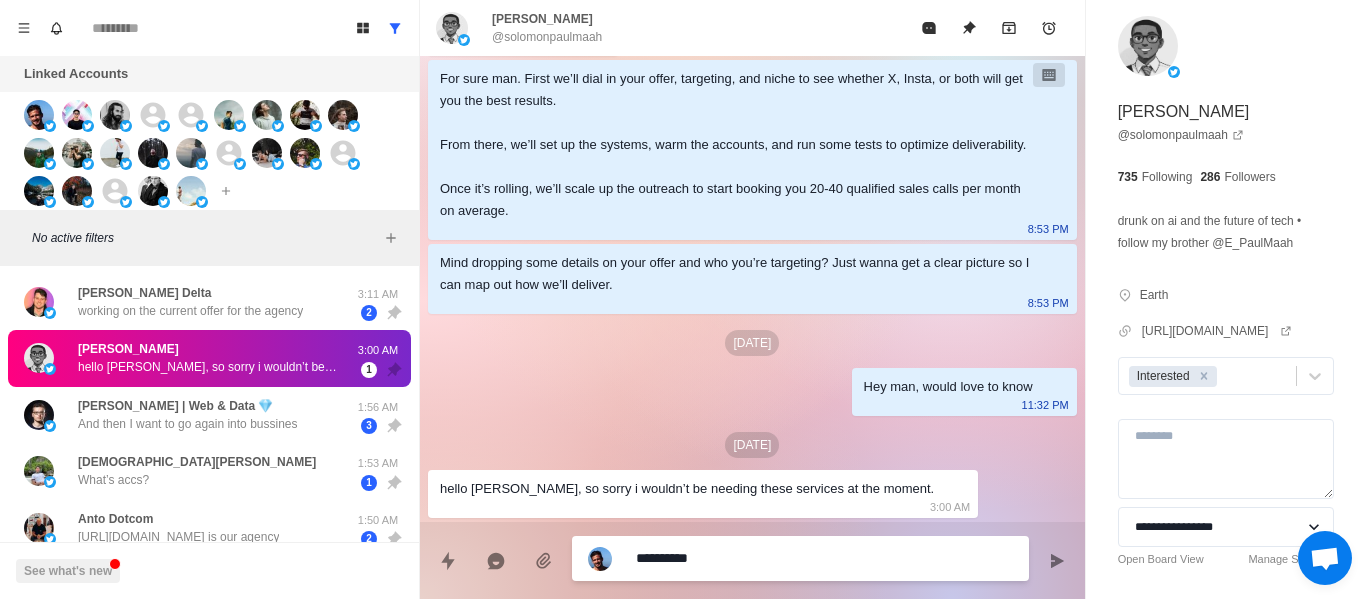type on "*********" 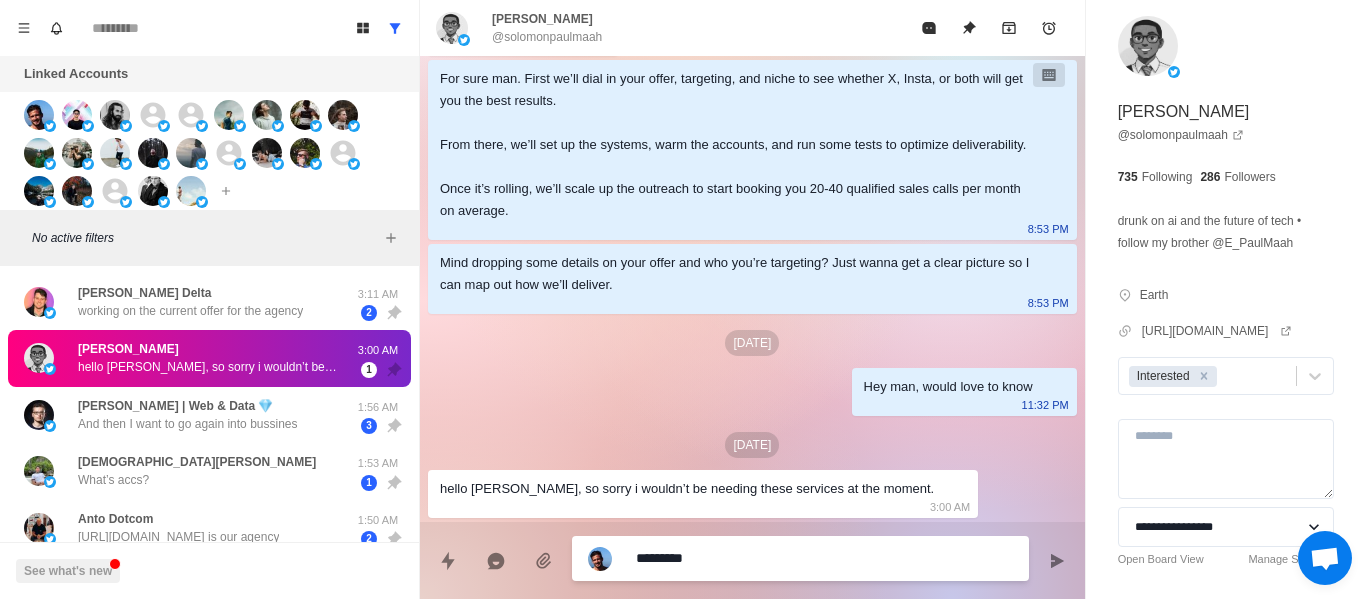 type on "********" 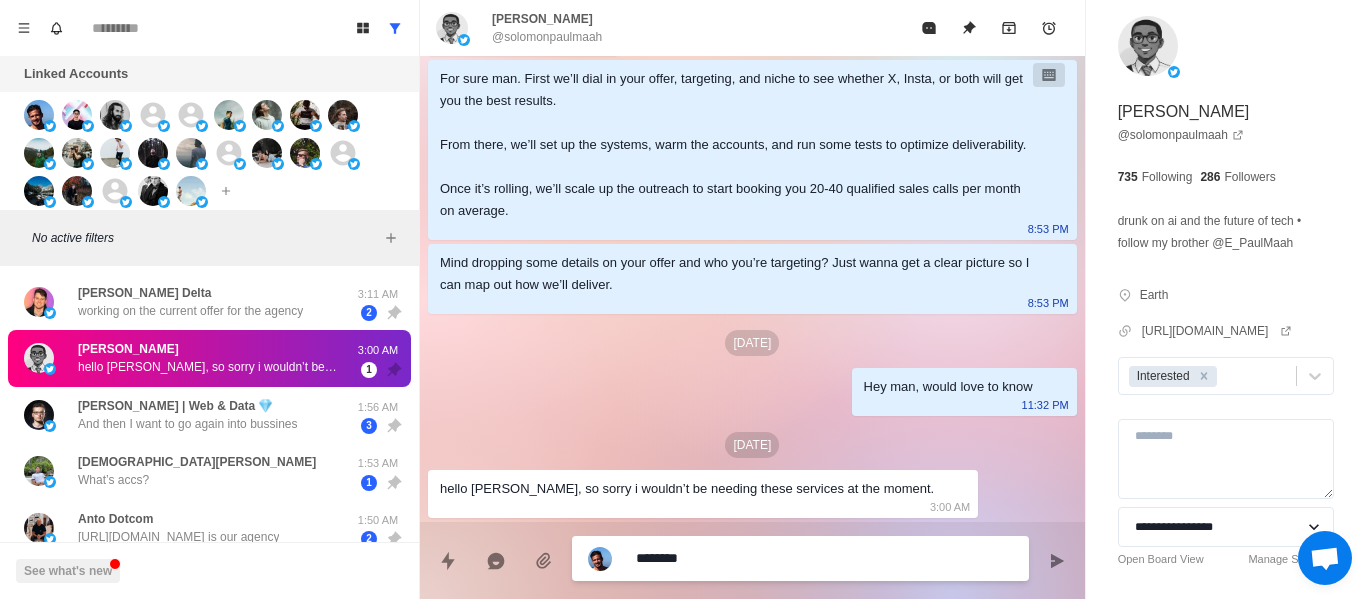 type on "*******" 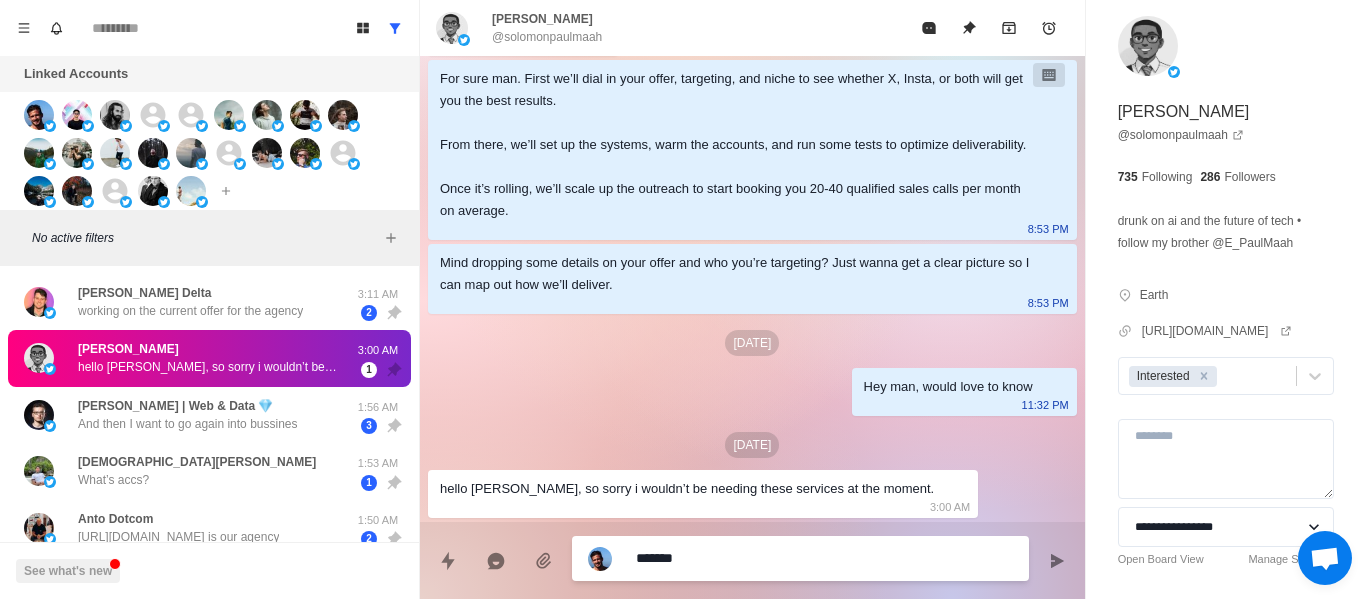 type on "******" 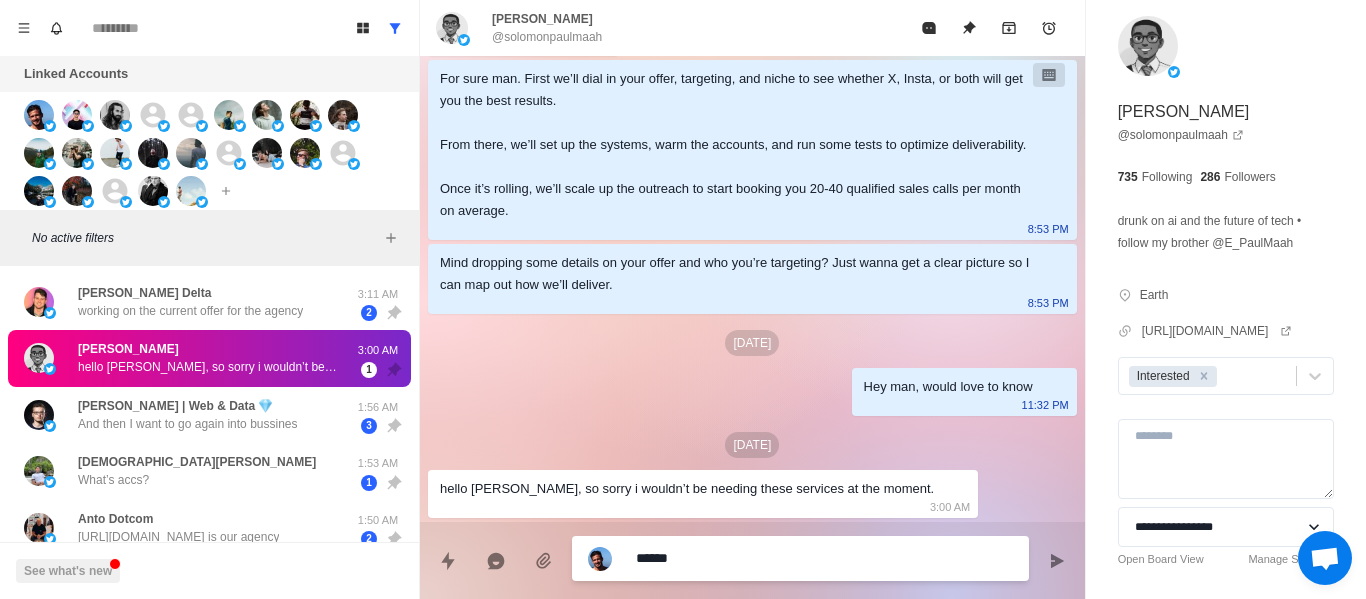 type on "******" 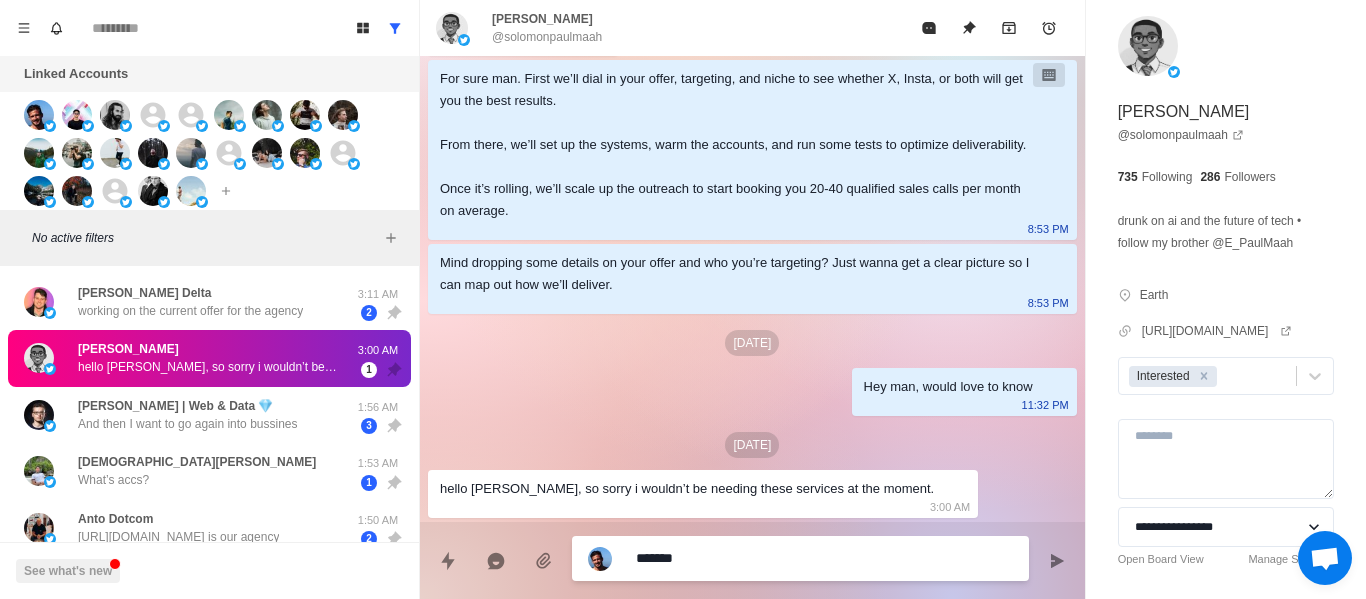 type on "********" 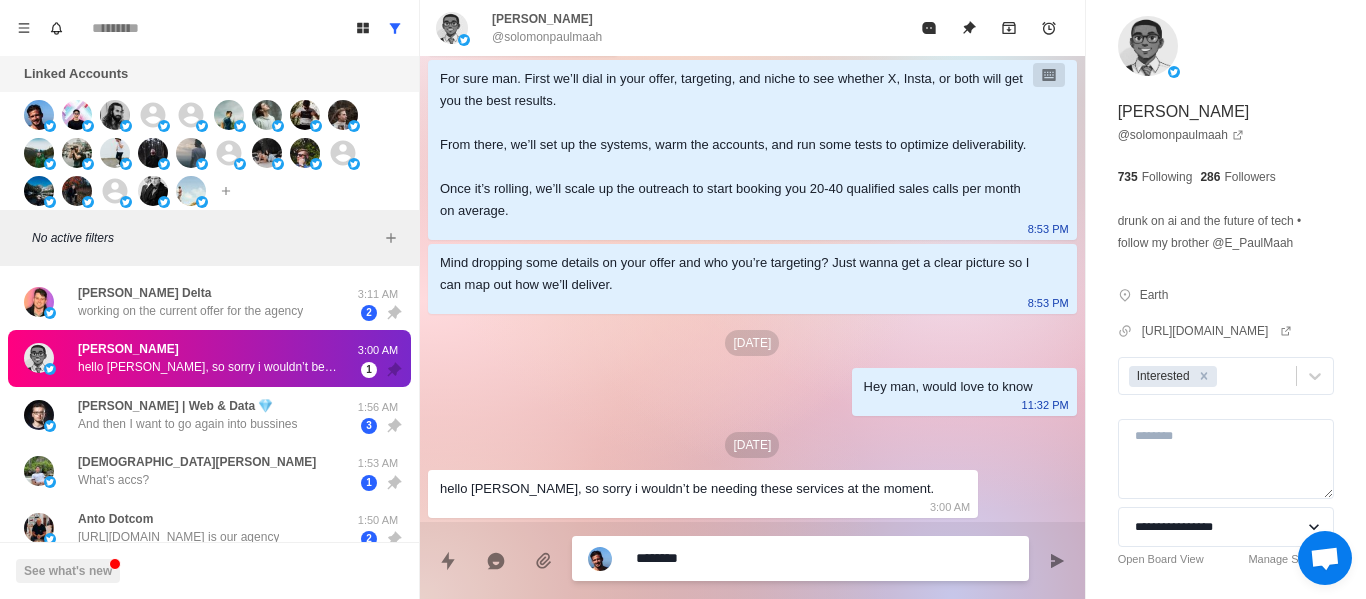 type on "*********" 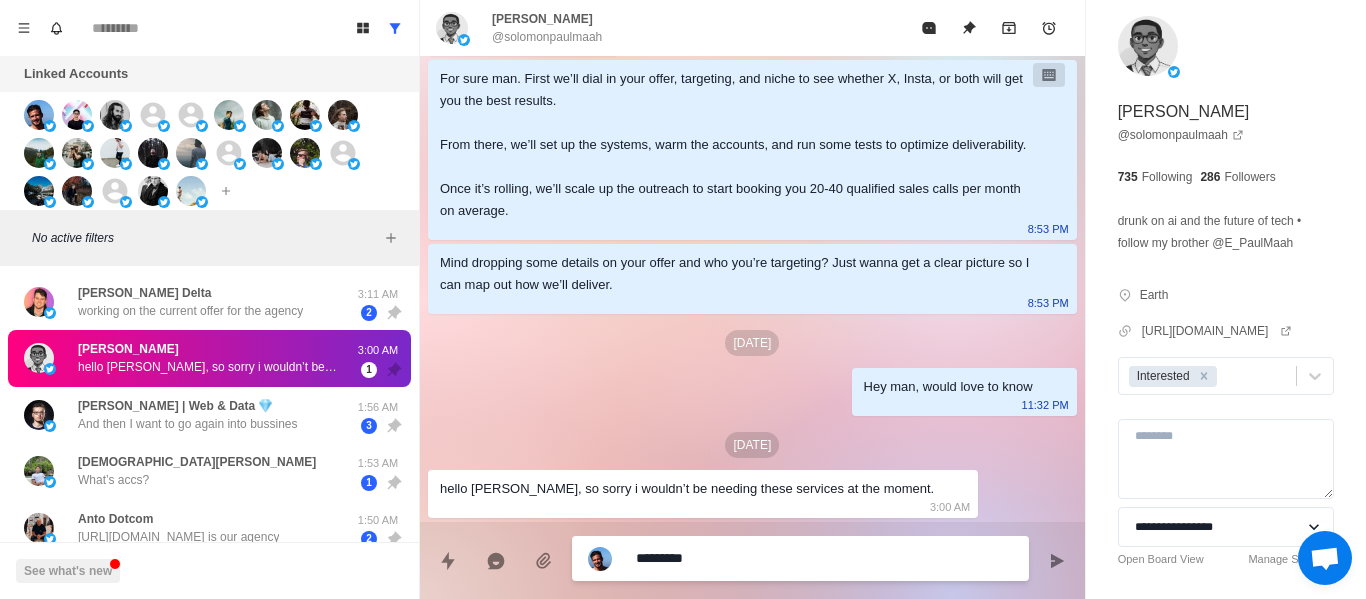 type on "**********" 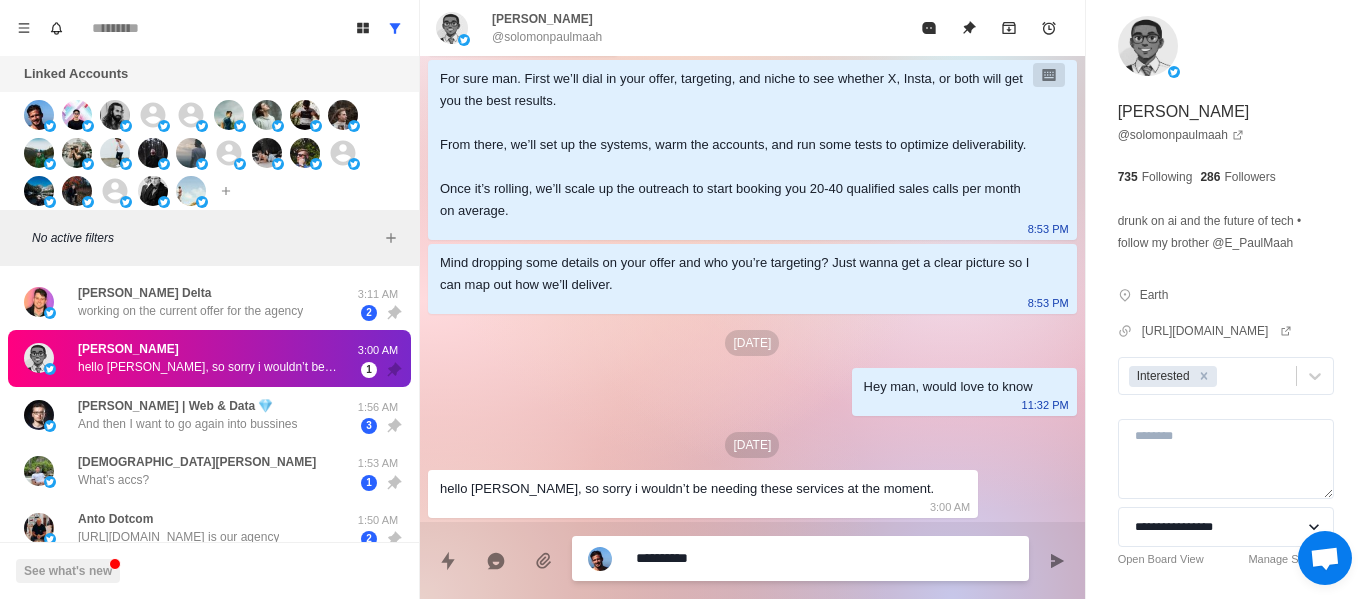 type on "**********" 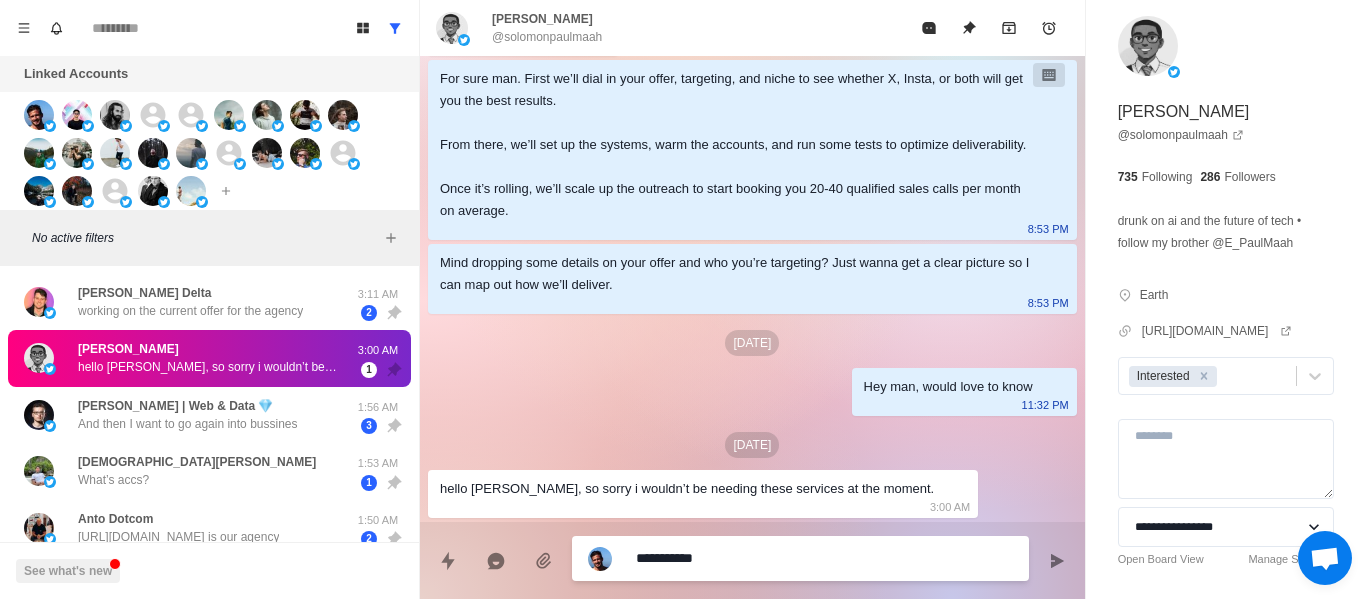 type on "**********" 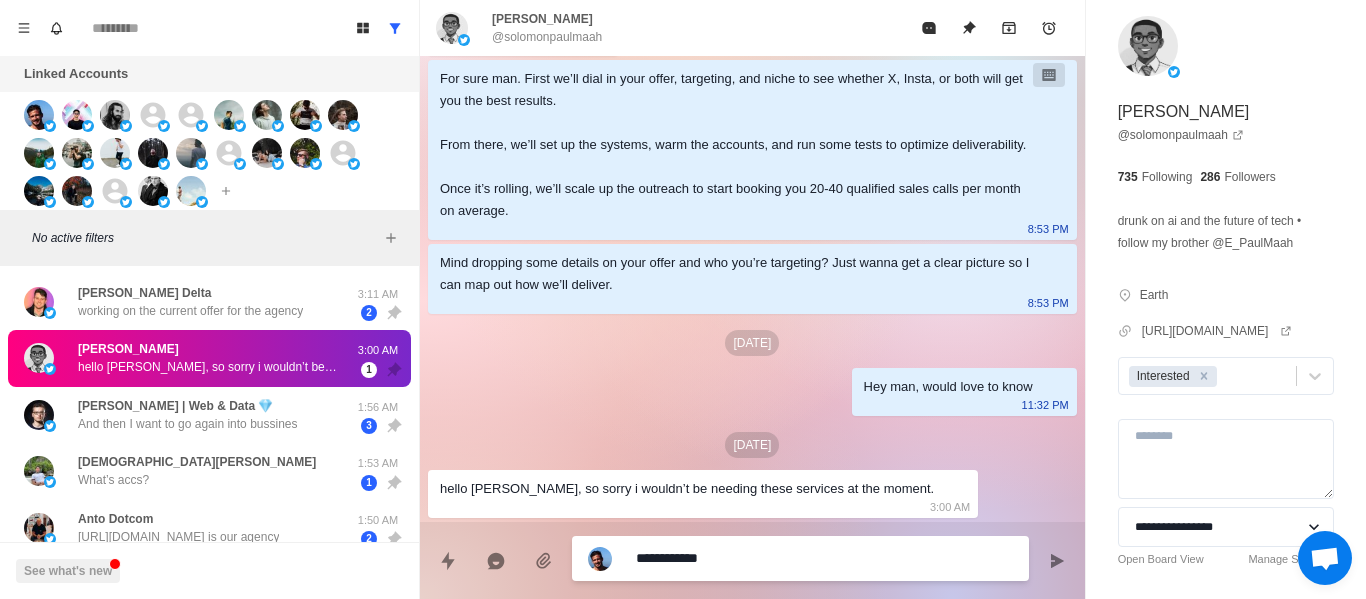 type on "*" 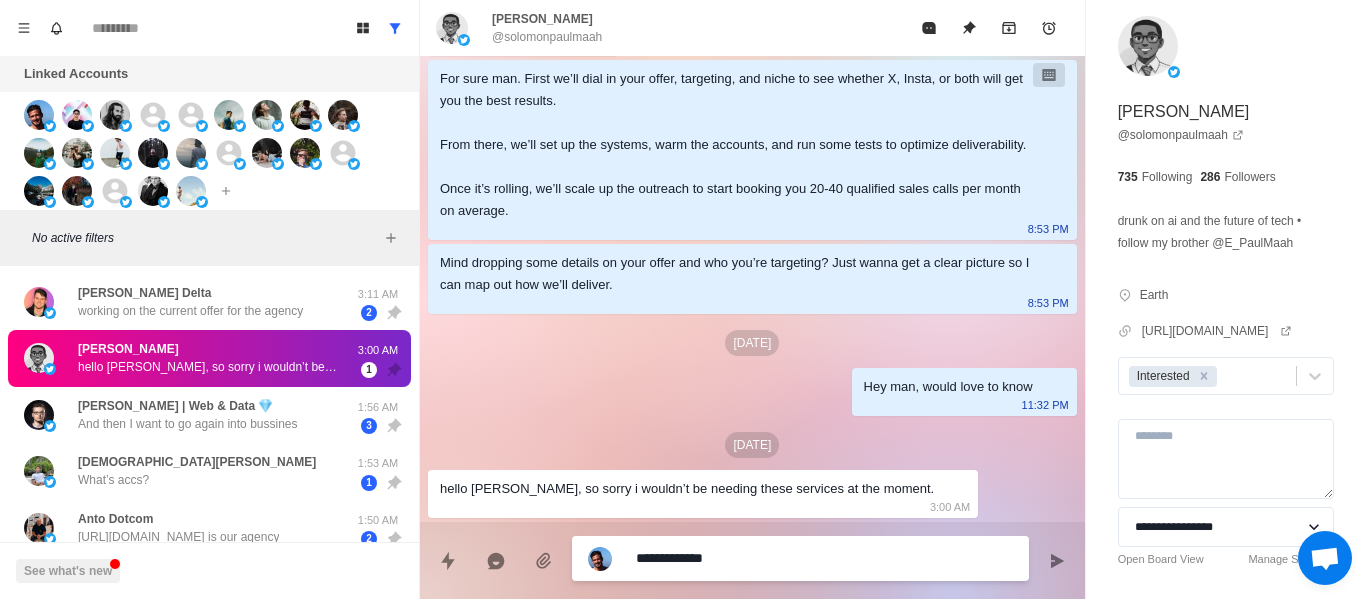 type on "**********" 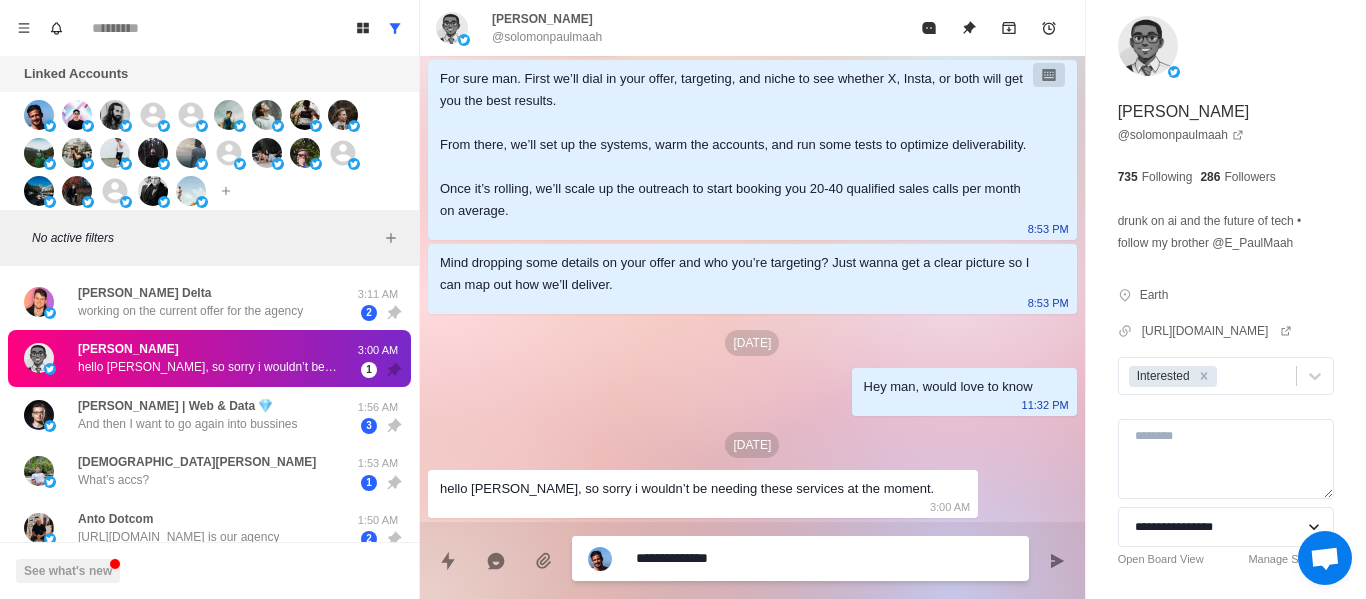type on "**********" 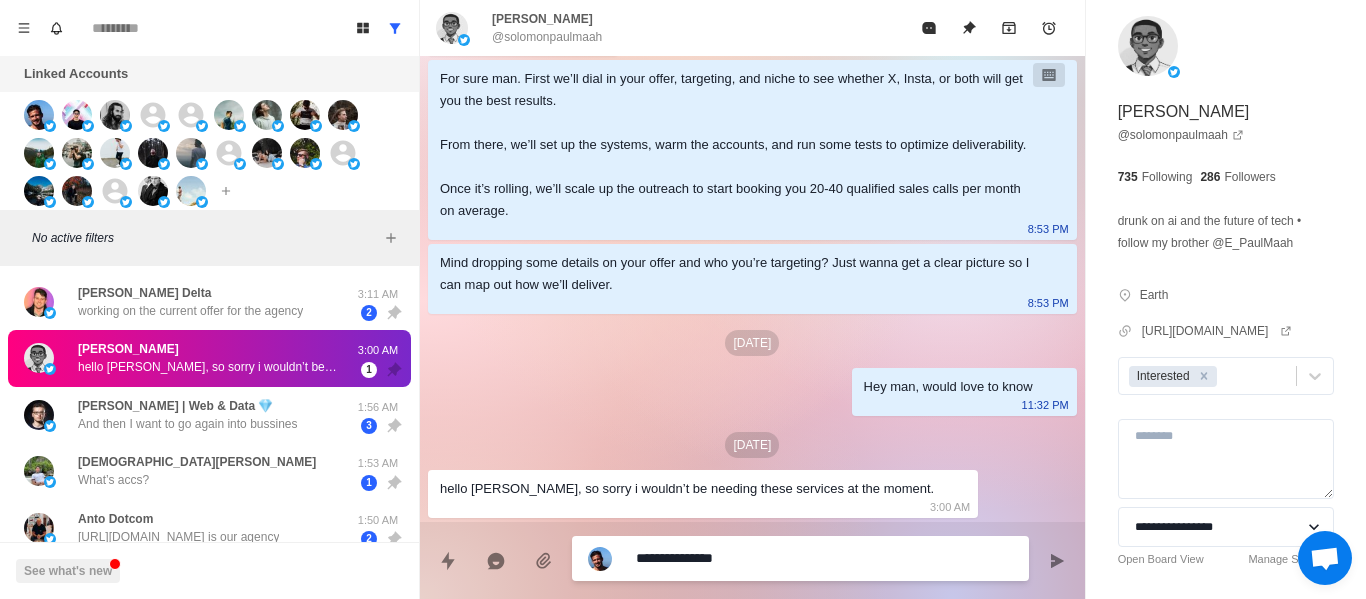 type on "**********" 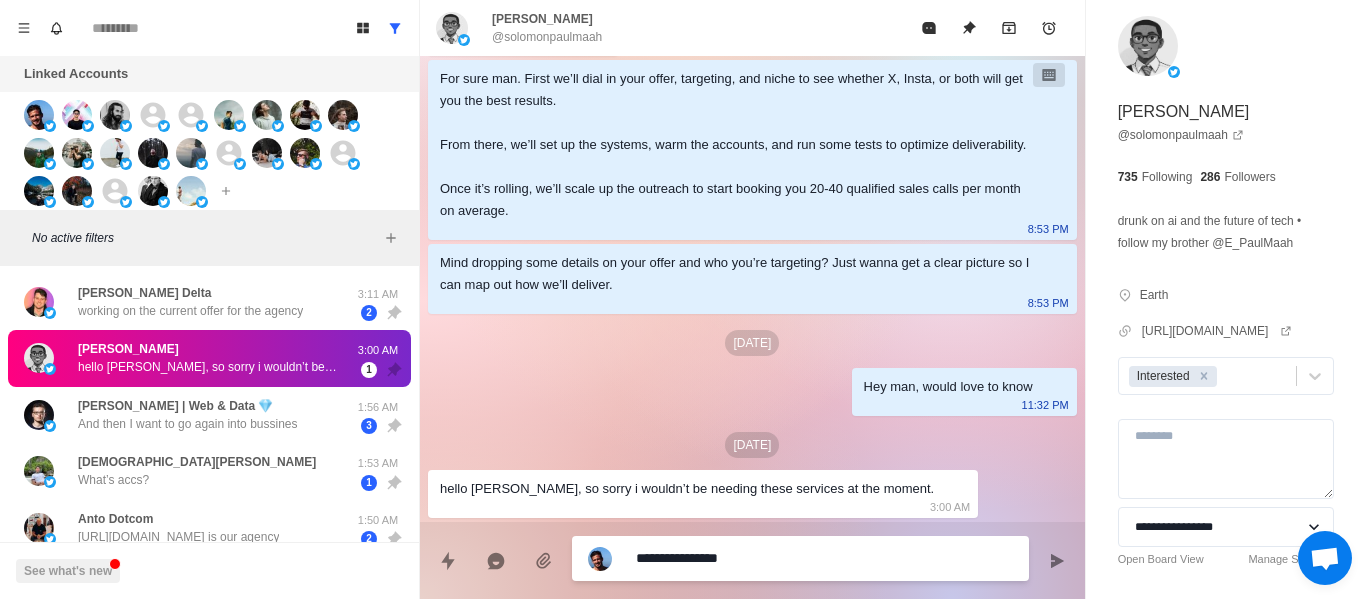 type on "**********" 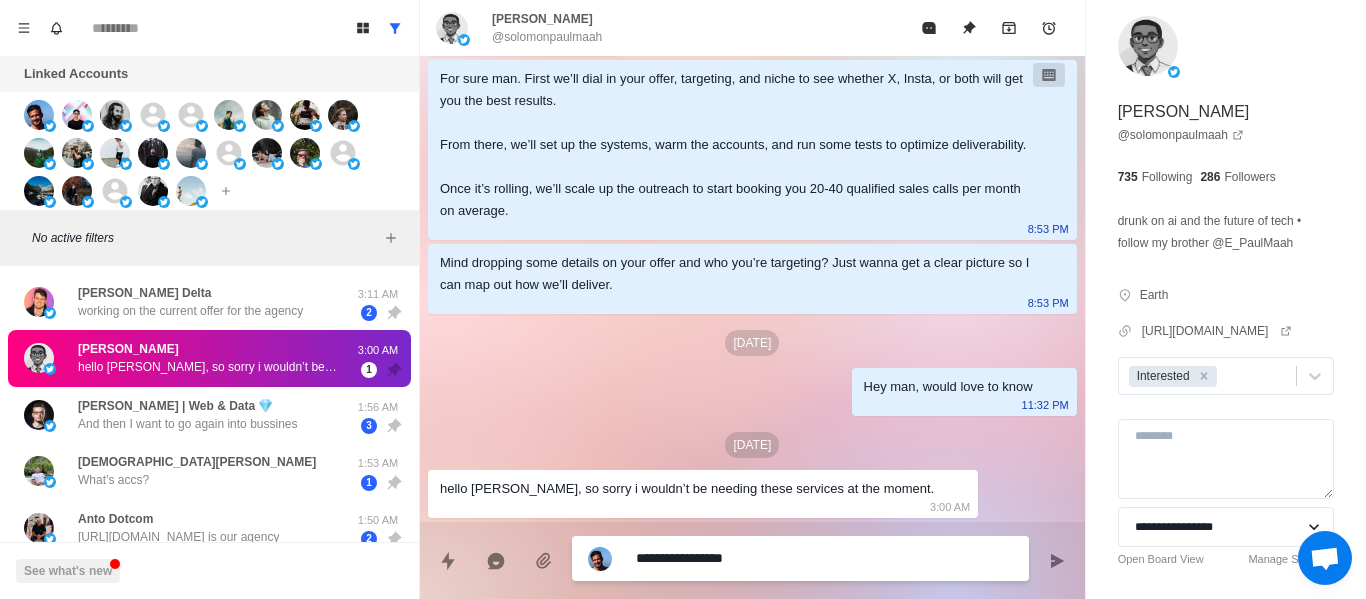 type on "**********" 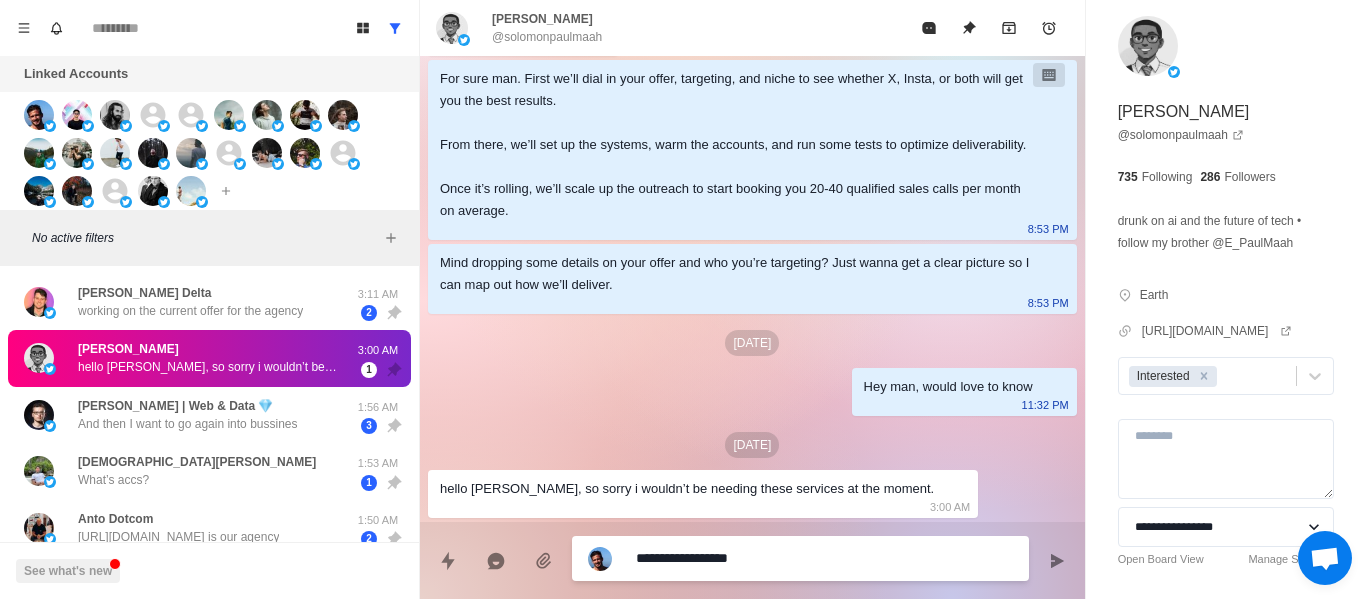 type on "*" 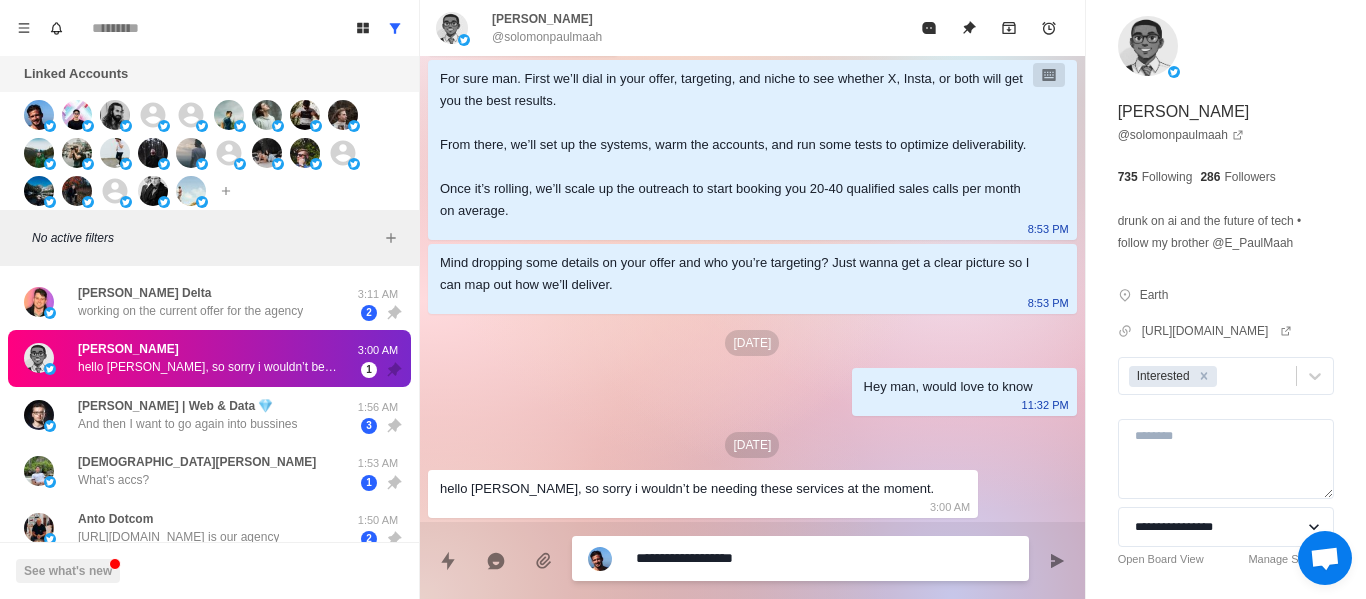 type on "**********" 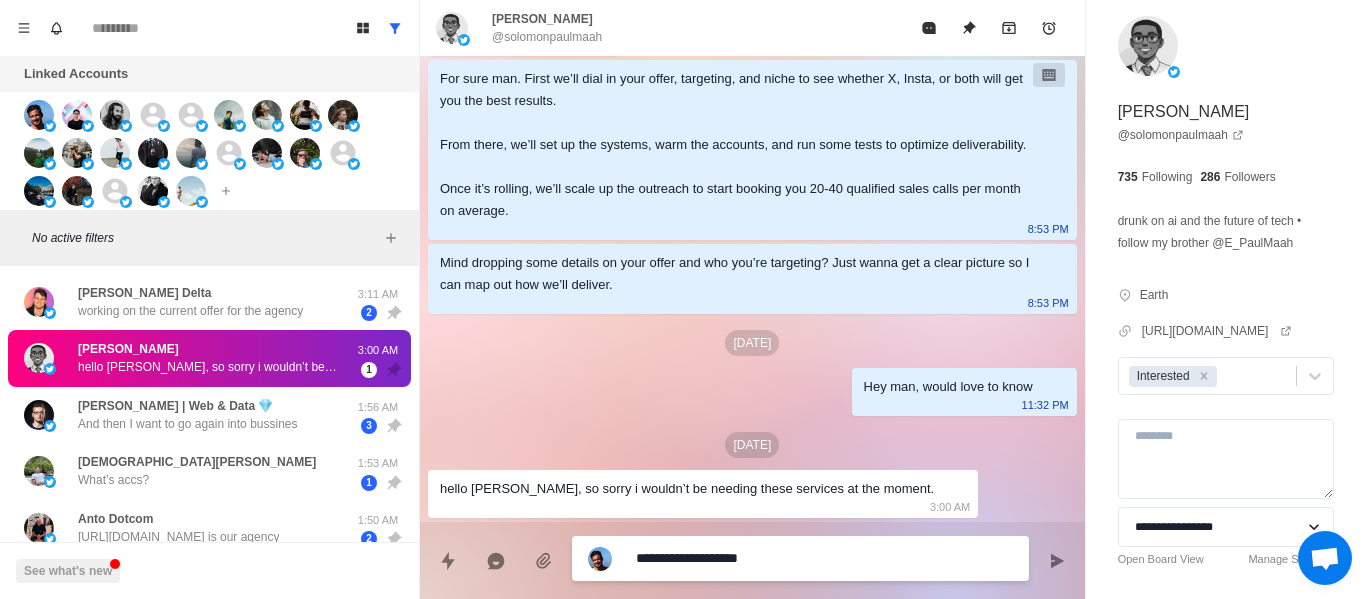 type on "**********" 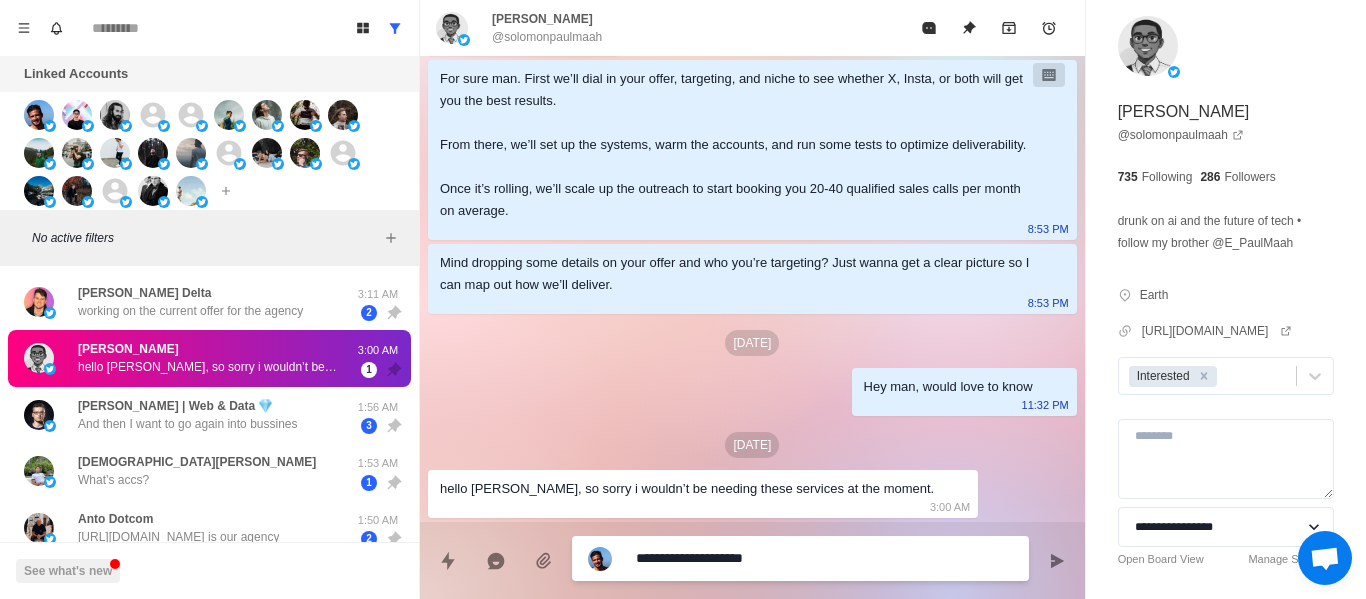 type on "*" 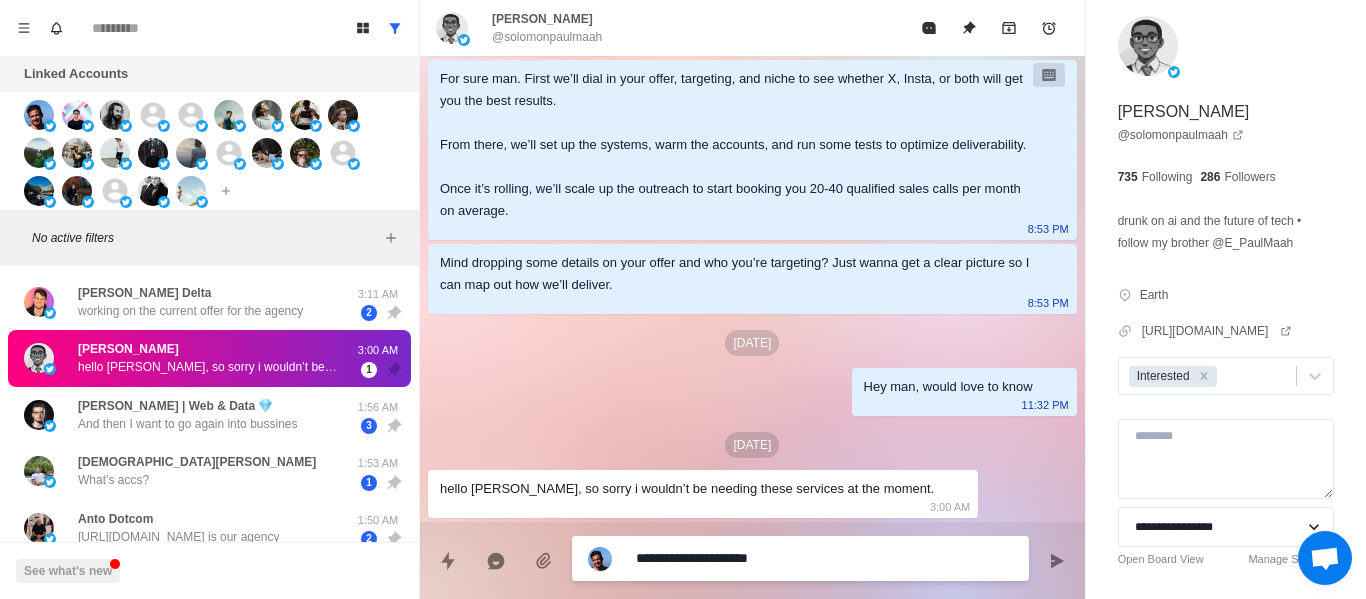 type on "**********" 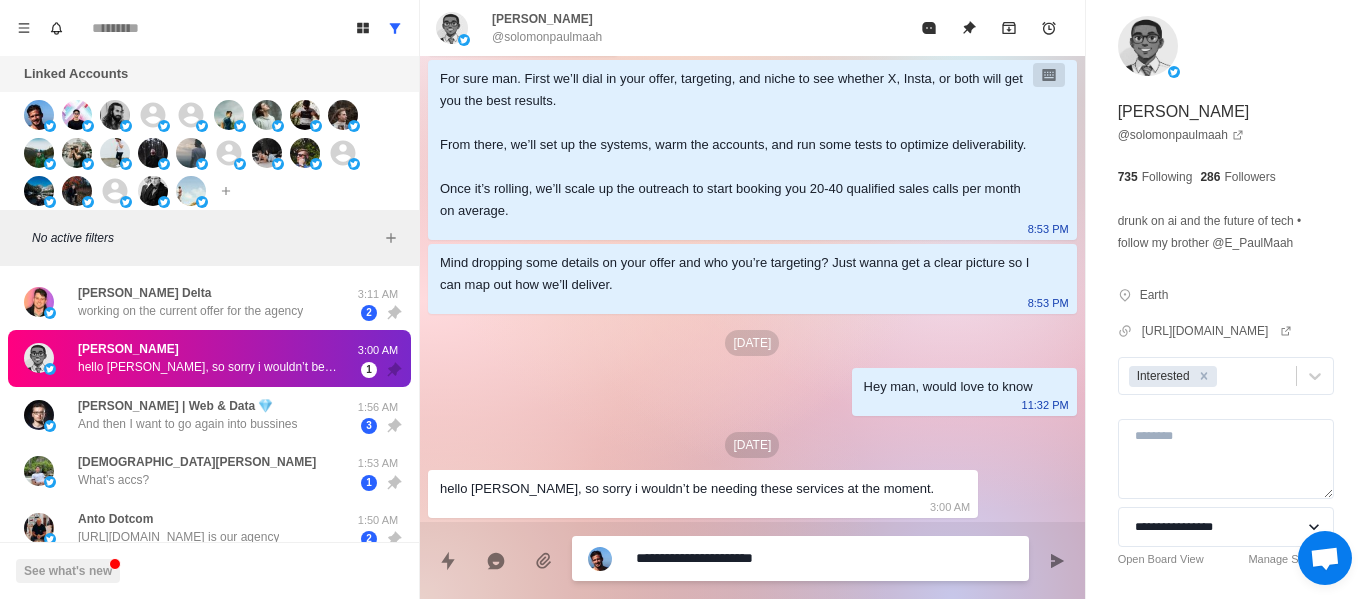 type on "**********" 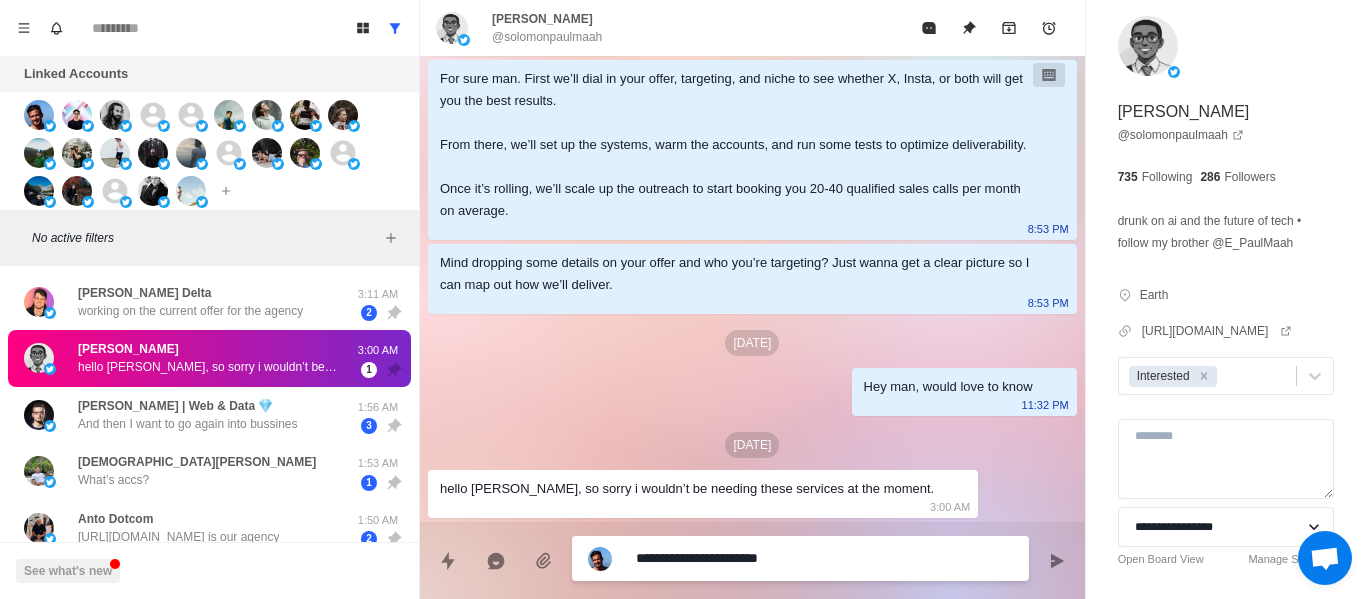 type on "**********" 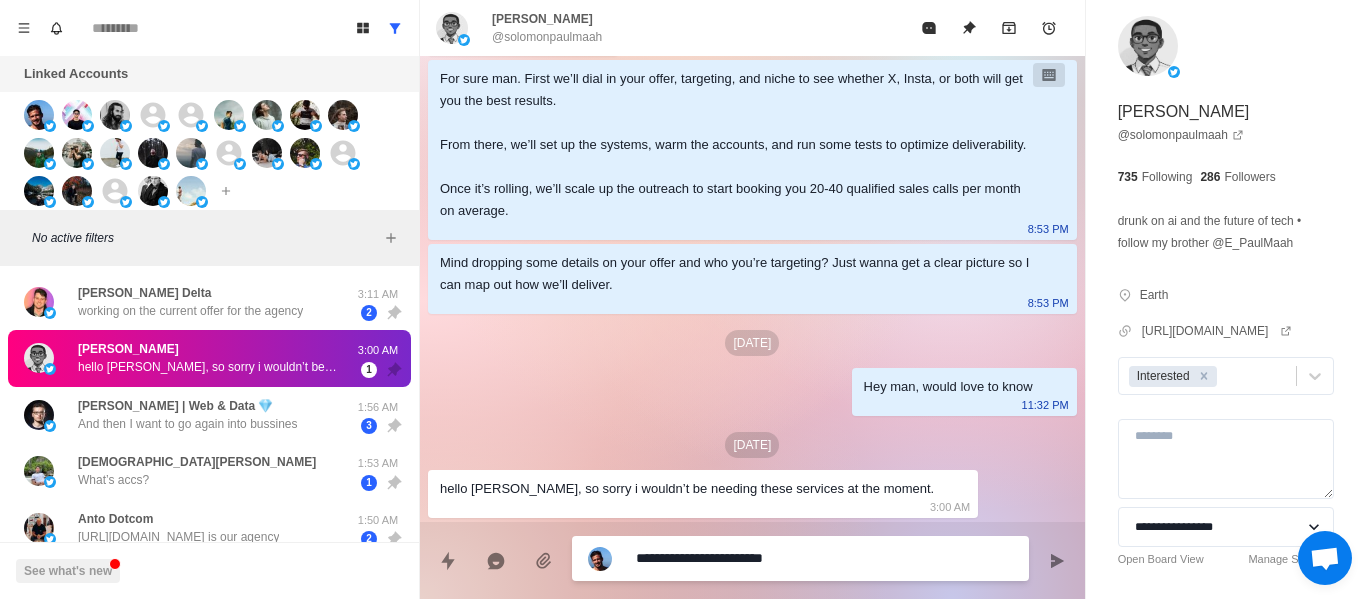 type on "**********" 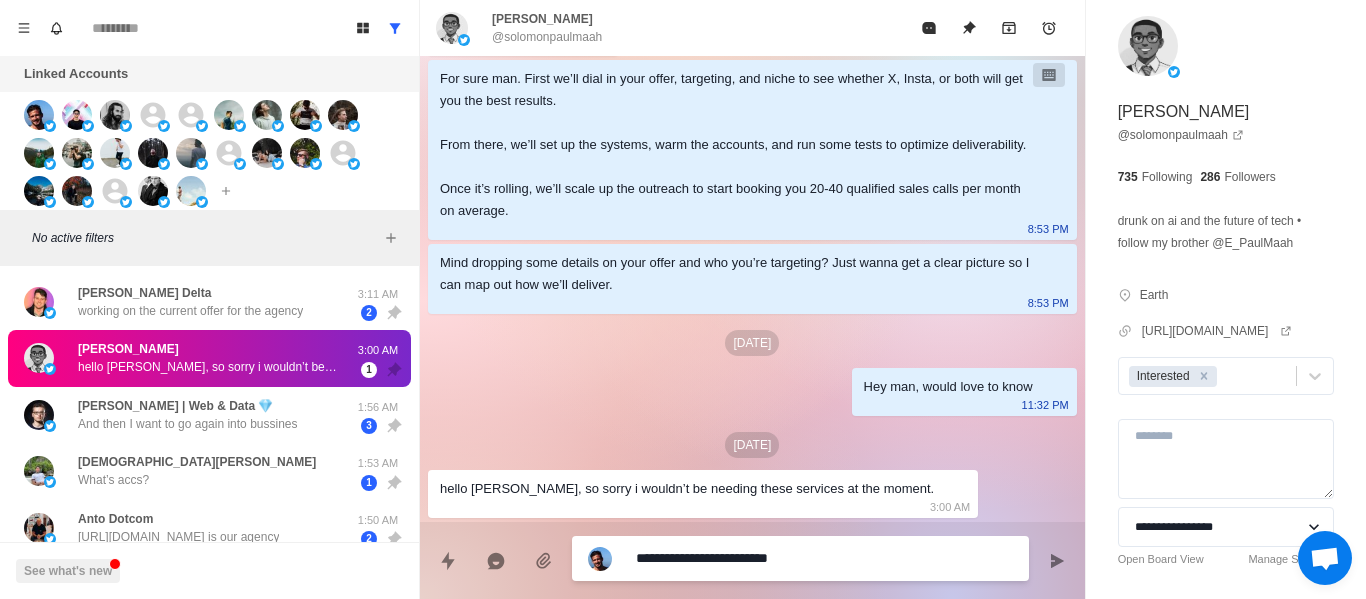 type on "**********" 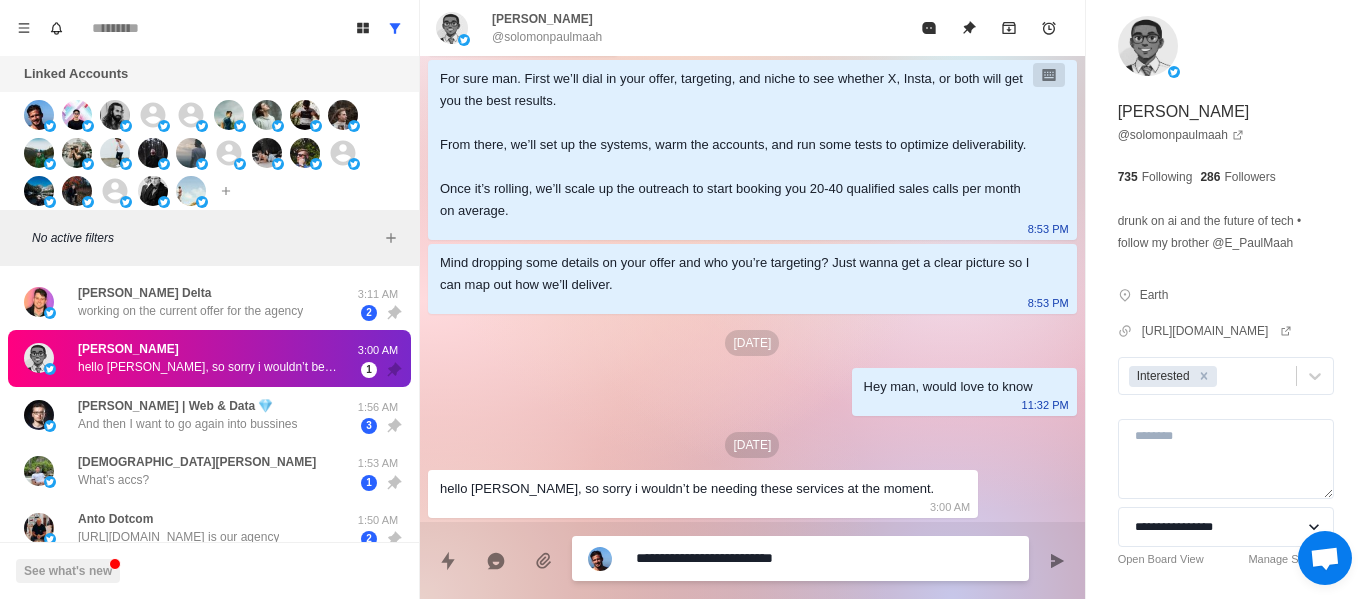 type on "**********" 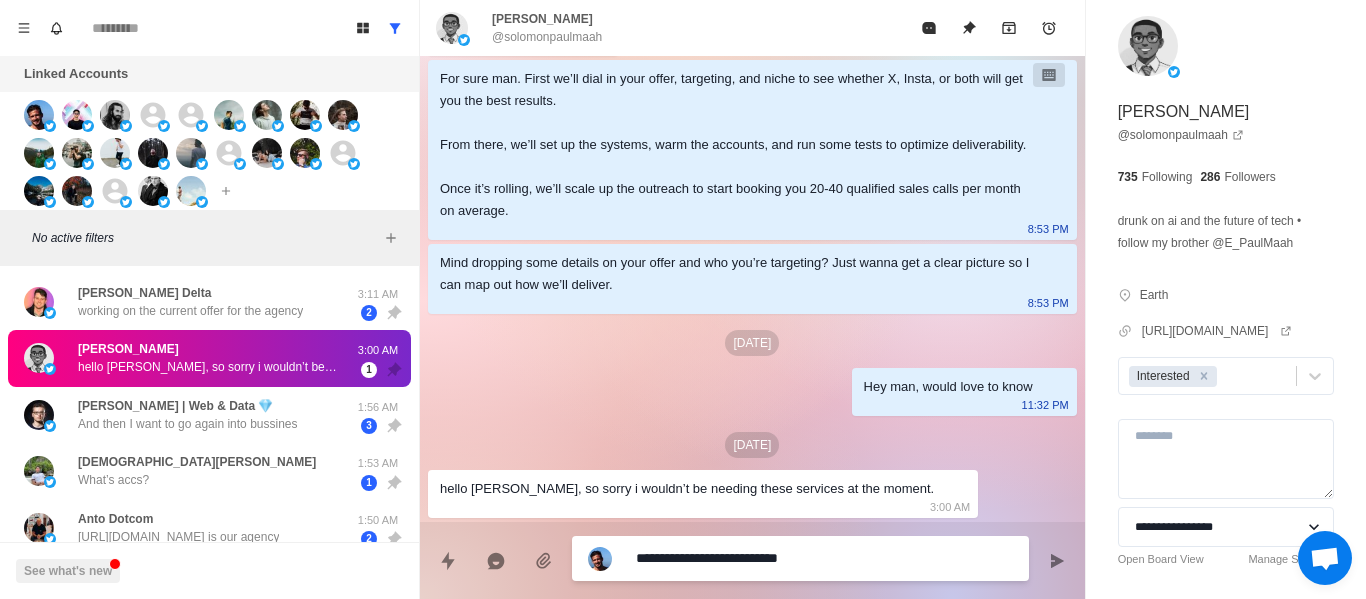 type on "**********" 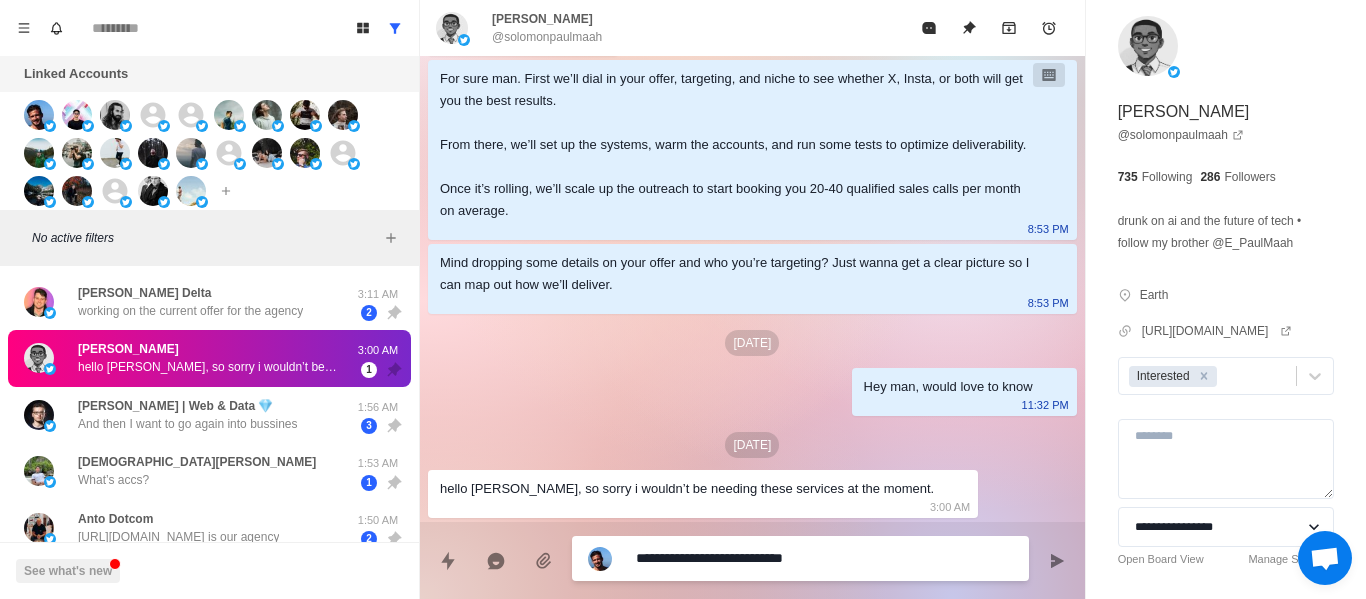 type on "**********" 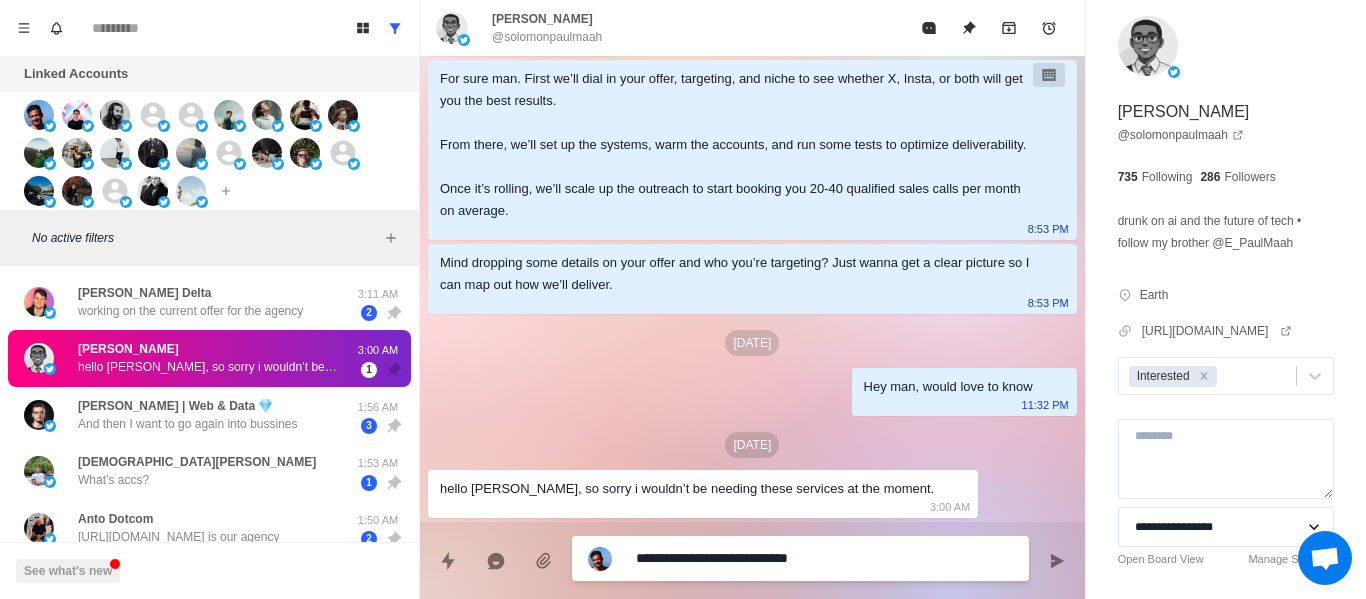 type on "**********" 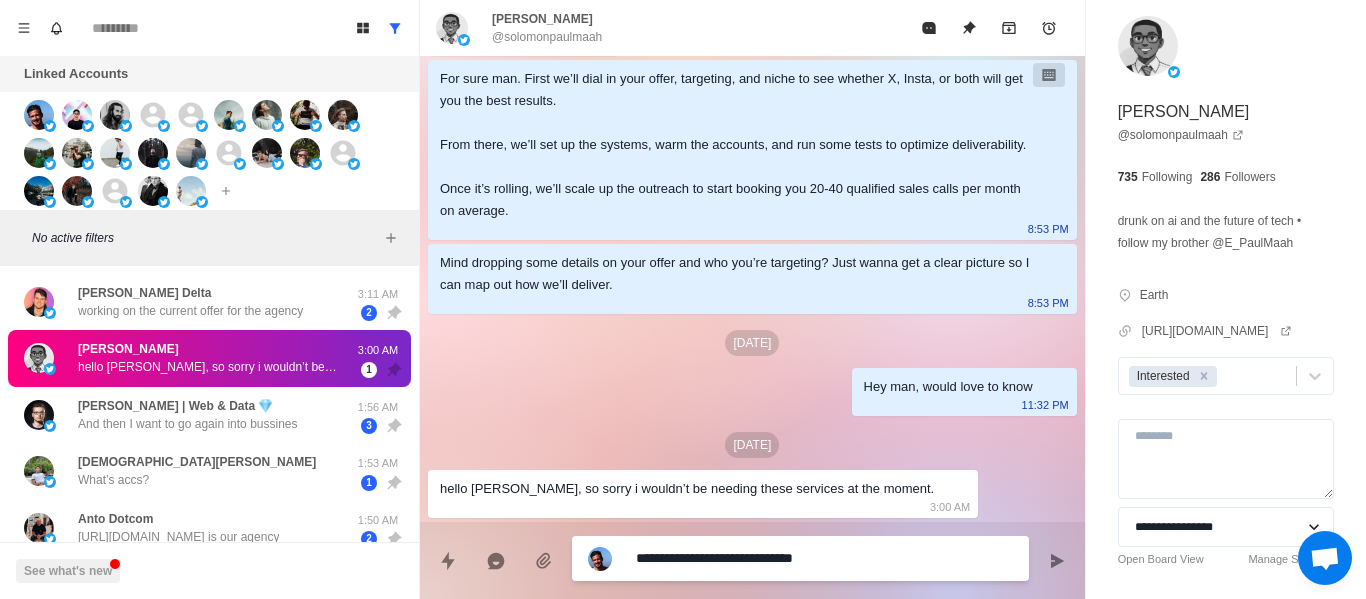 type on "**********" 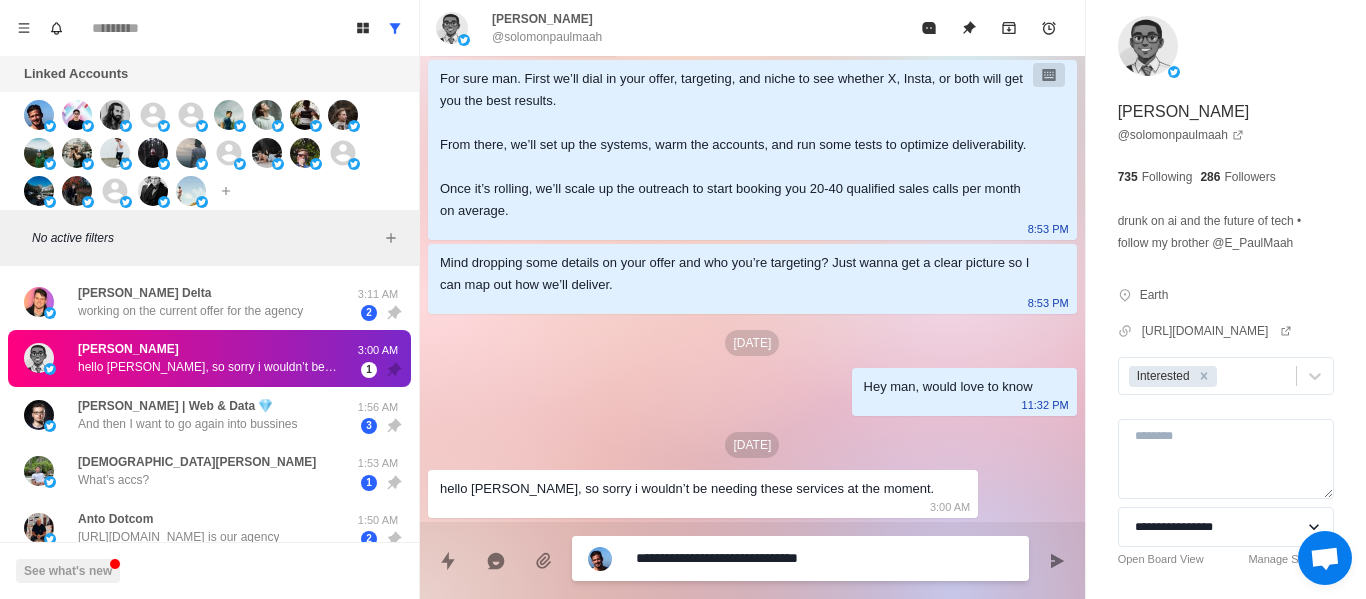 type on "**********" 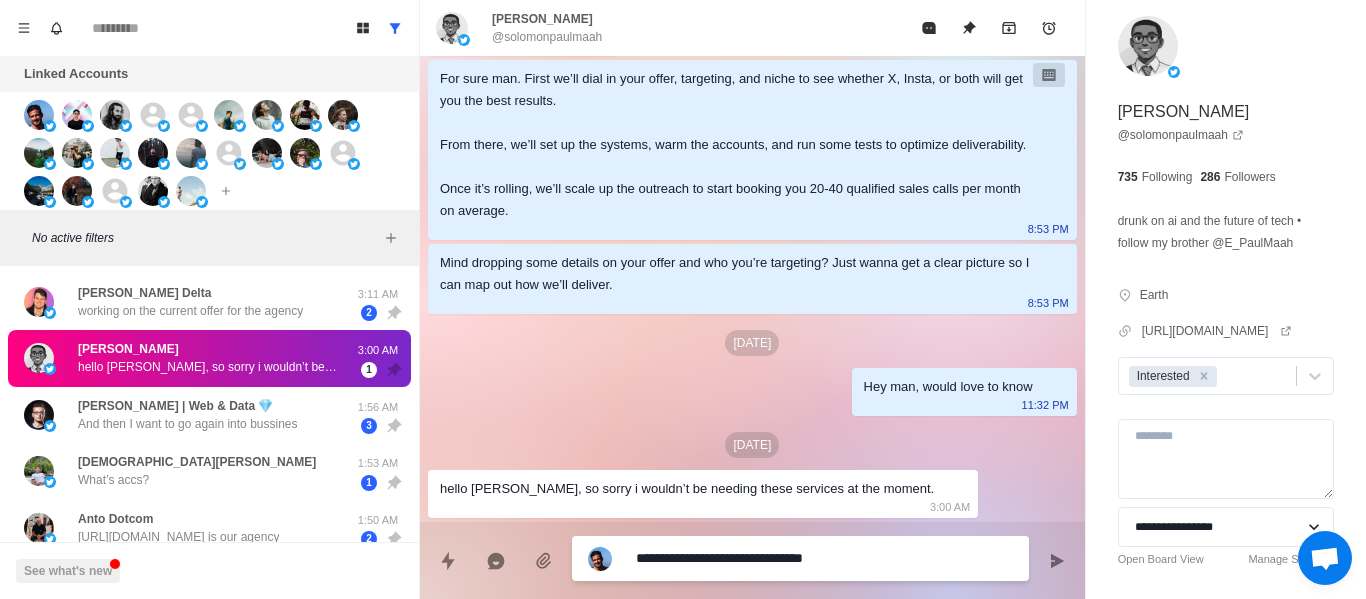 type on "**********" 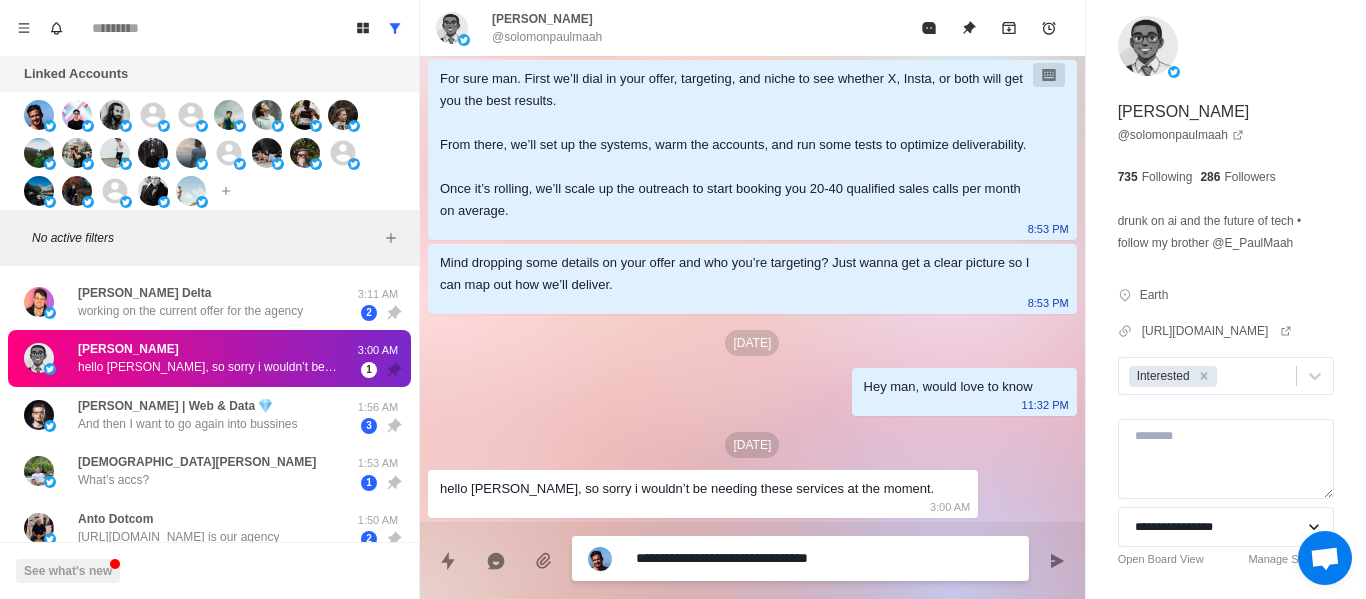 type on "**********" 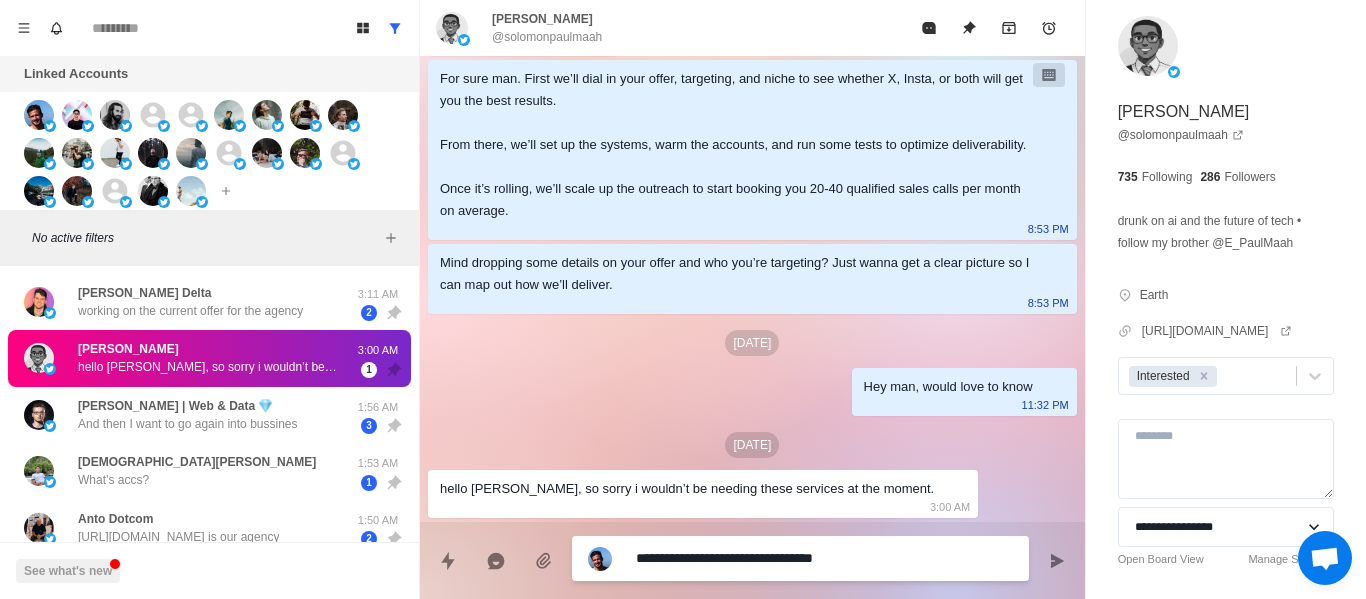 type on "**********" 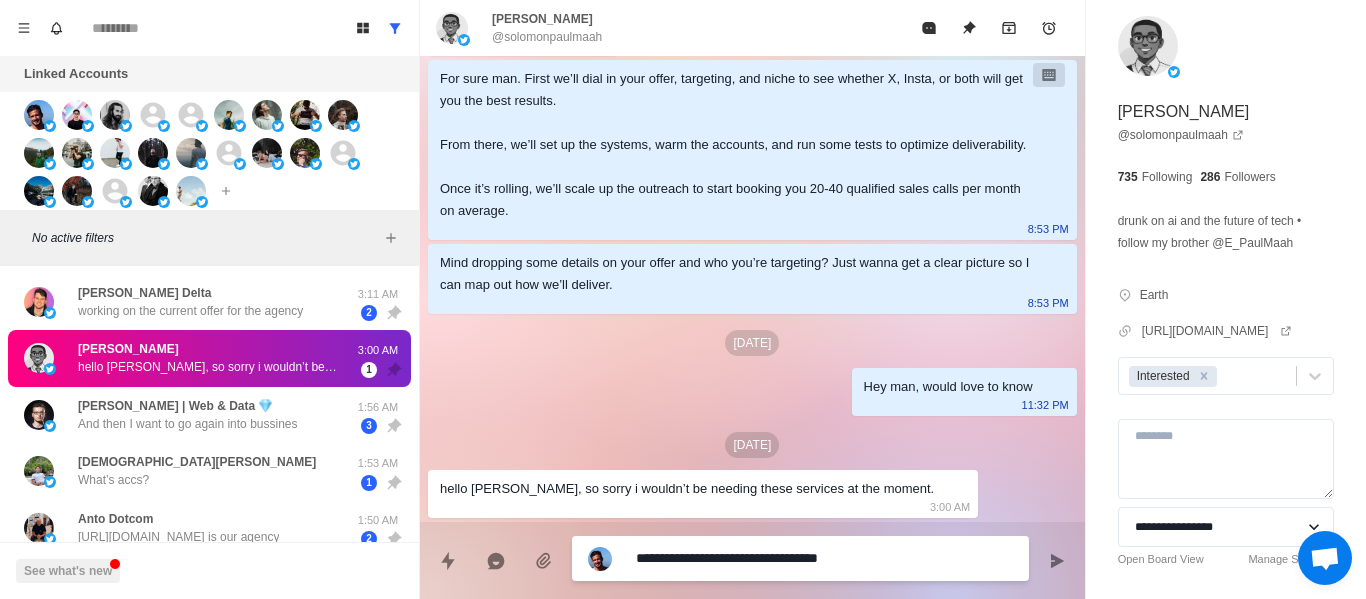 type on "**********" 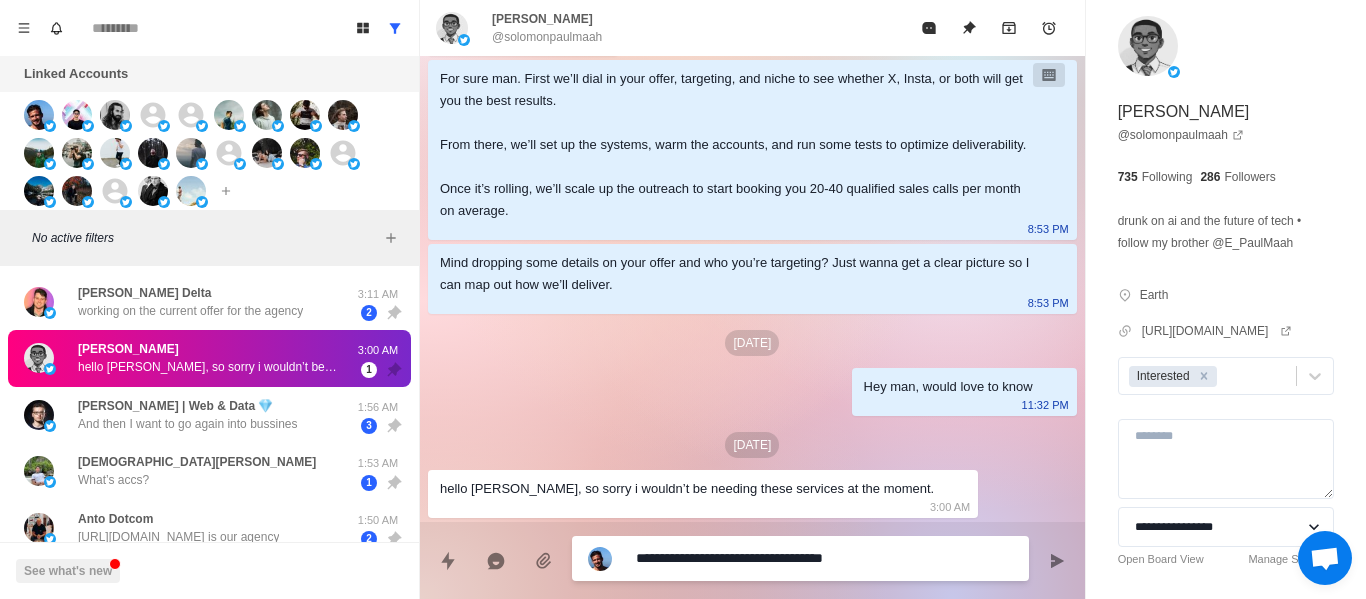 type on "*" 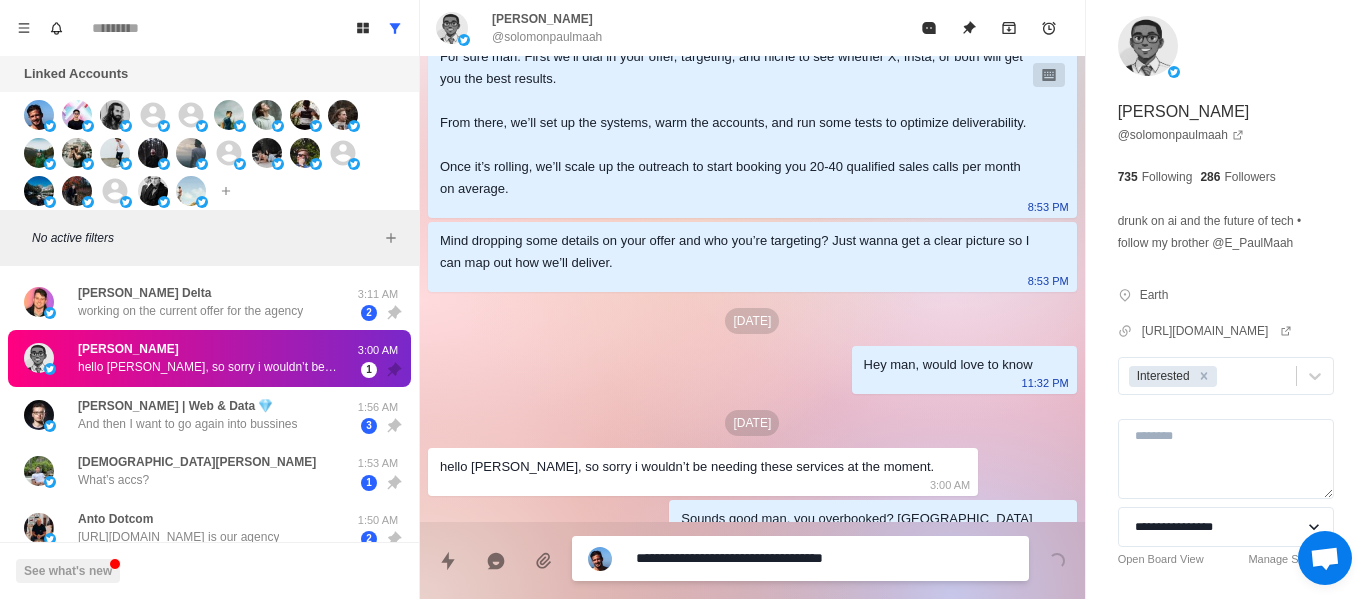 type 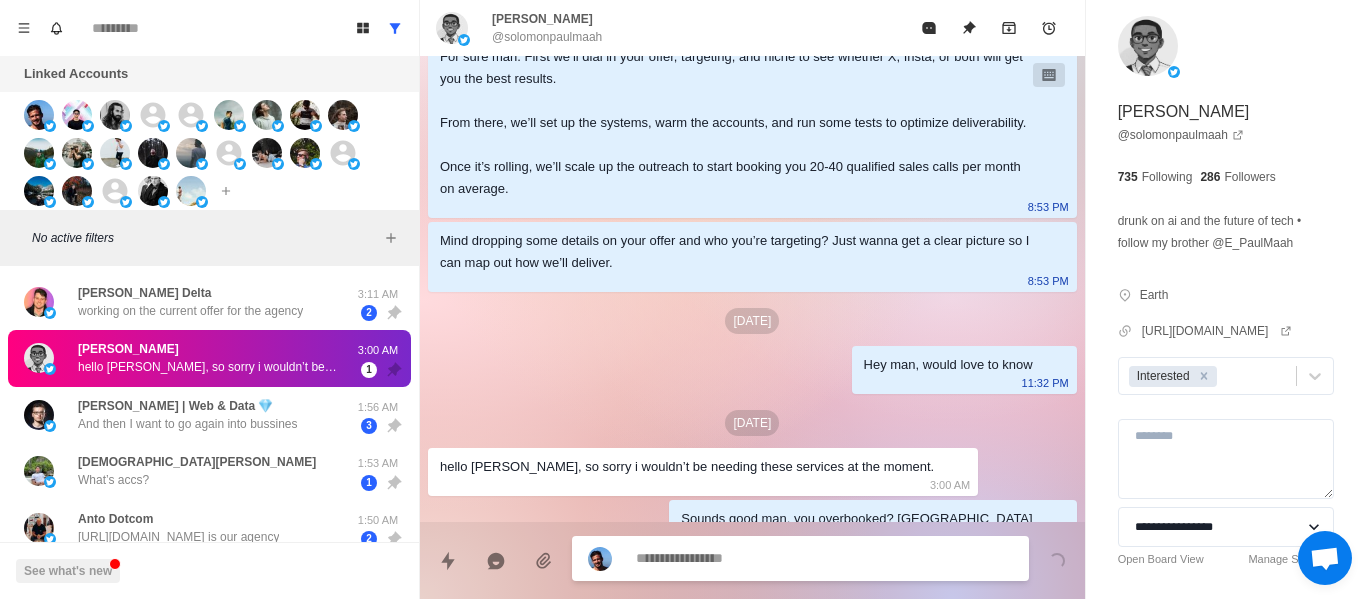 scroll, scrollTop: 786, scrollLeft: 0, axis: vertical 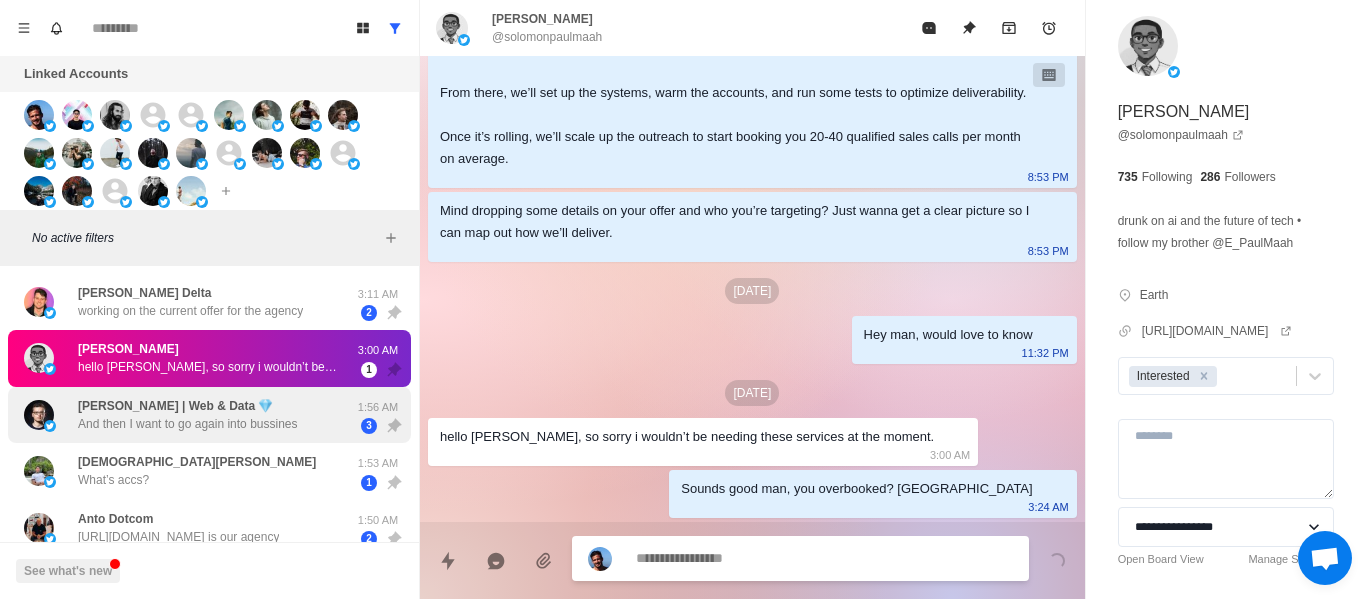 drag, startPoint x: 191, startPoint y: 425, endPoint x: 250, endPoint y: 395, distance: 66.189125 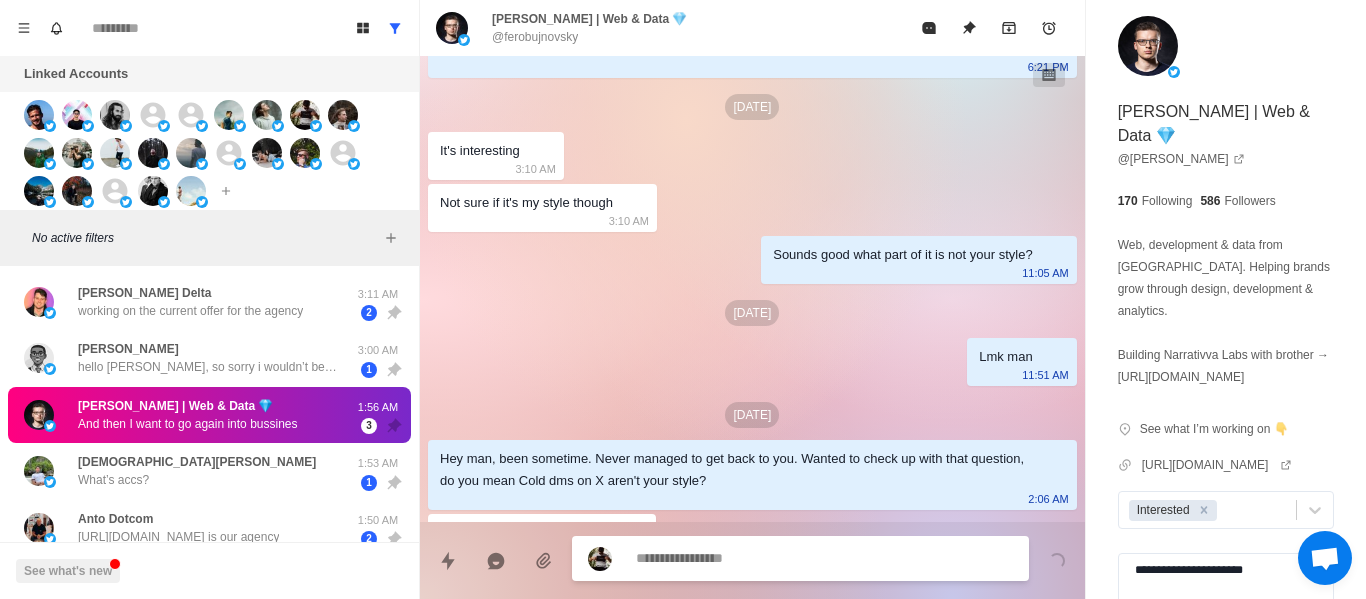 scroll, scrollTop: 2420, scrollLeft: 0, axis: vertical 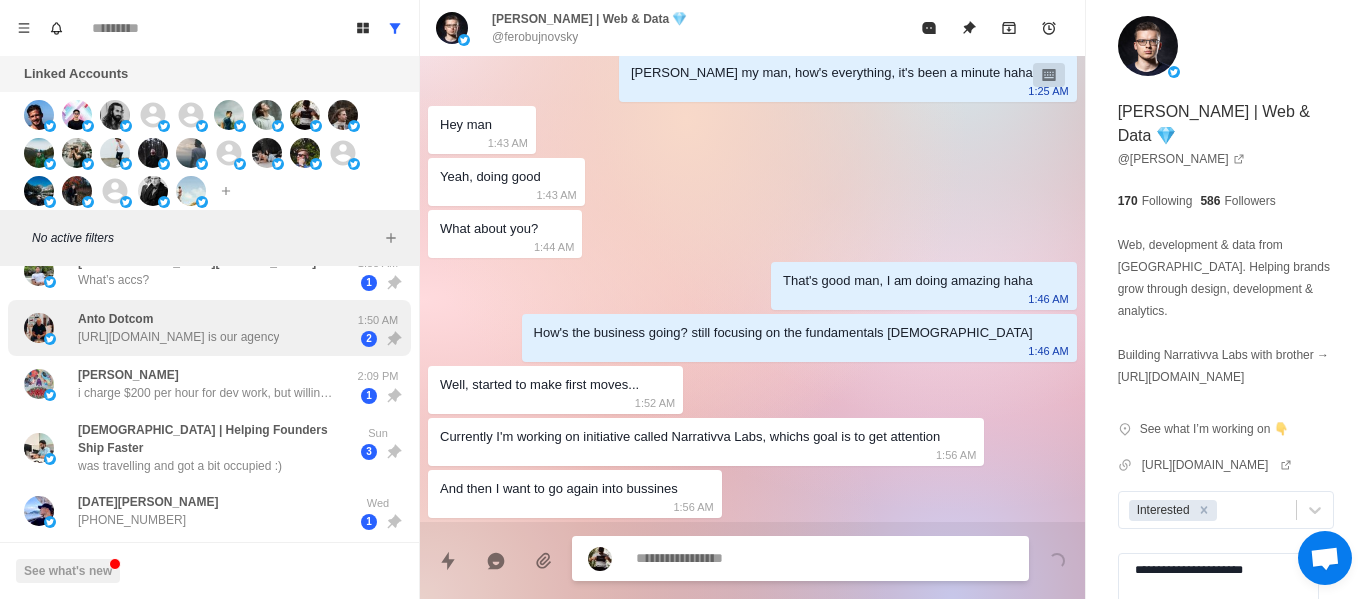 click on "Anto Dotcom" at bounding box center (115, 319) 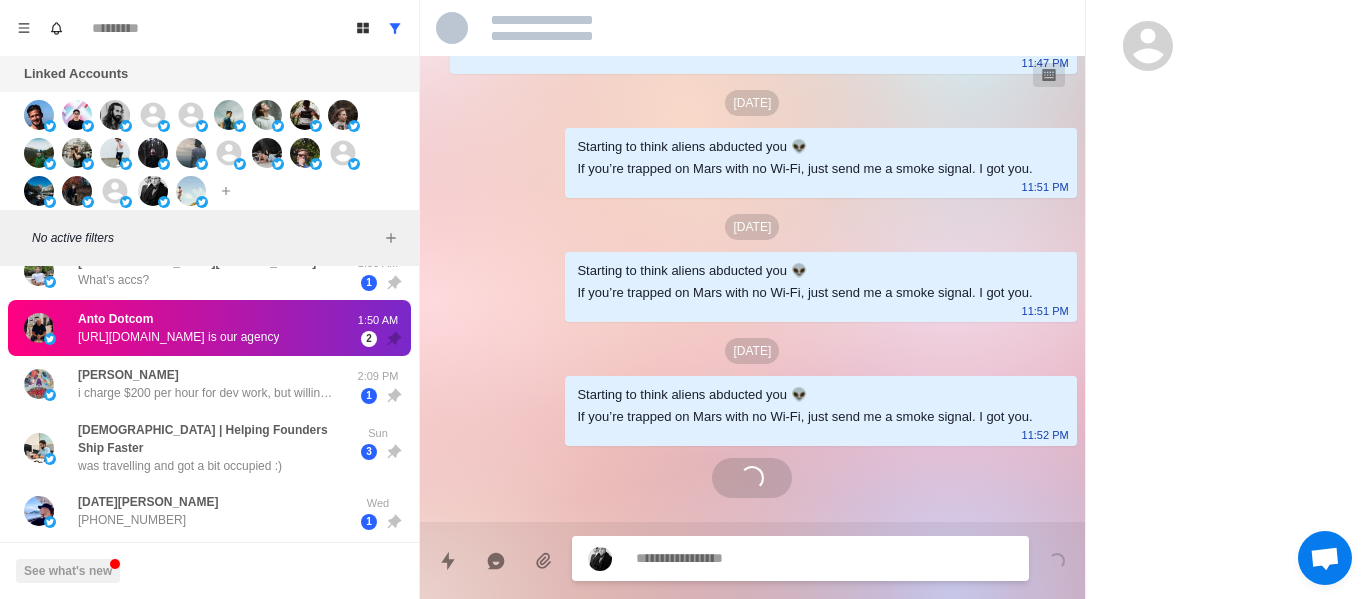 scroll, scrollTop: 118, scrollLeft: 0, axis: vertical 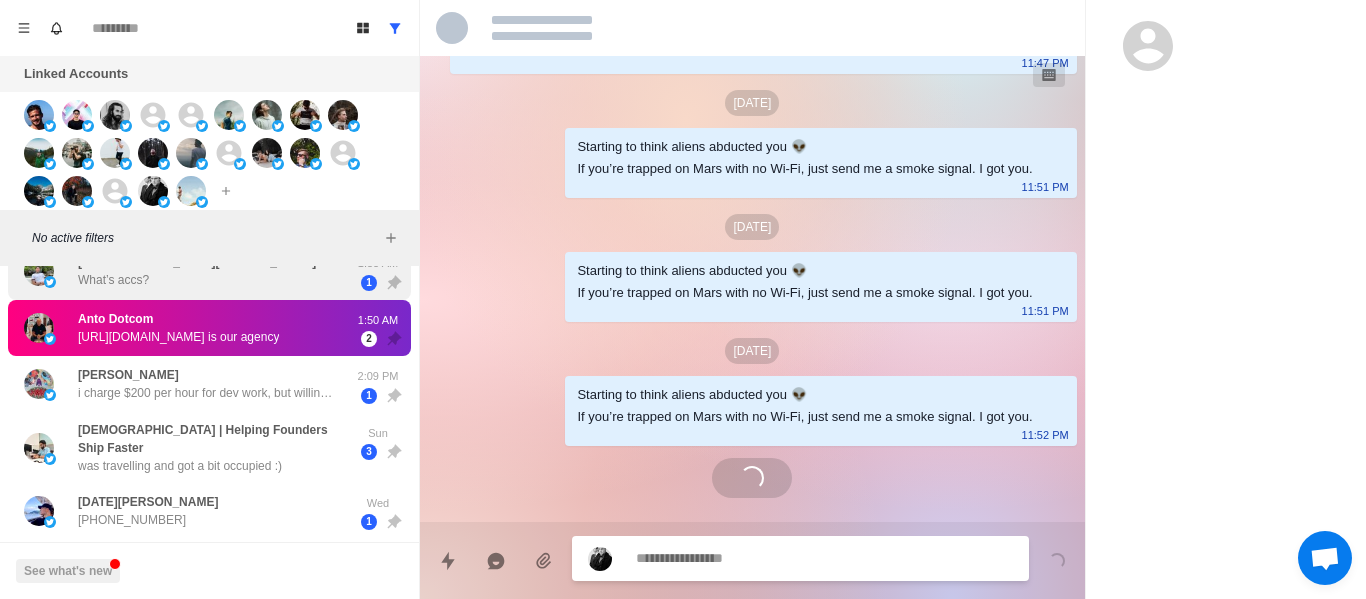 click on "[DEMOGRAPHIC_DATA][PERSON_NAME] What’s accs?" at bounding box center [197, 271] 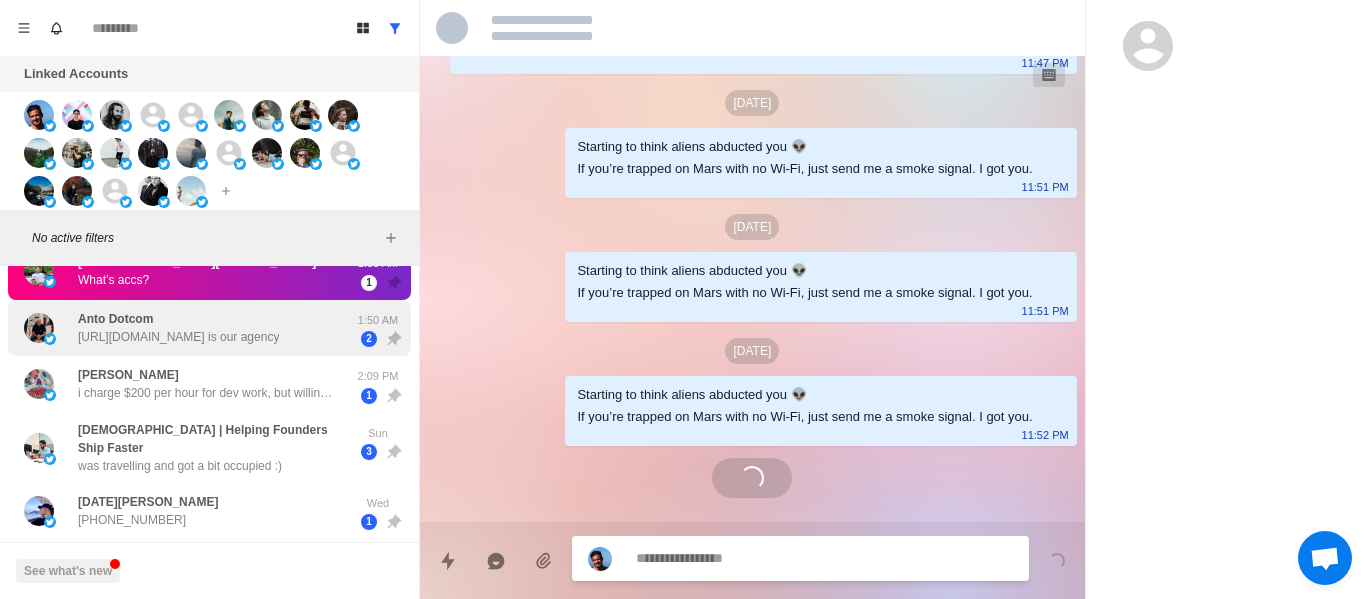 scroll, scrollTop: 1682, scrollLeft: 0, axis: vertical 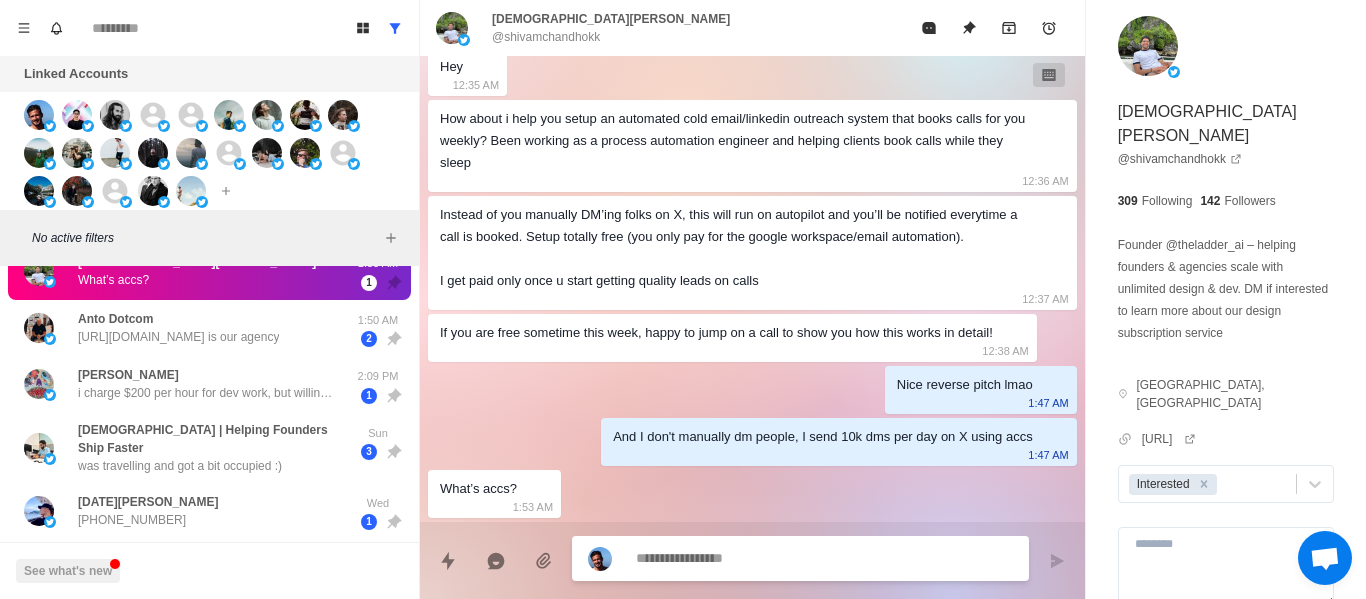 type on "*" 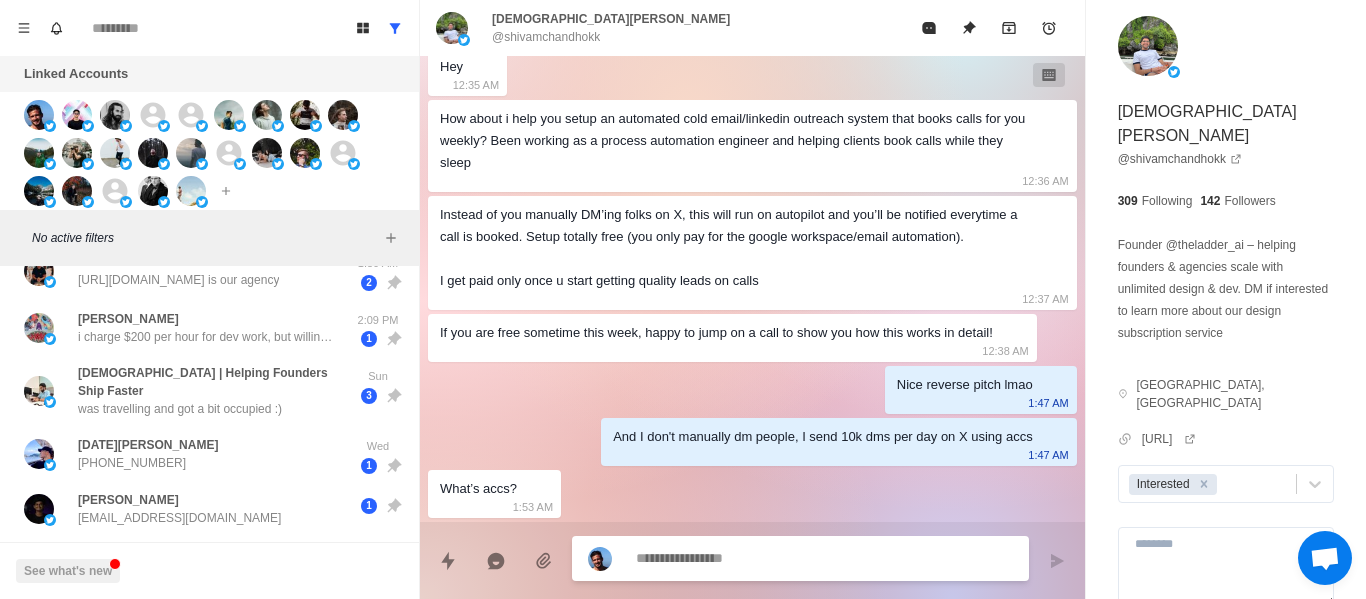type on "*" 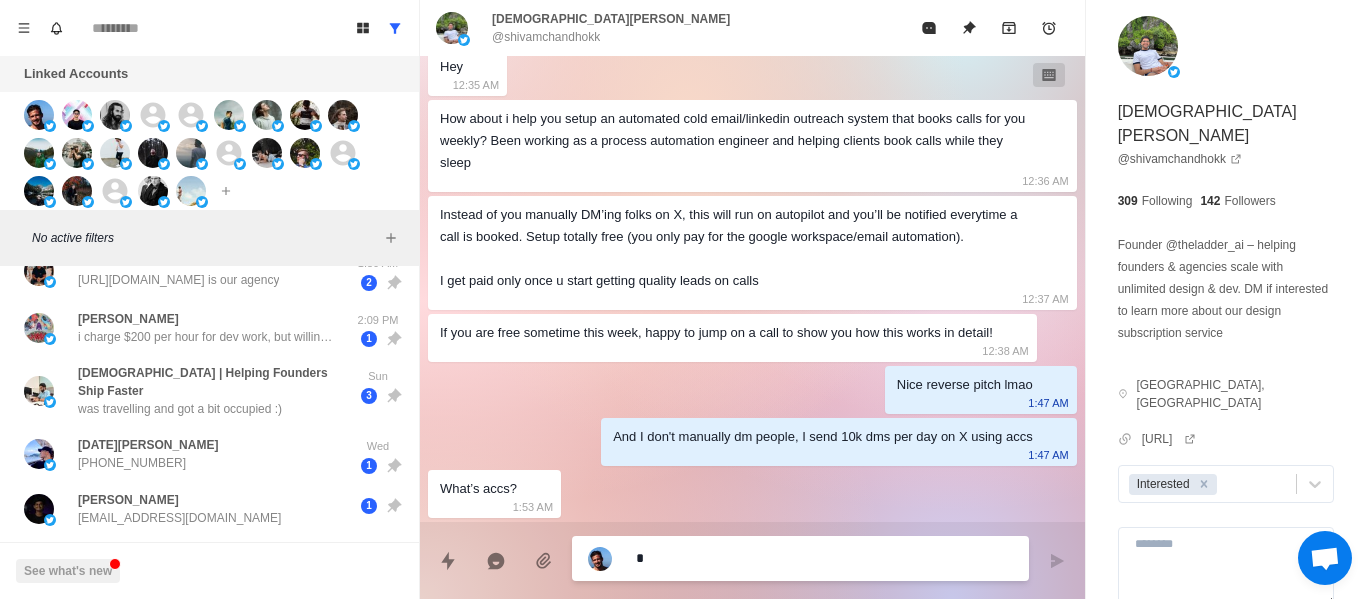 scroll, scrollTop: 143, scrollLeft: 0, axis: vertical 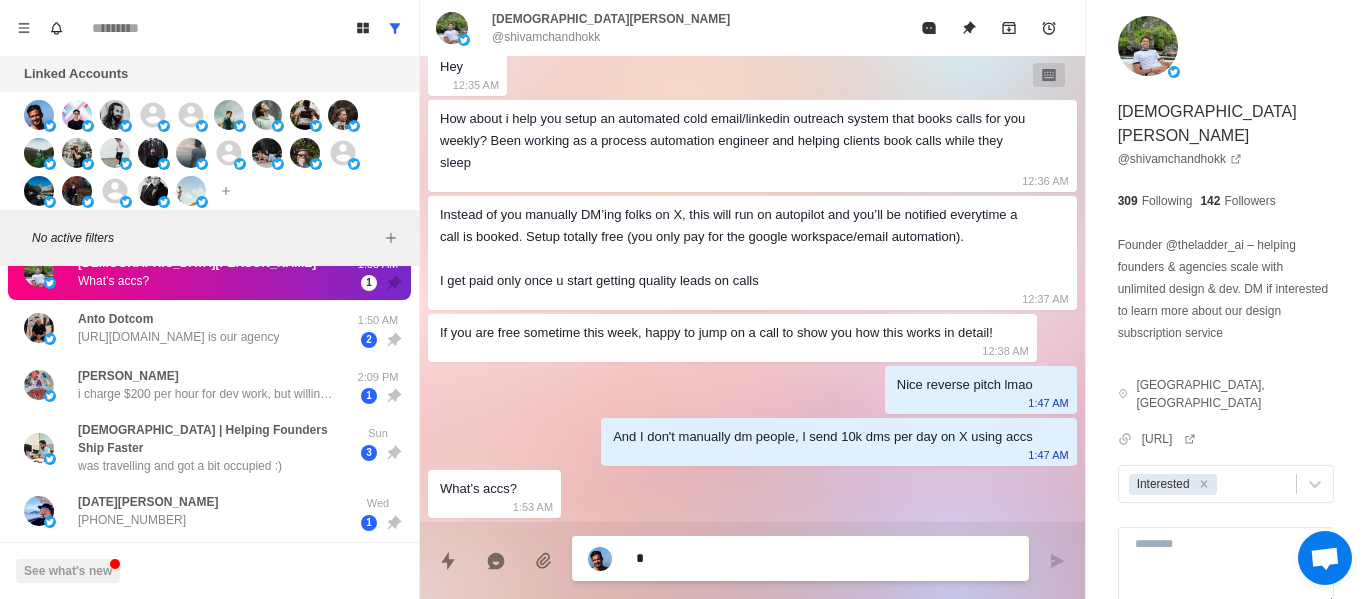type on "**" 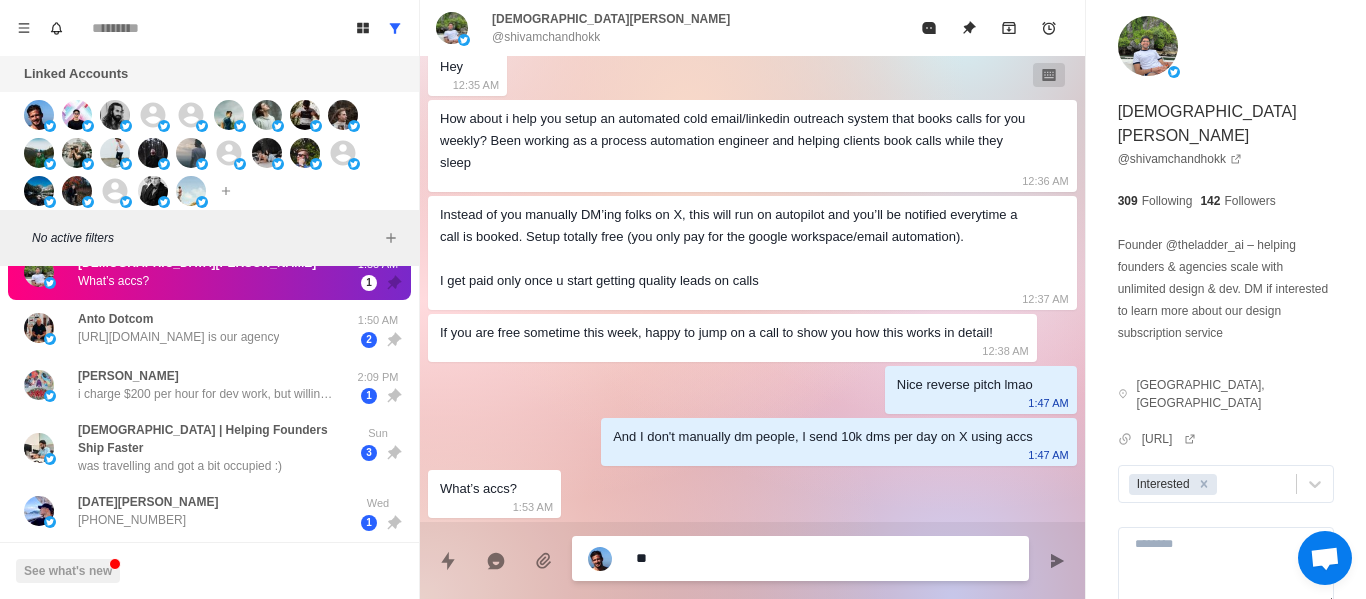 type on "*" 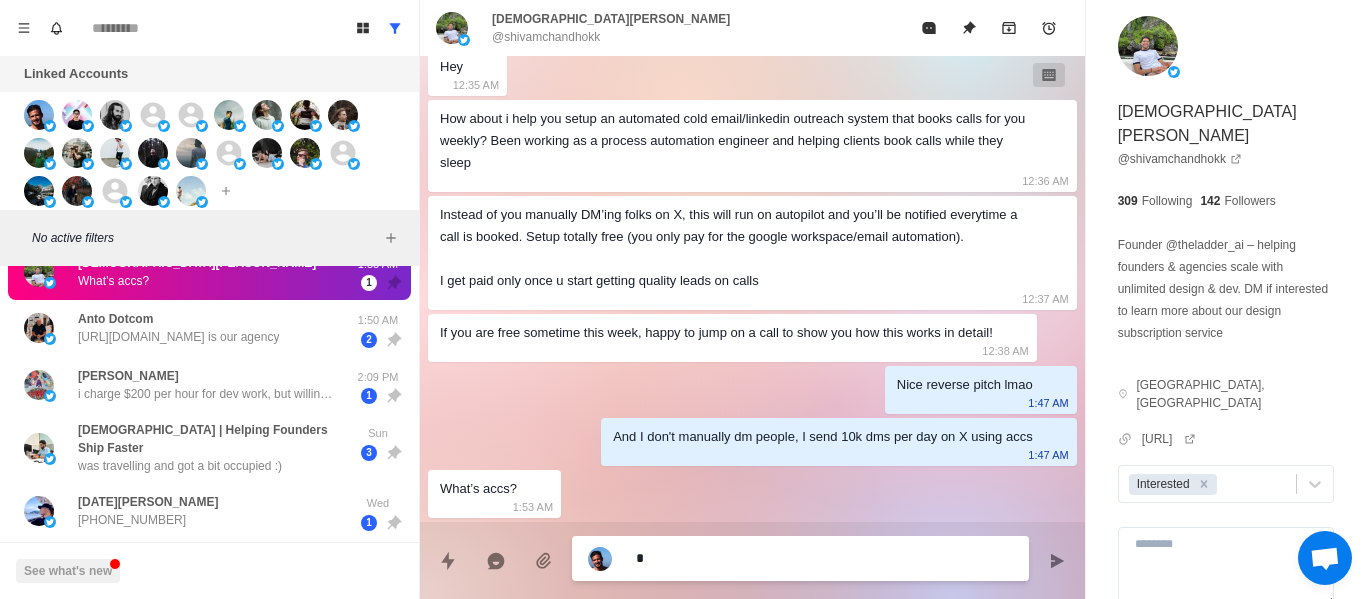 type 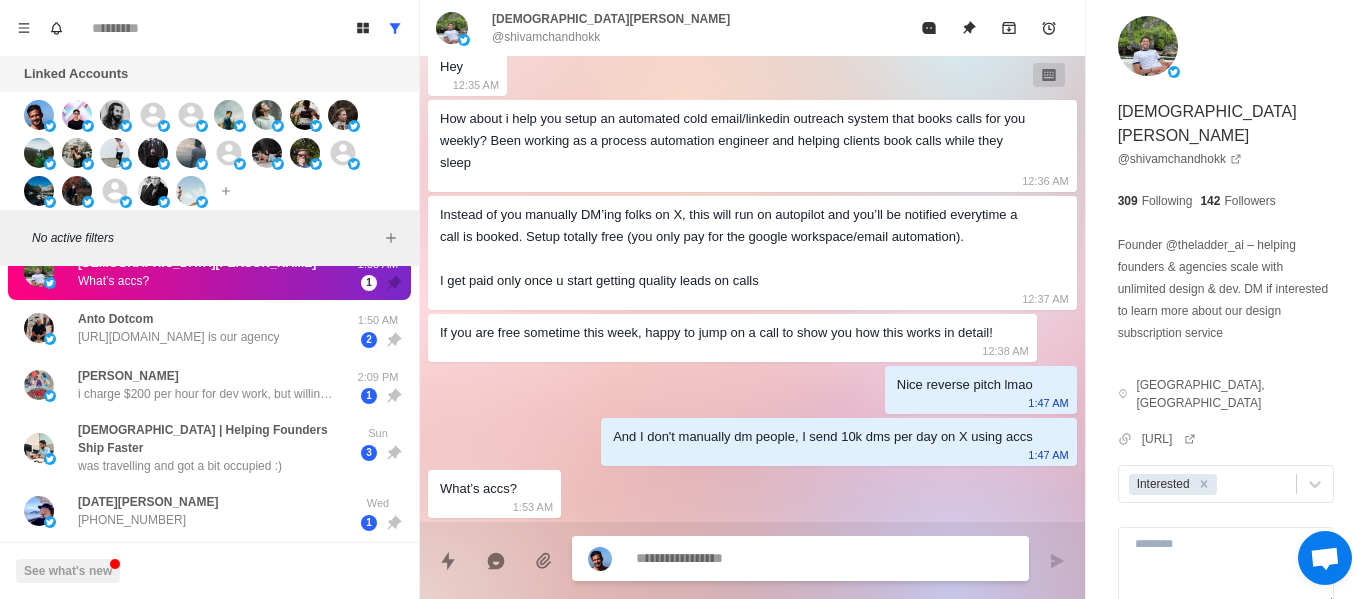 type on "*" 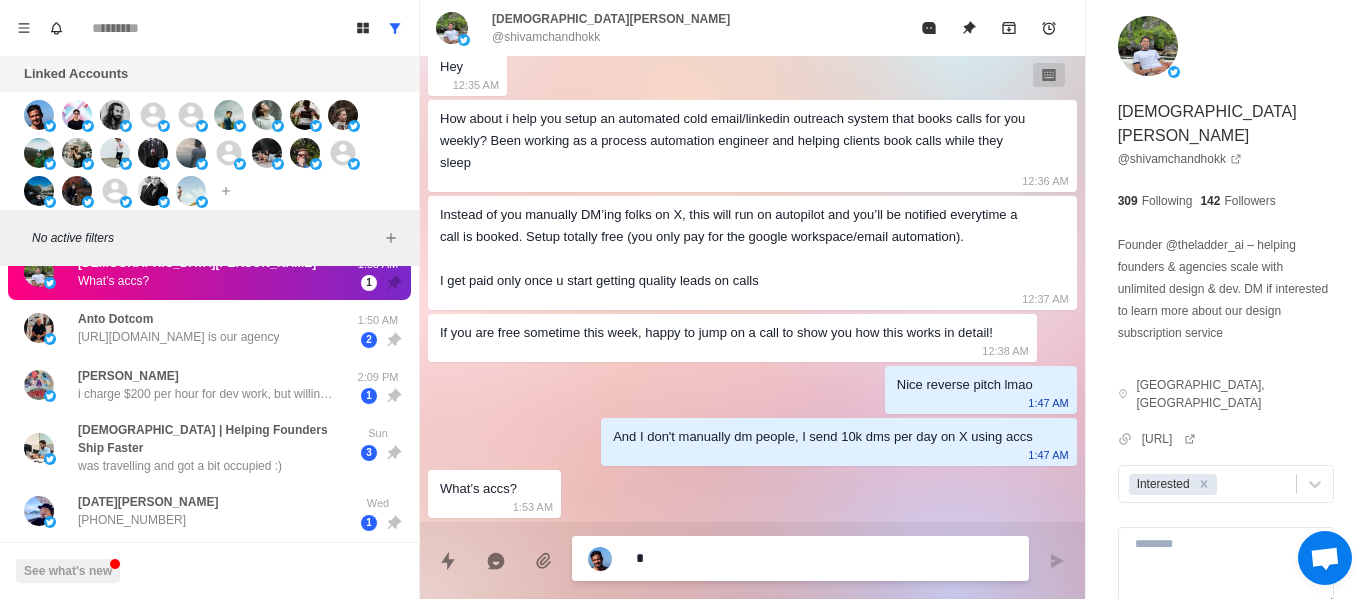 type on "**" 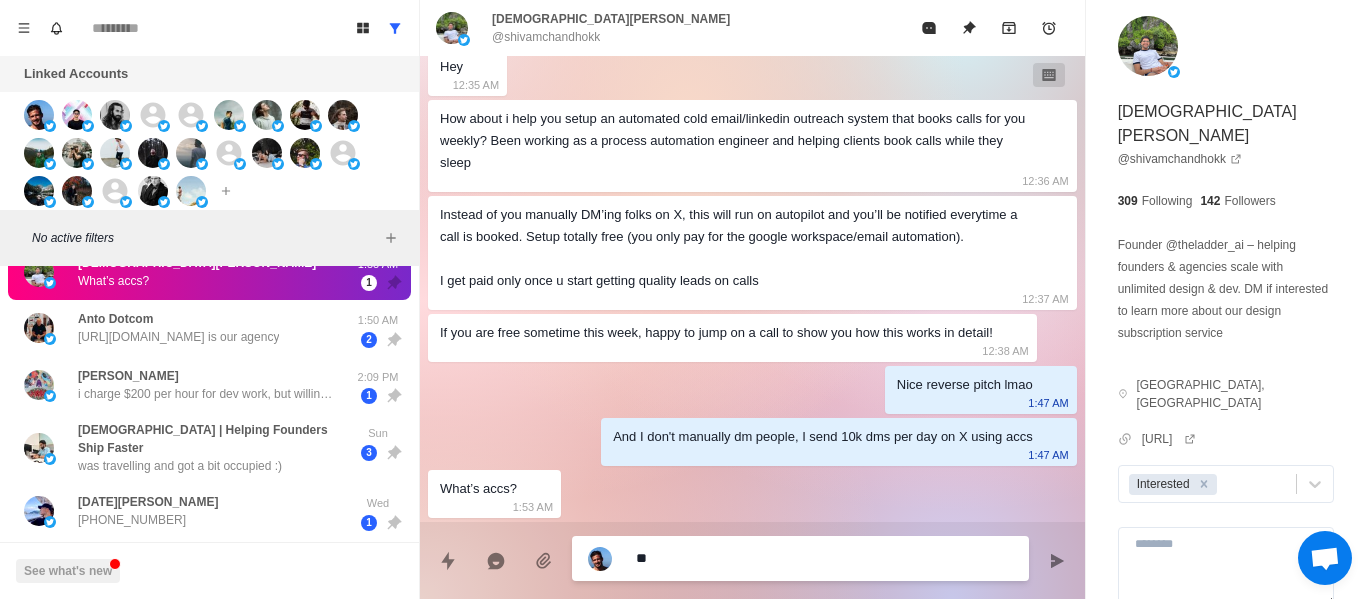 type on "***" 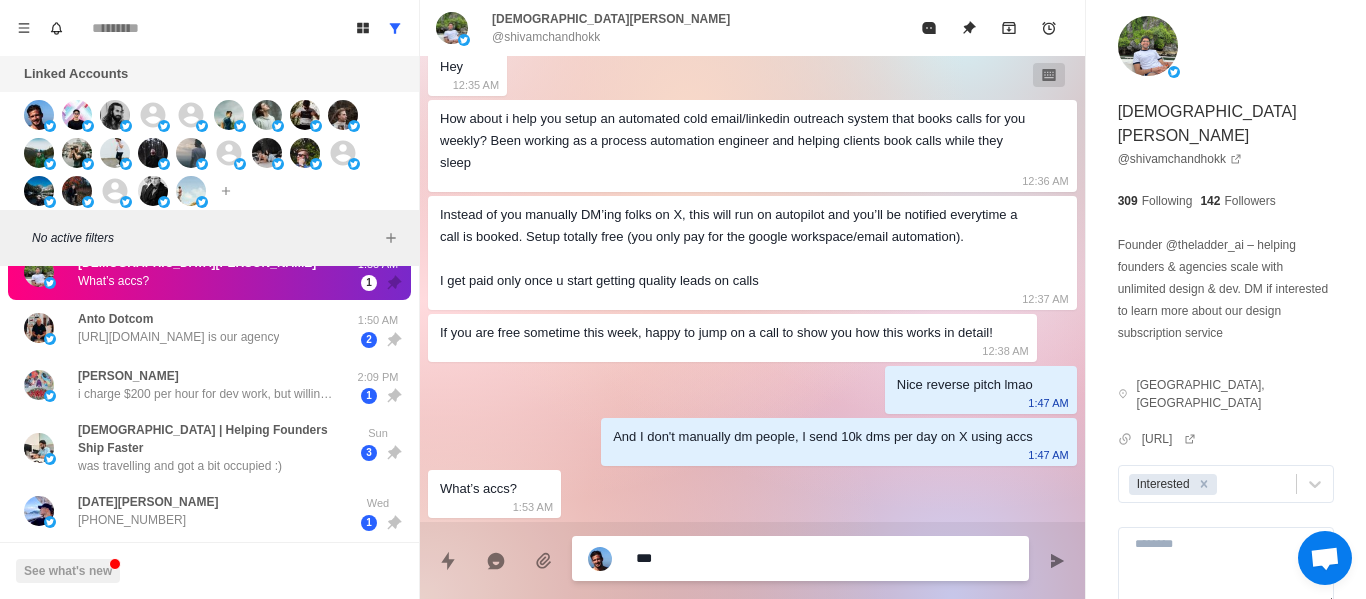 type on "****" 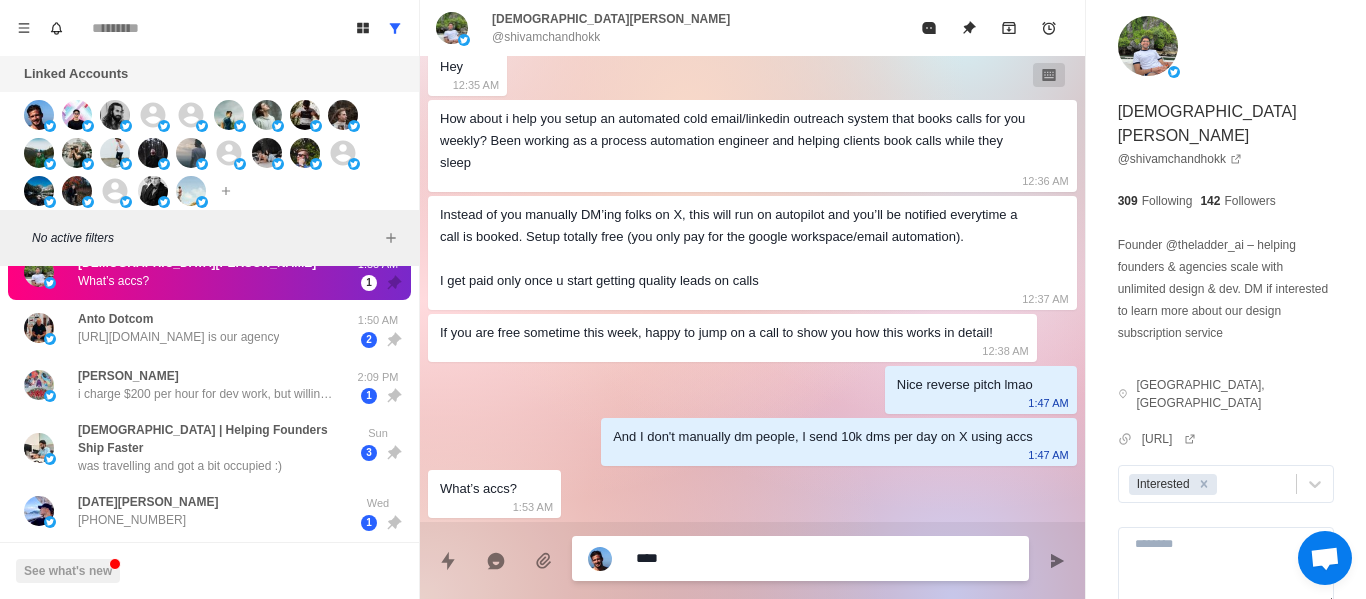 type on "*" 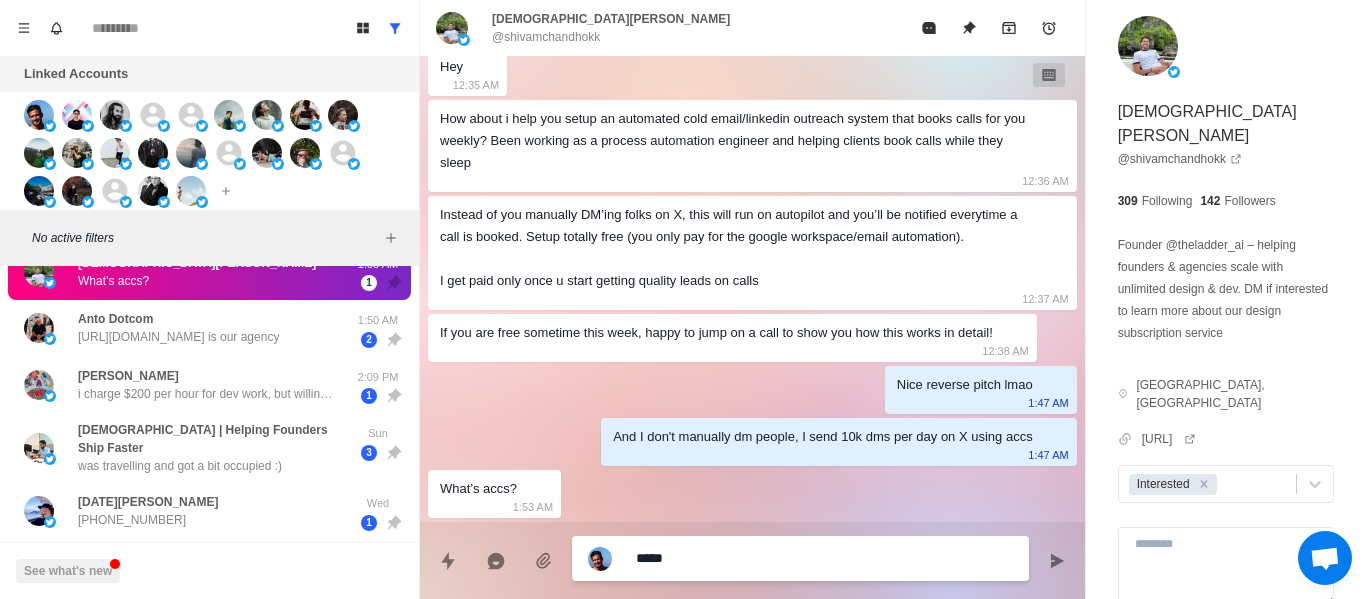 type on "******" 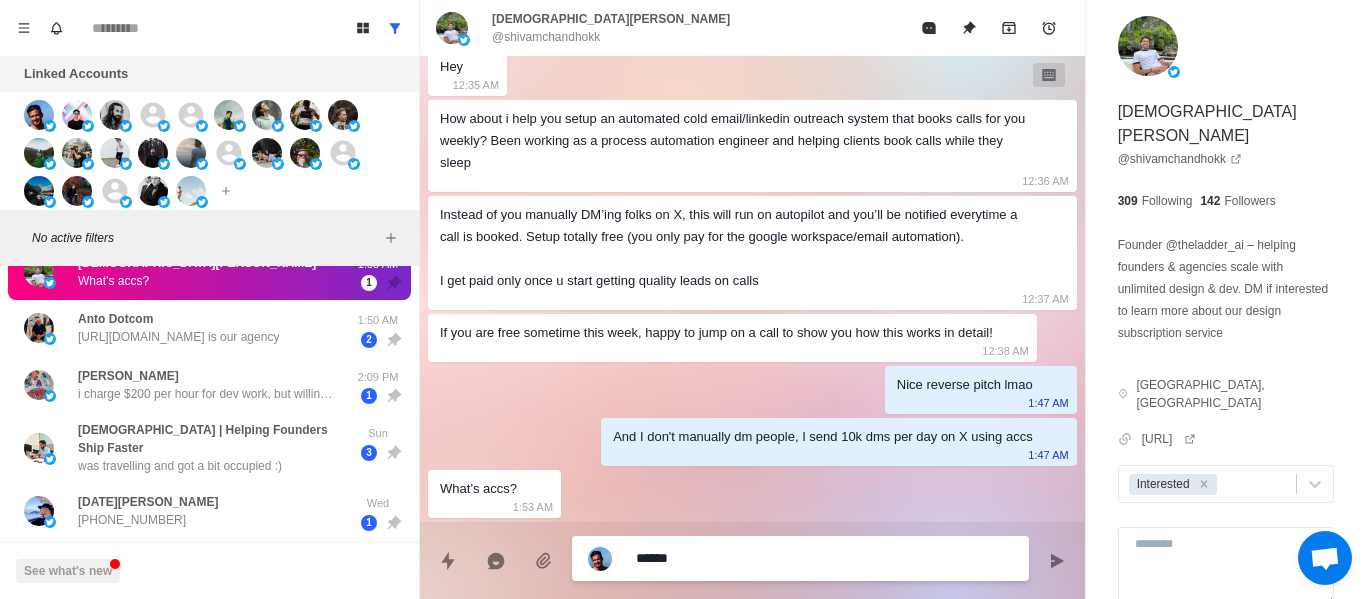 type on "*" 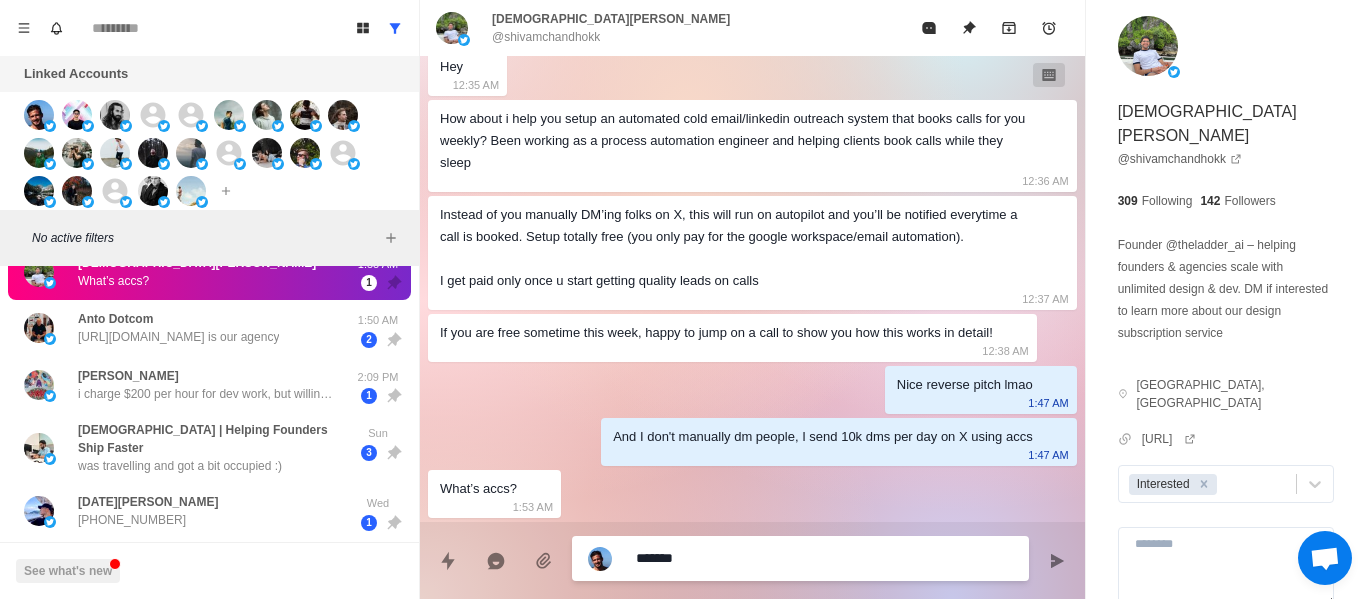 type on "********" 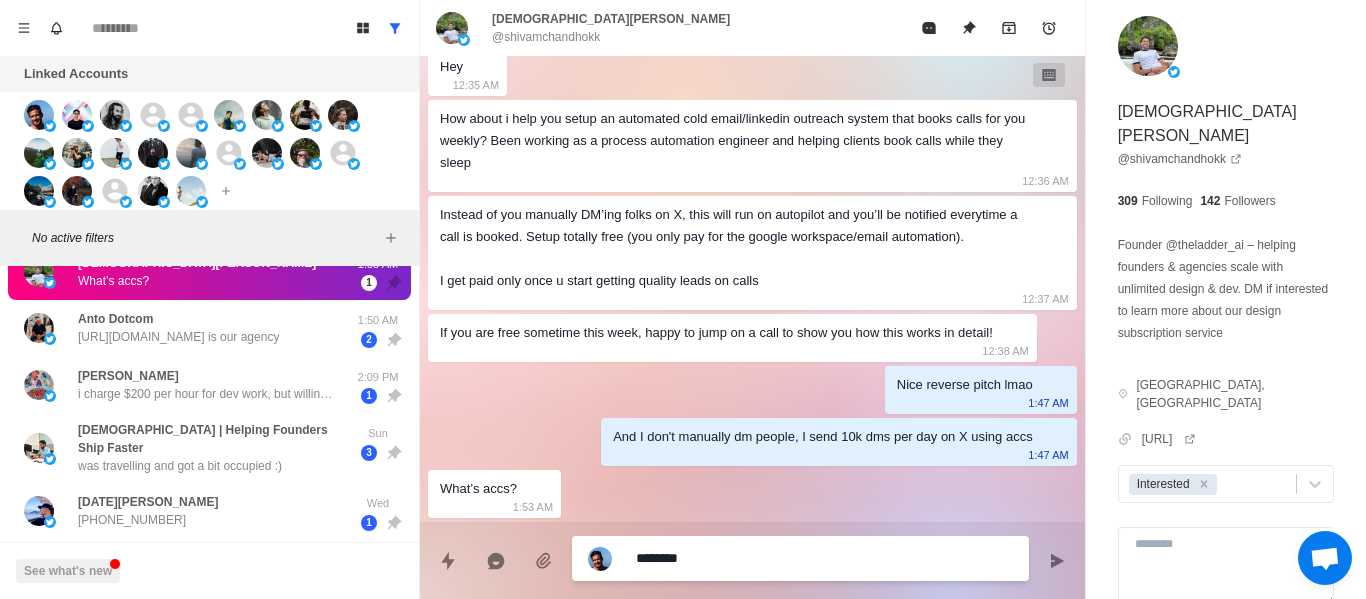 type on "*********" 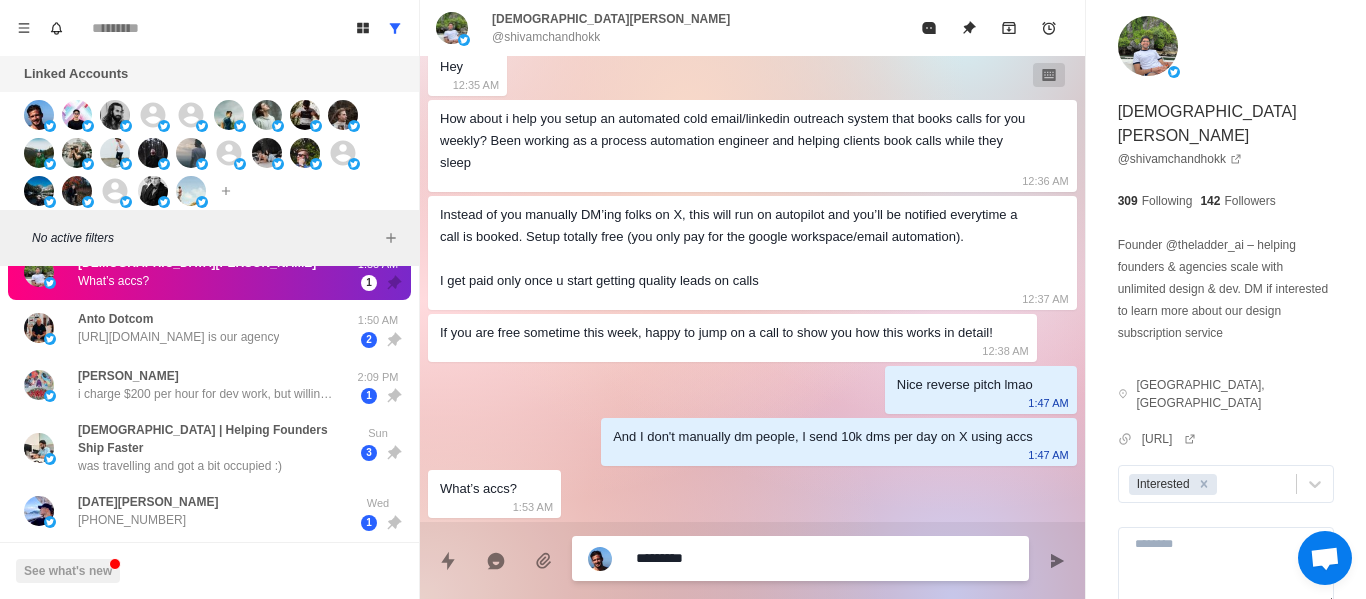 type on "**********" 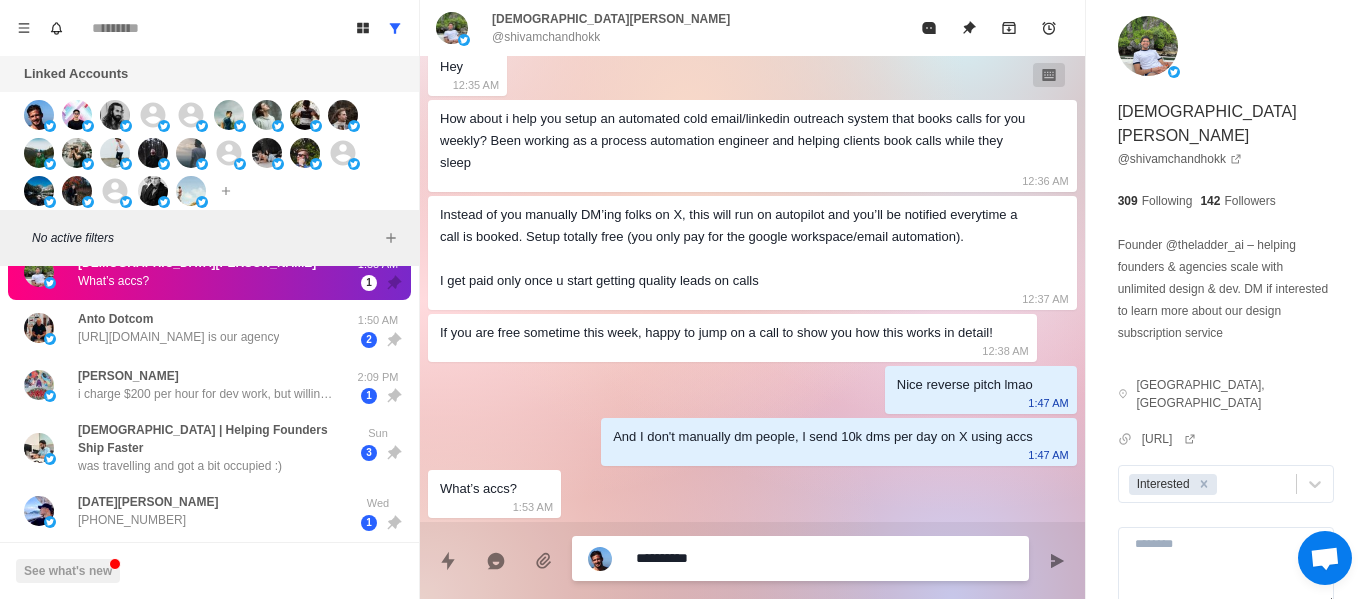 type on "**********" 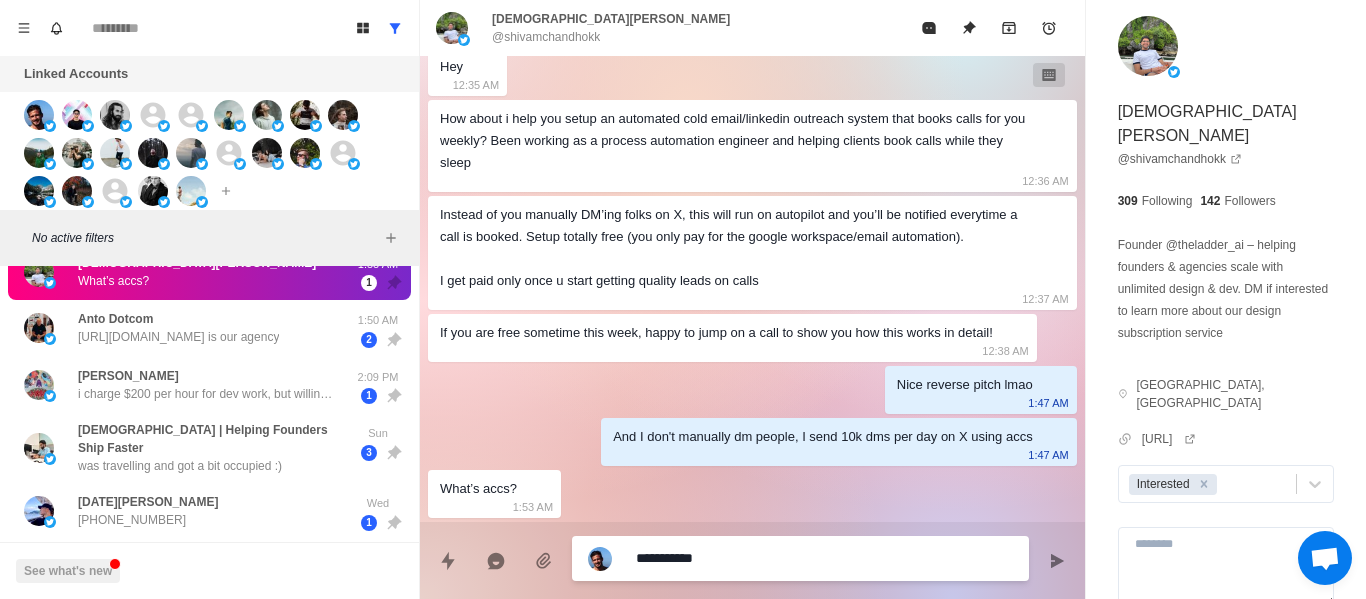 type on "**********" 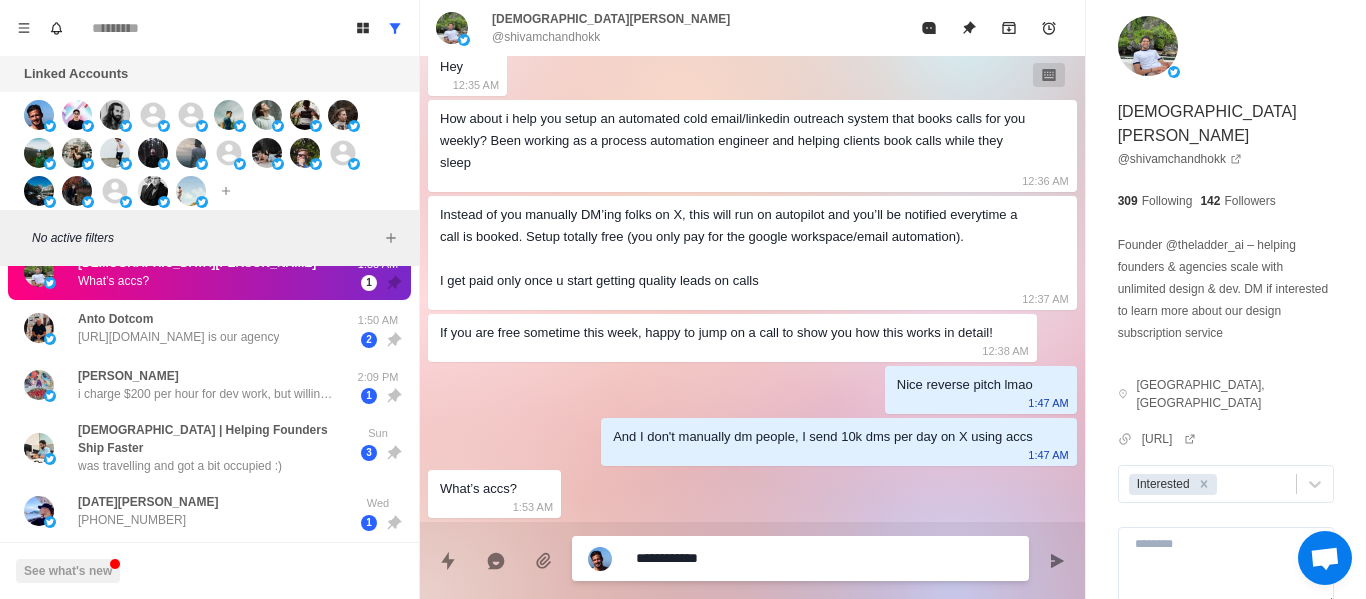 type on "**********" 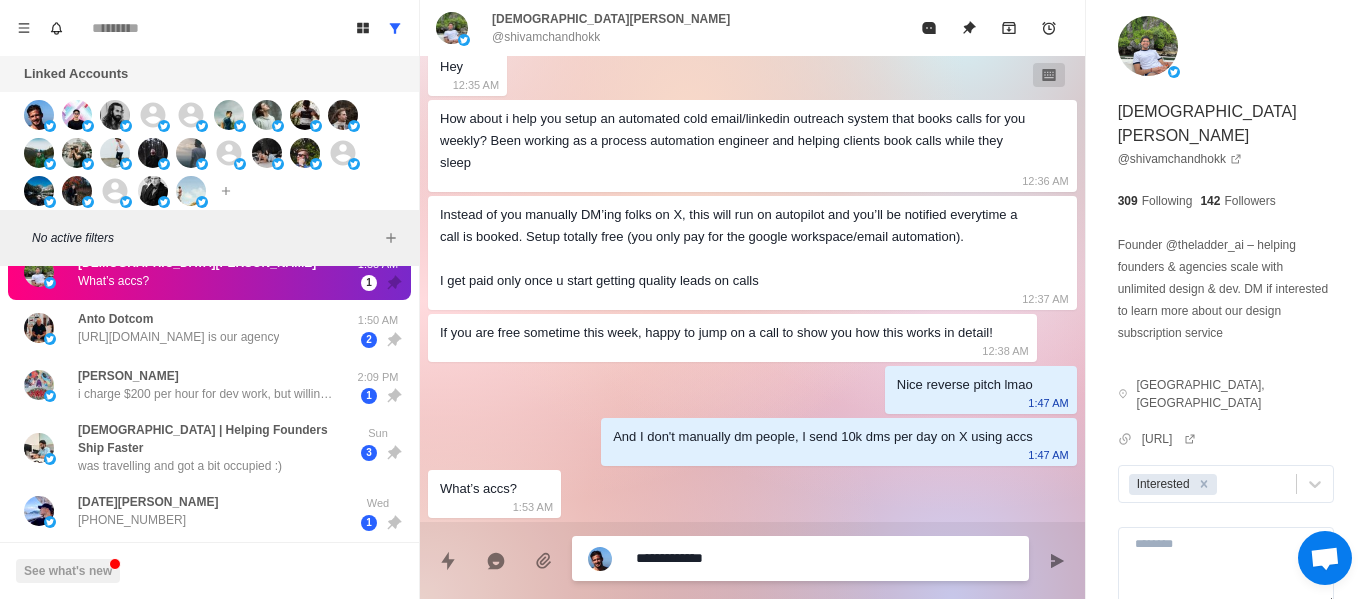 type on "**********" 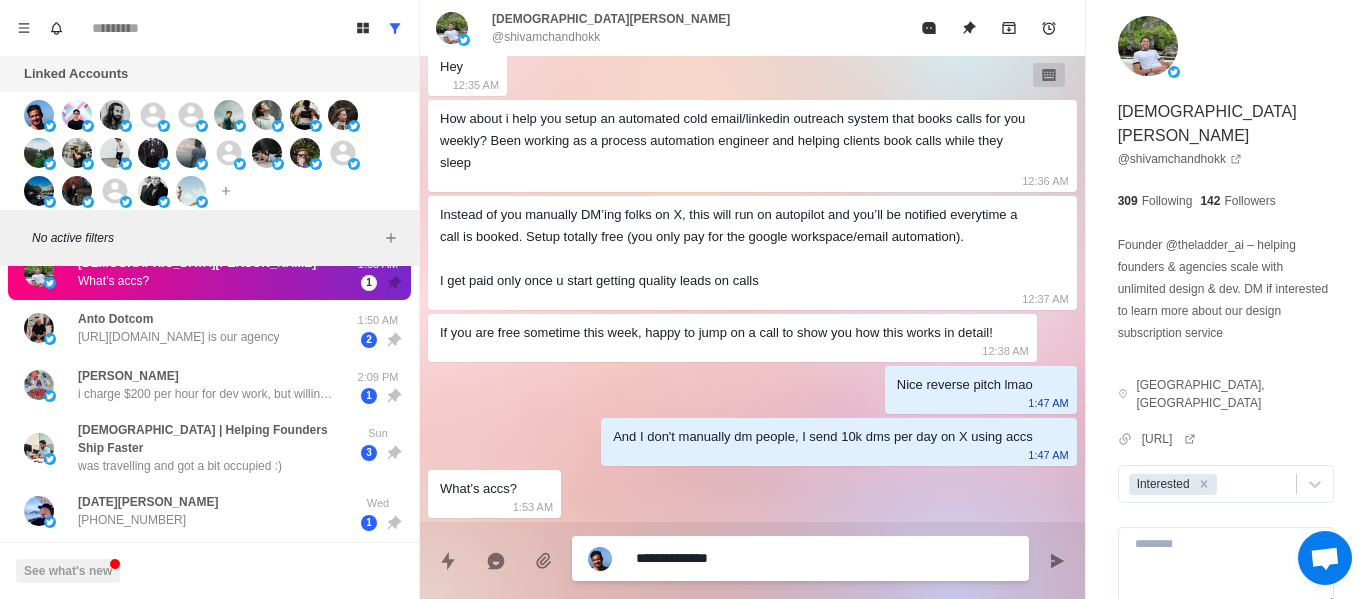 type on "**********" 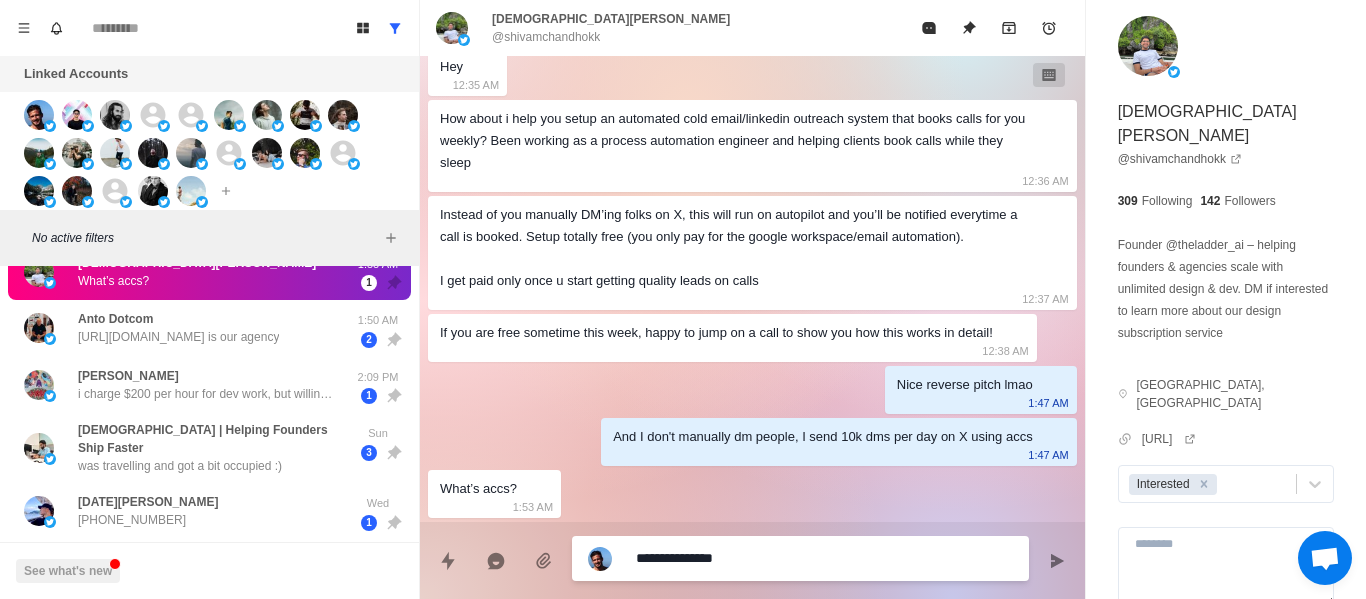 type on "*" 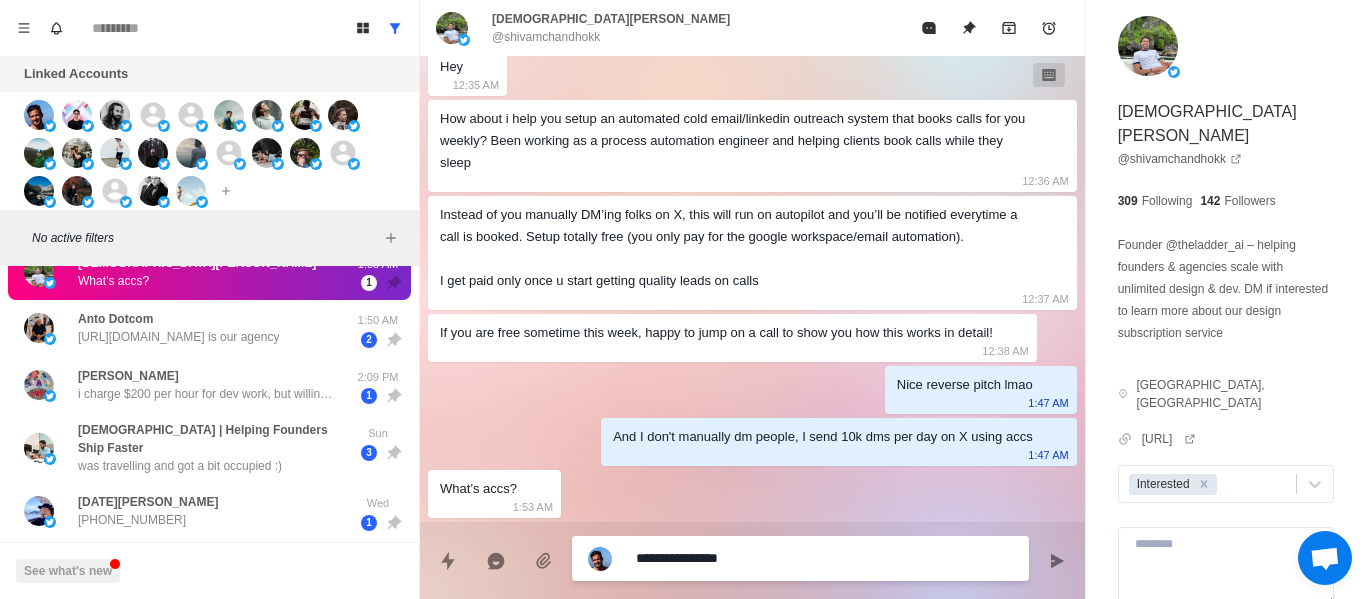 type on "*" 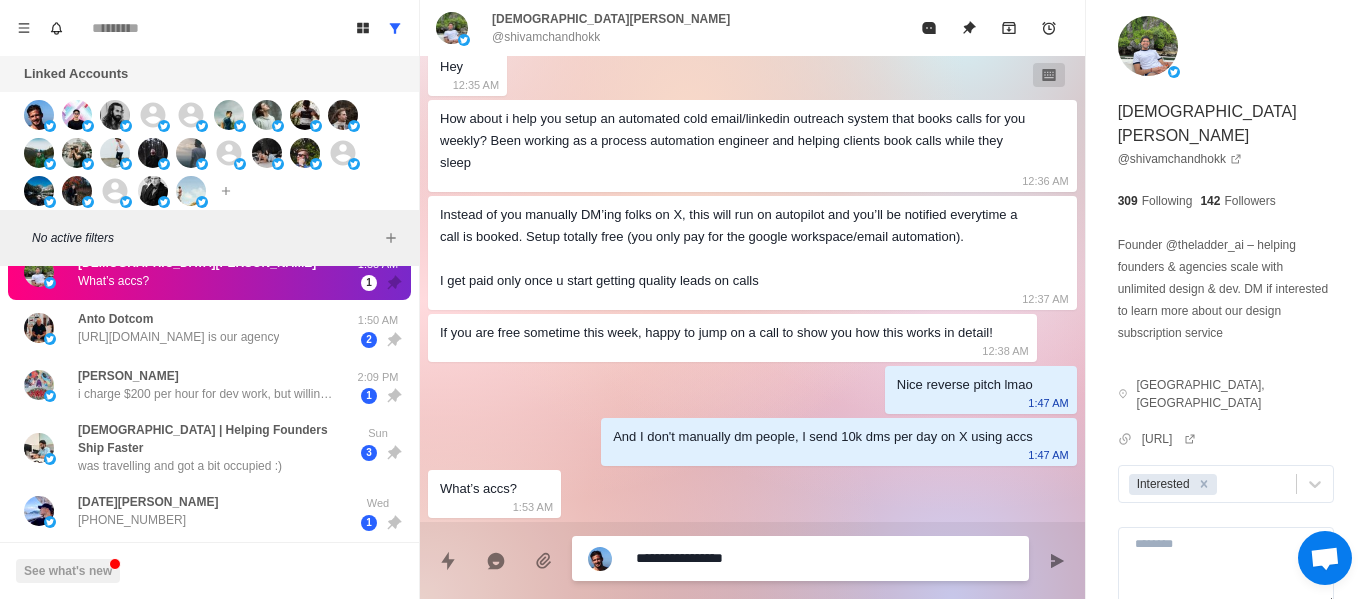 type on "**********" 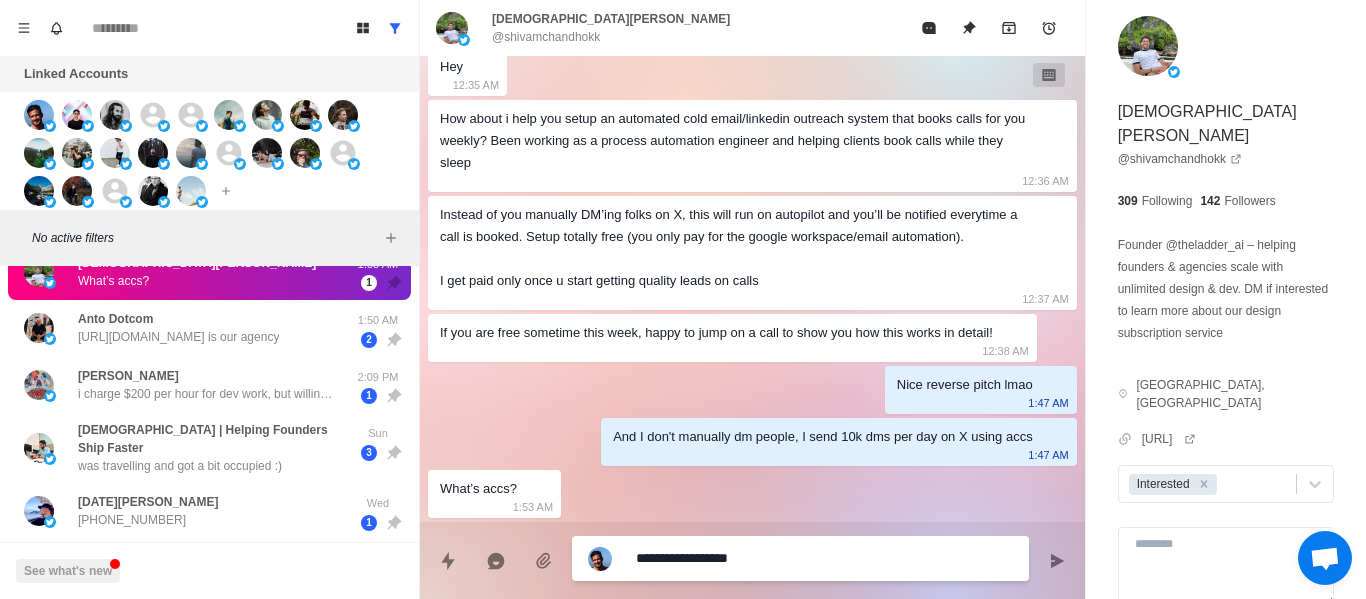 type on "**********" 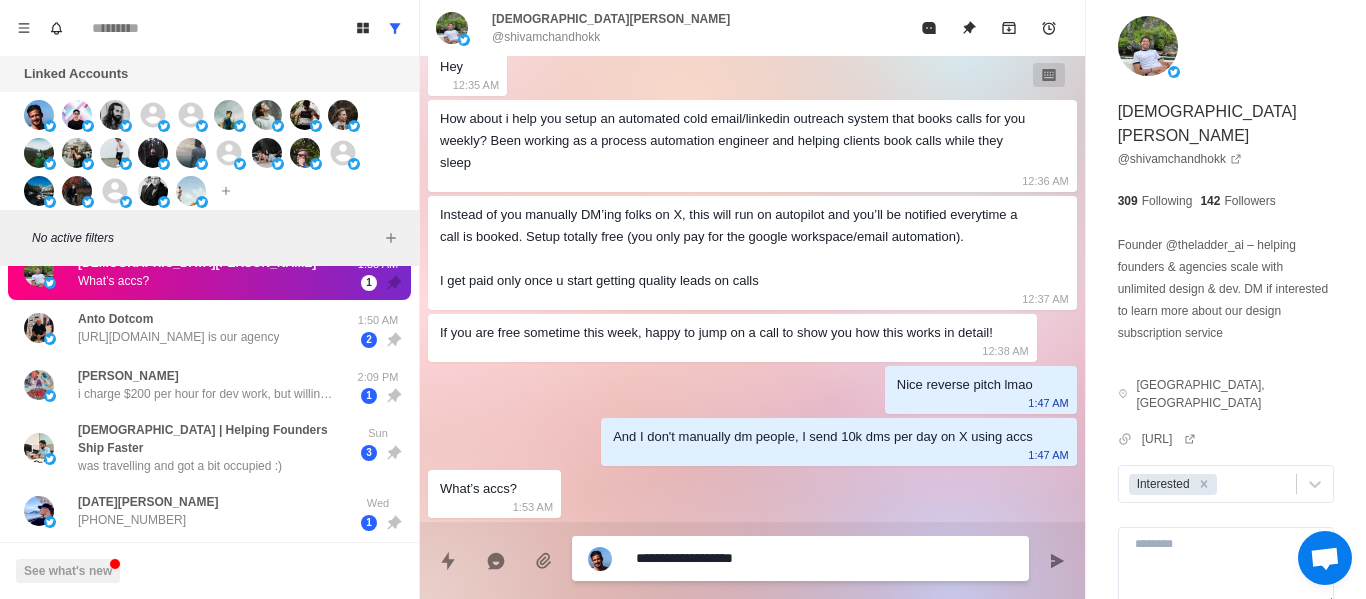 type on "**********" 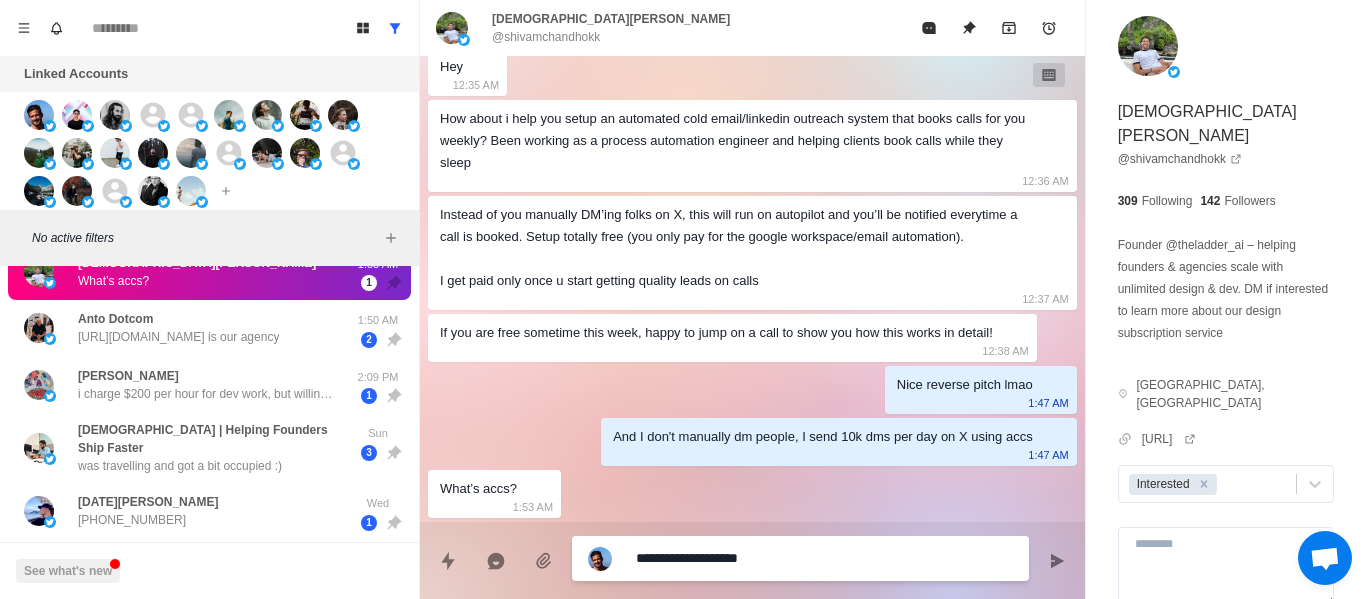 type on "**********" 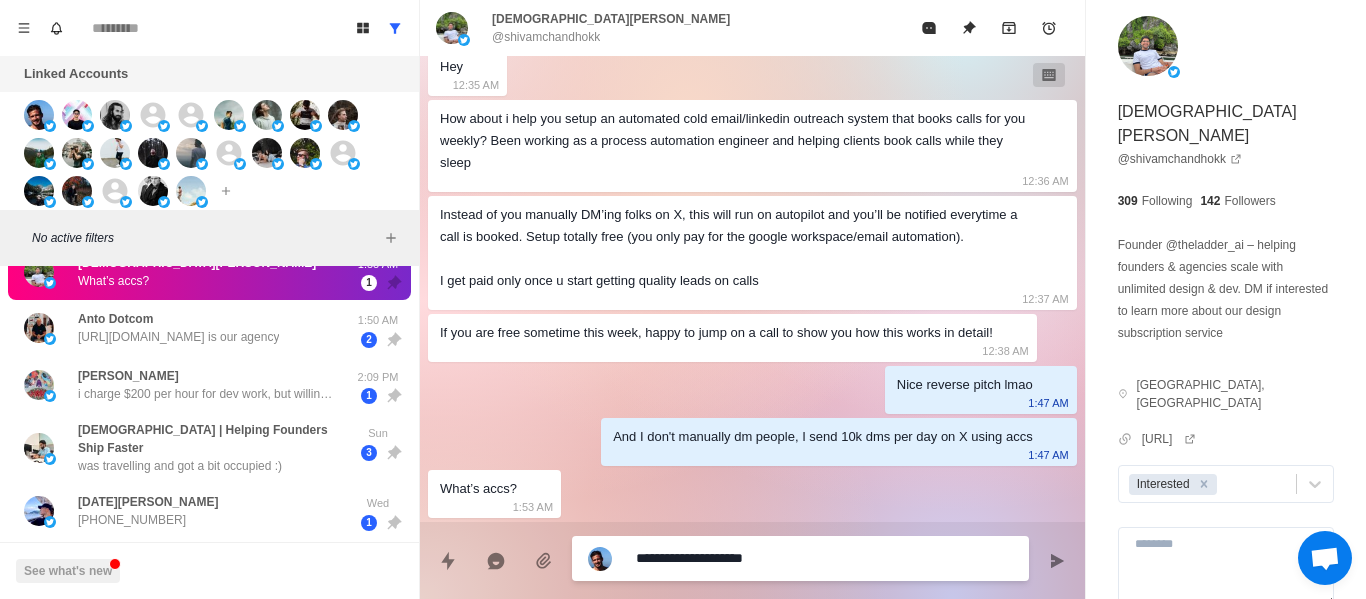 type on "**********" 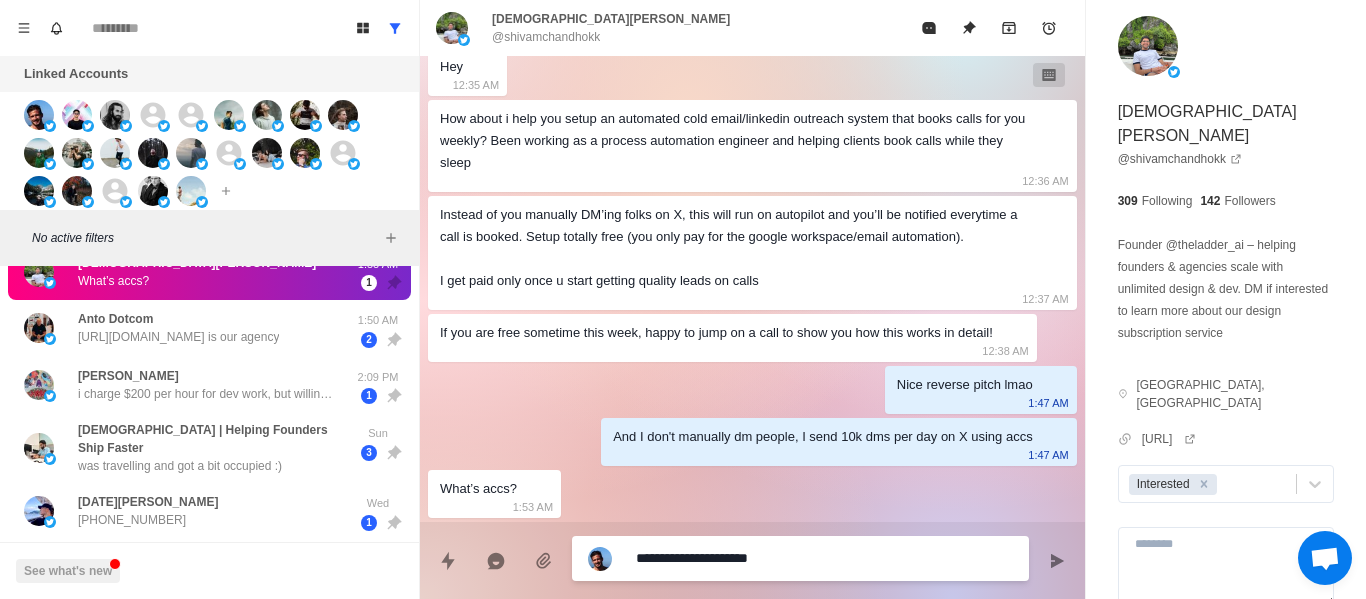 type on "**********" 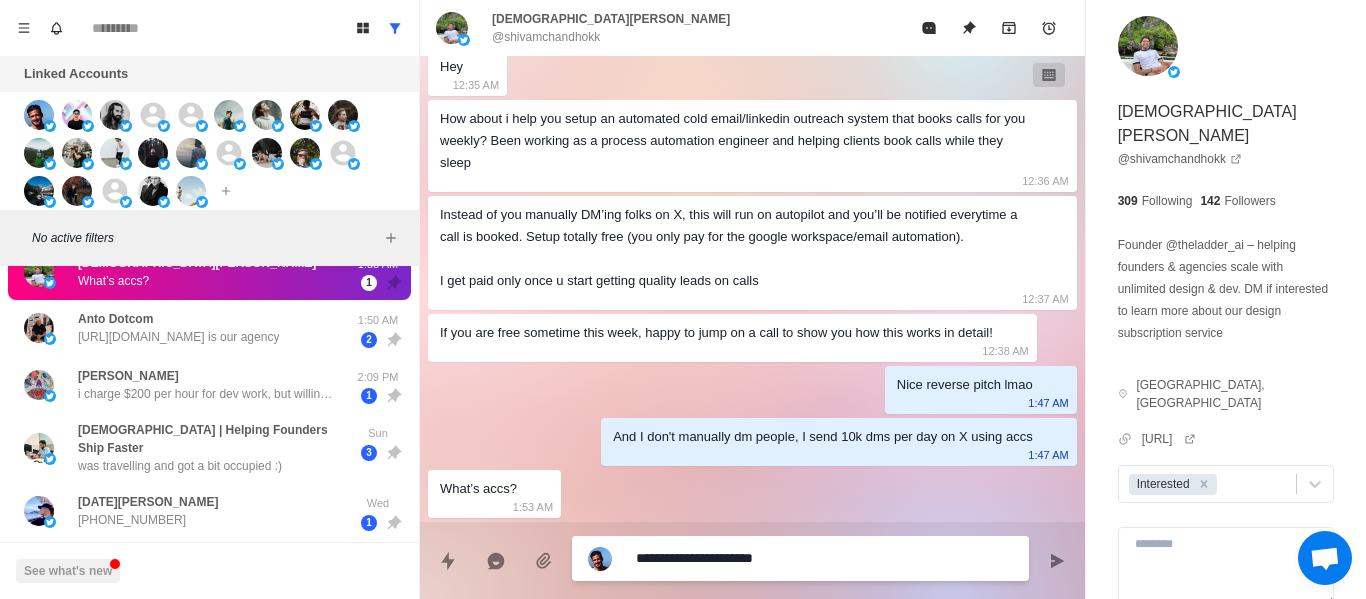 type on "**********" 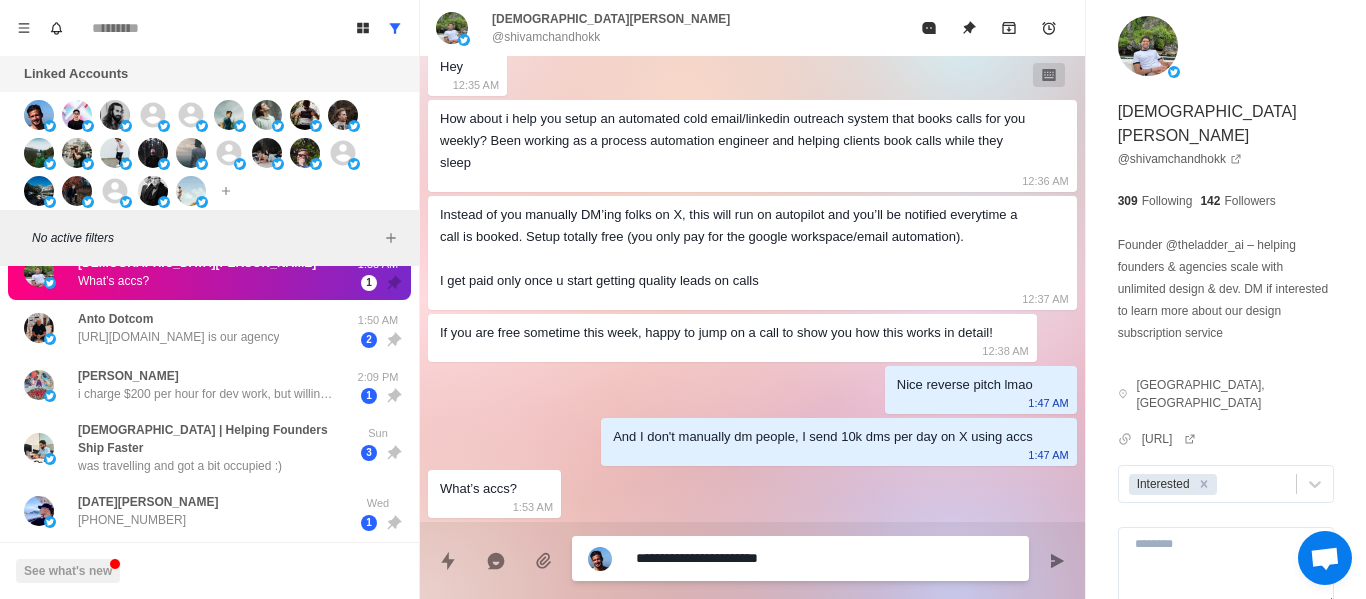 type on "**********" 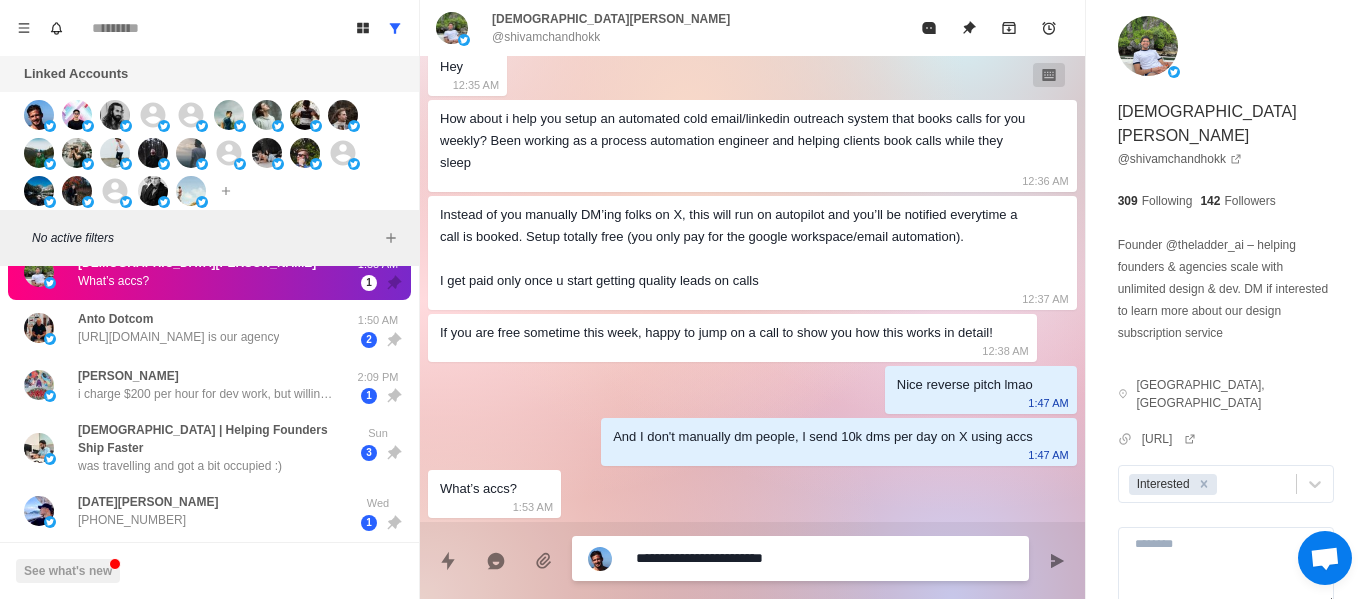 type on "**********" 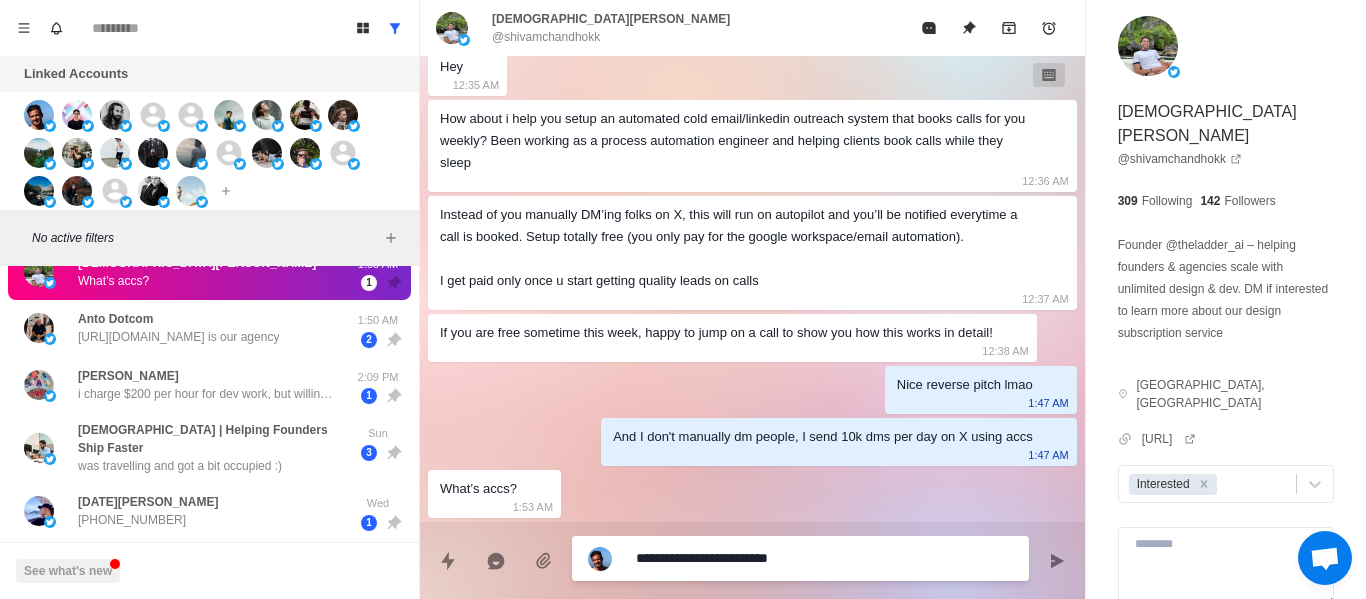 type on "**********" 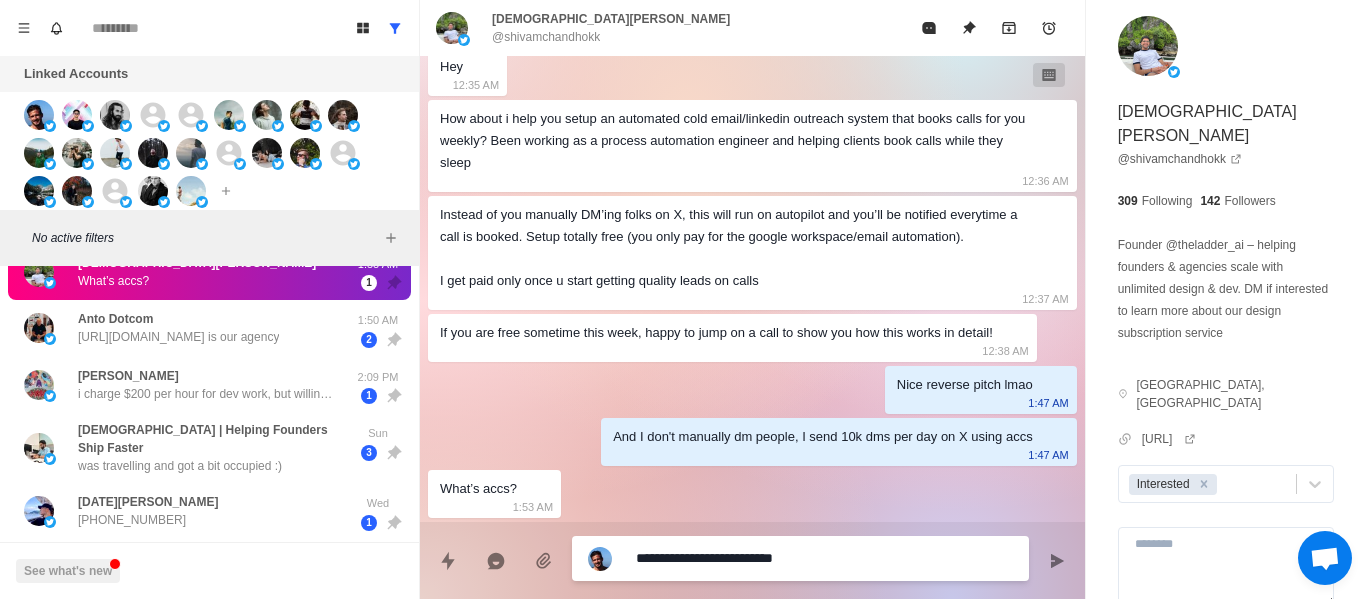 type on "**********" 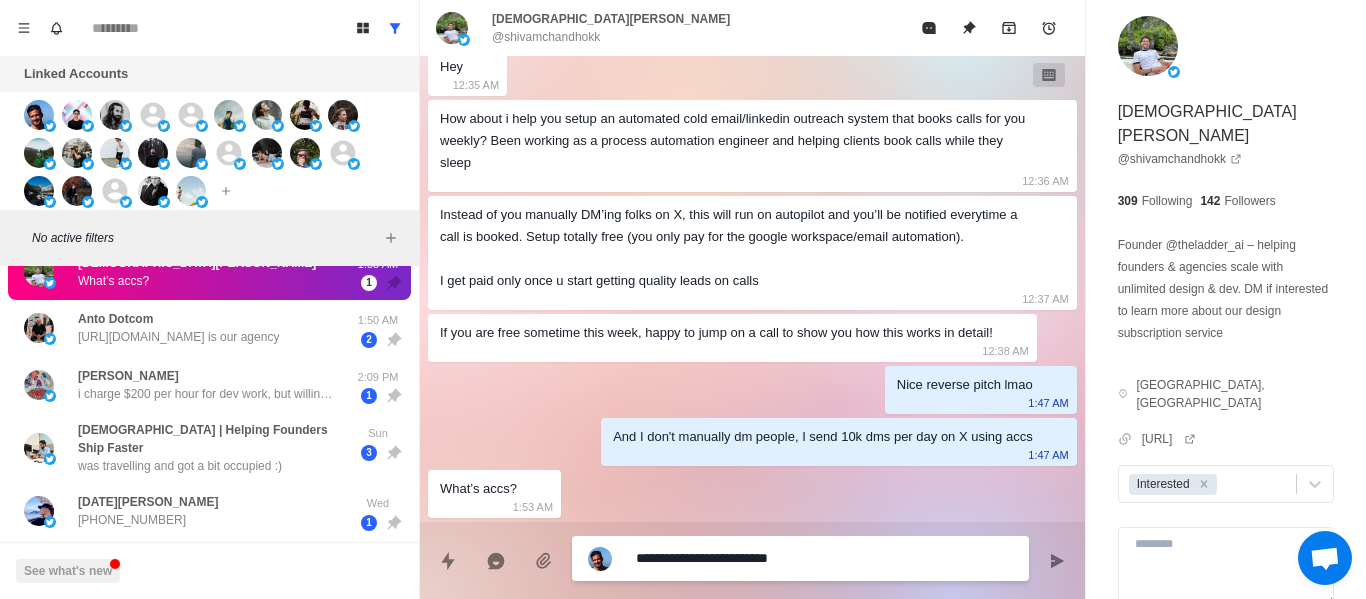 type on "**********" 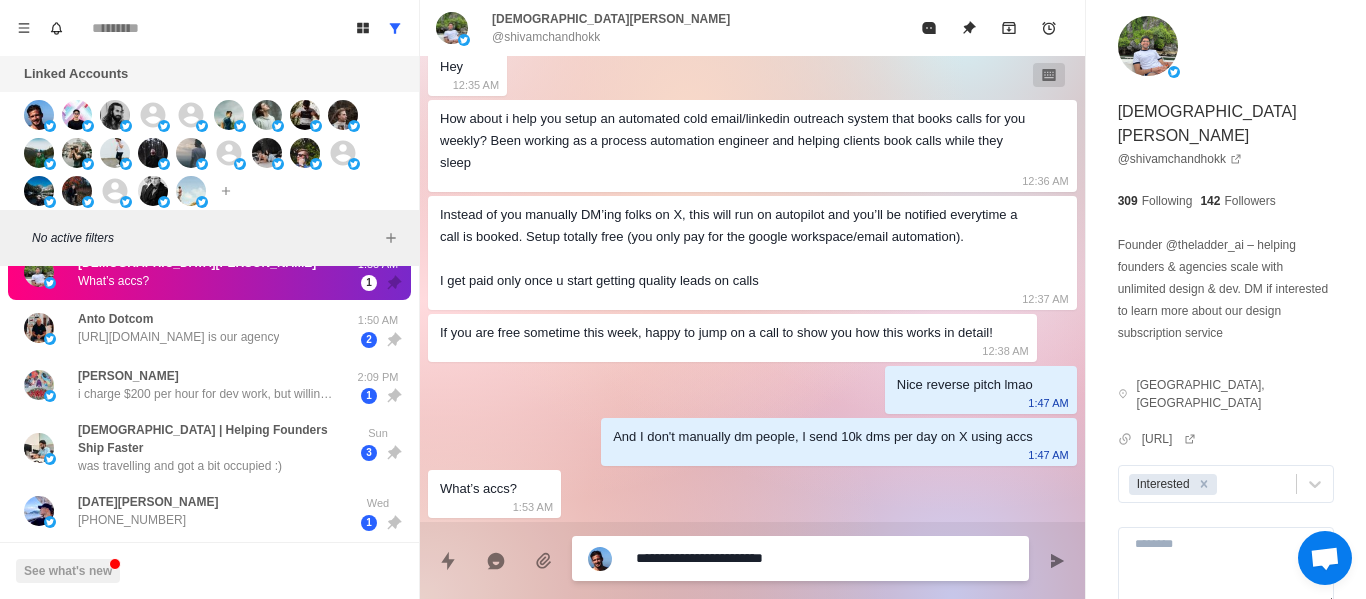 type on "**********" 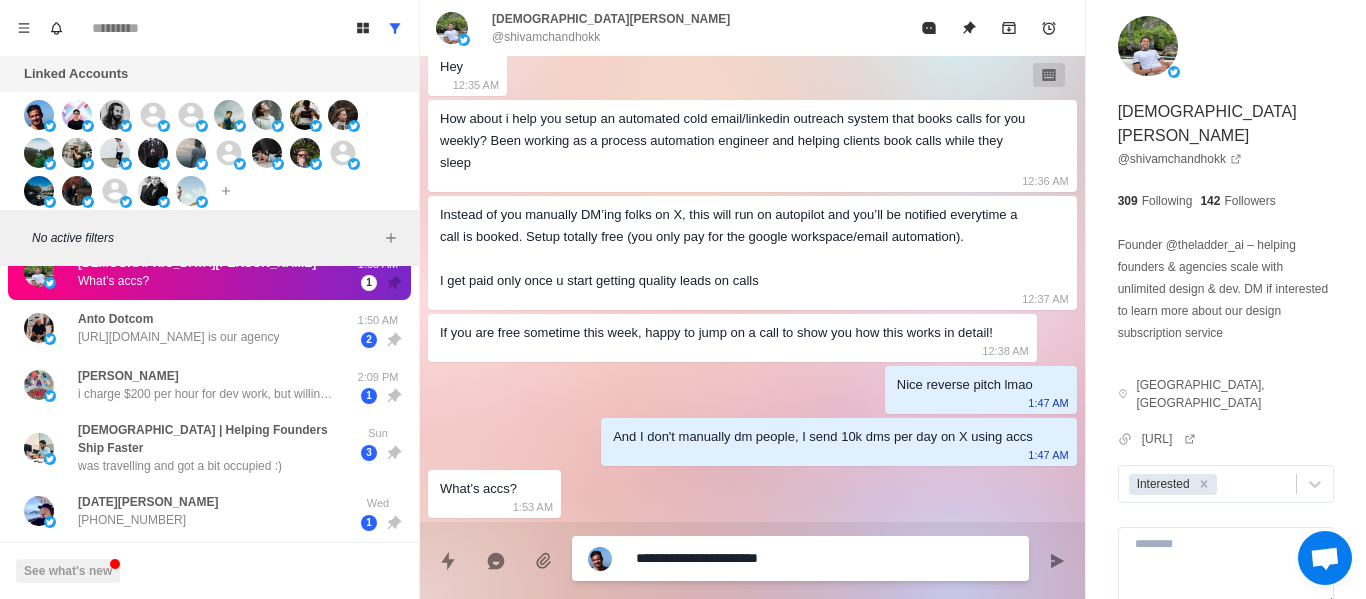 type on "**********" 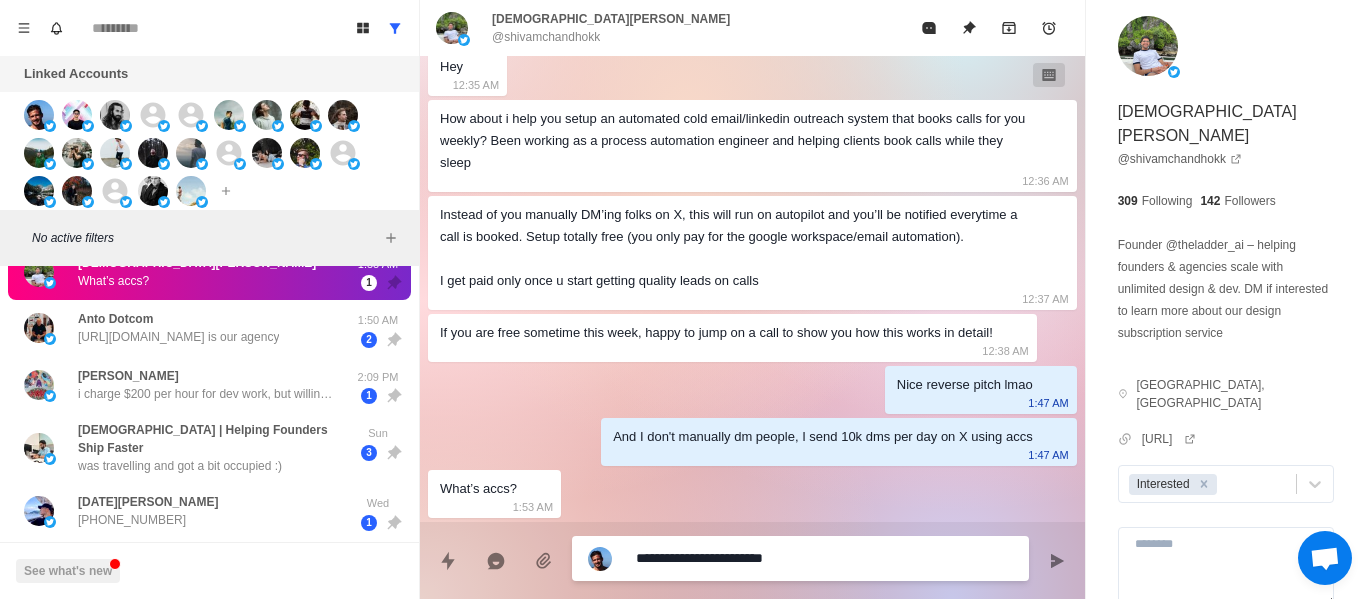 type on "**********" 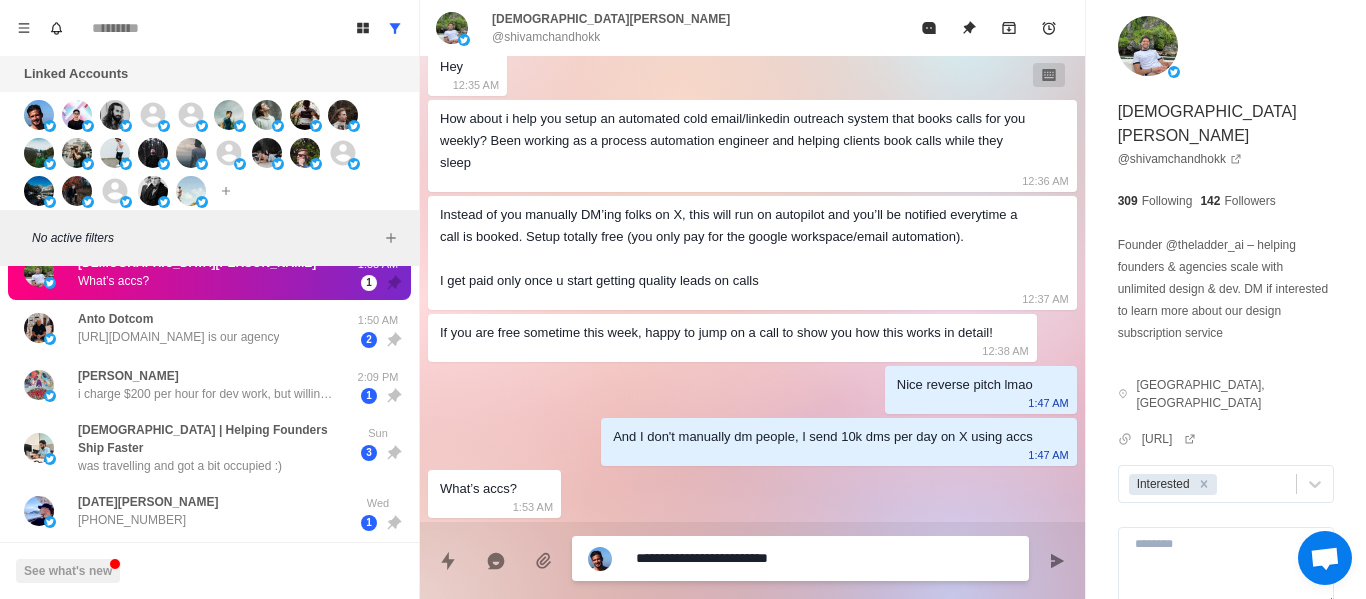 type on "**********" 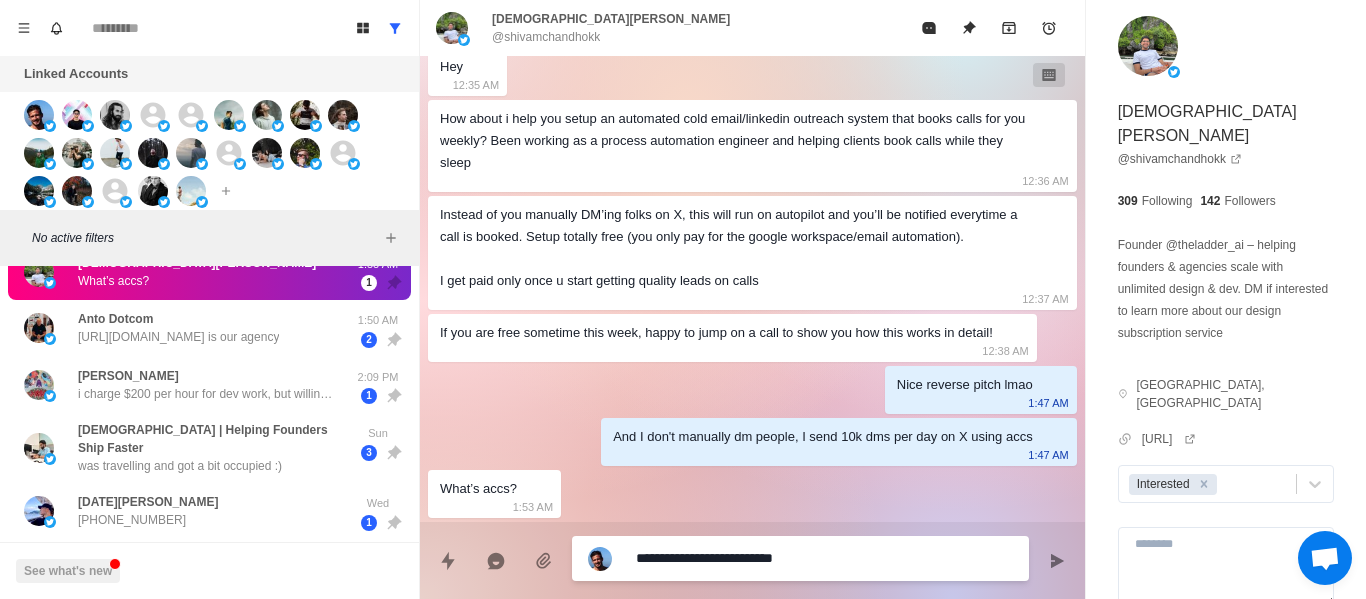 type on "**********" 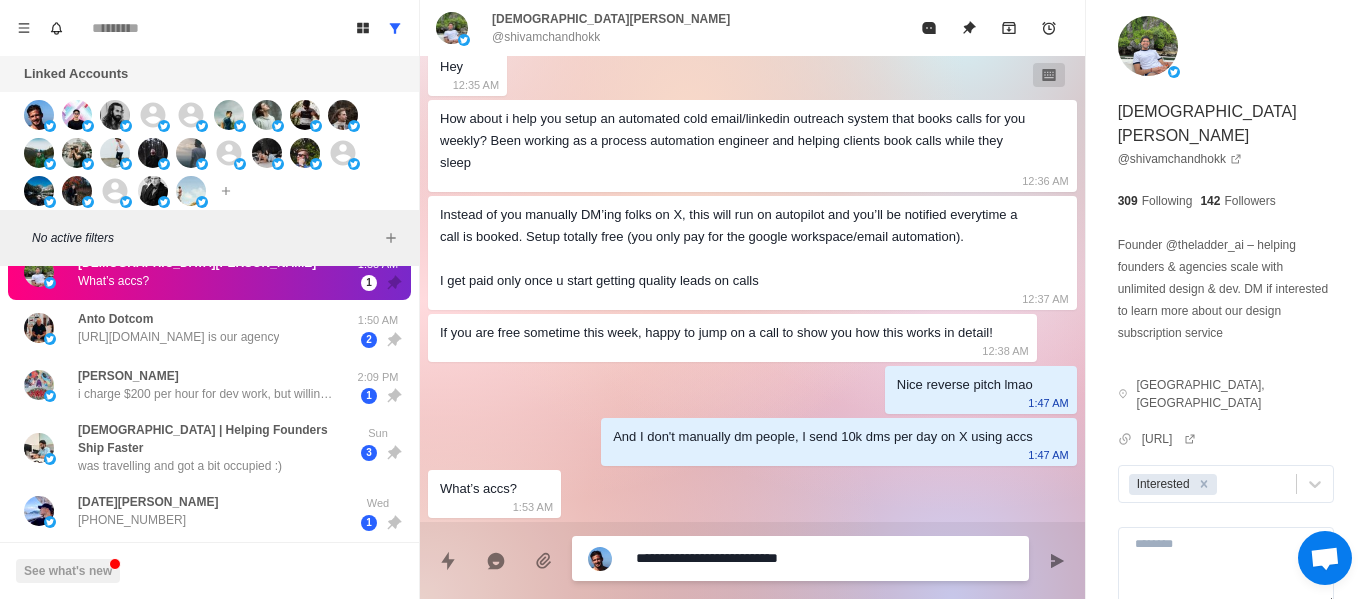 type on "**********" 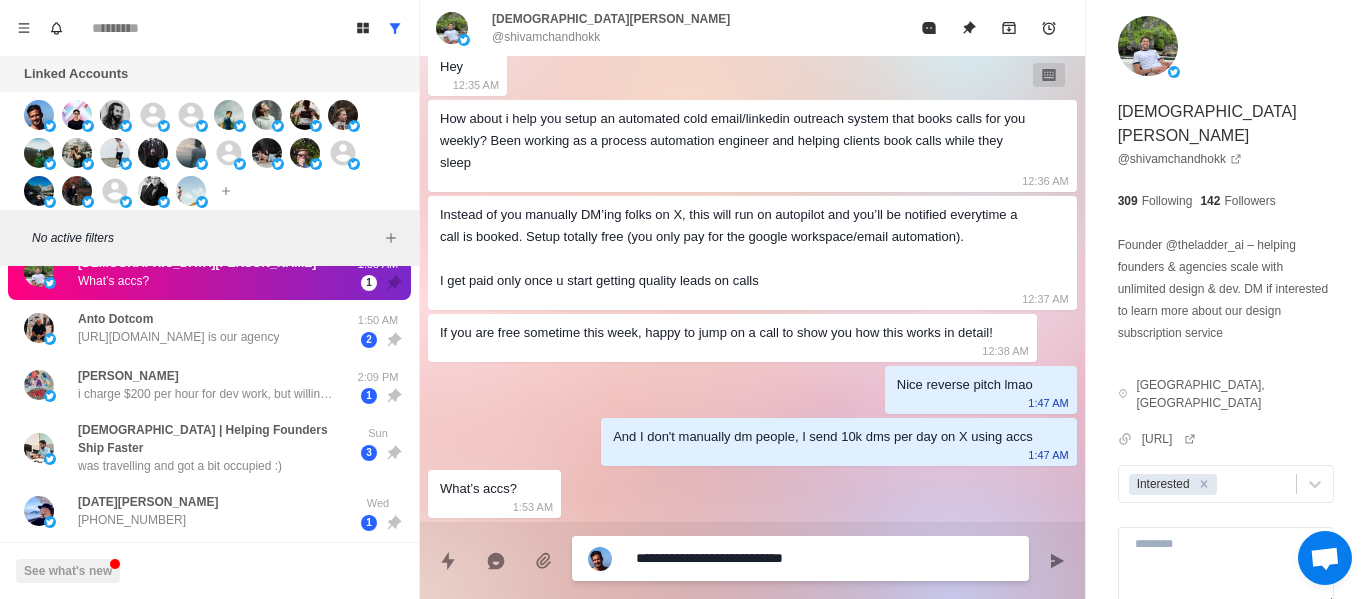 type on "*" 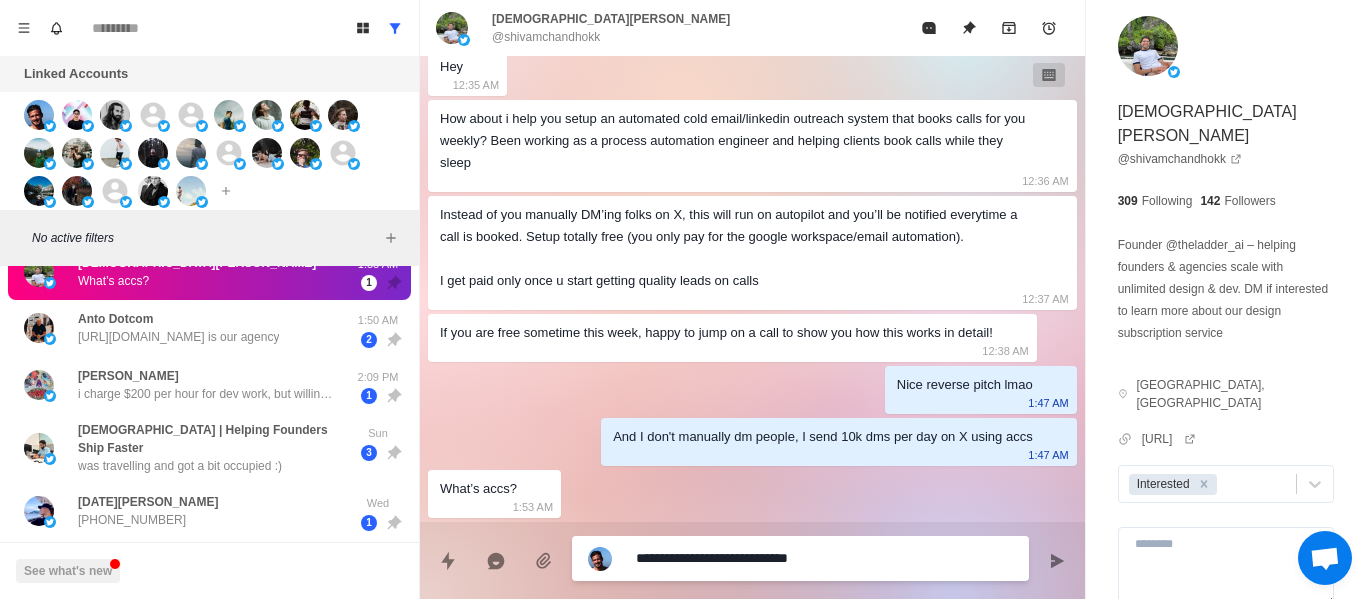 type on "**********" 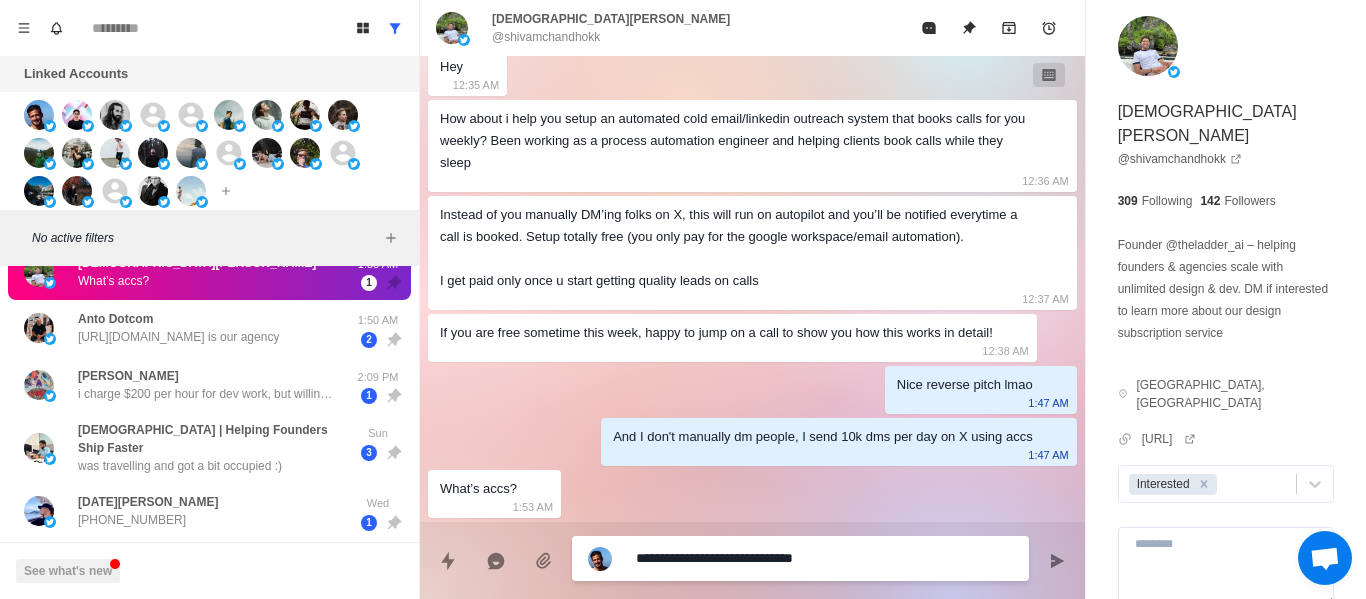 type on "**********" 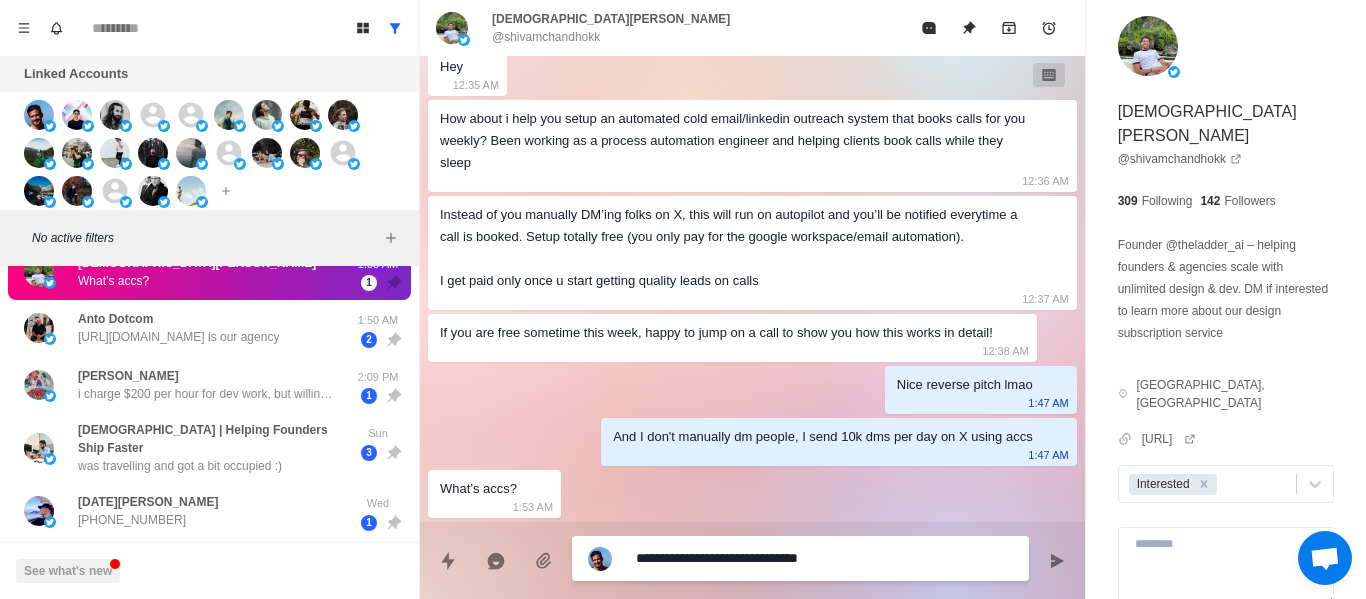type on "**********" 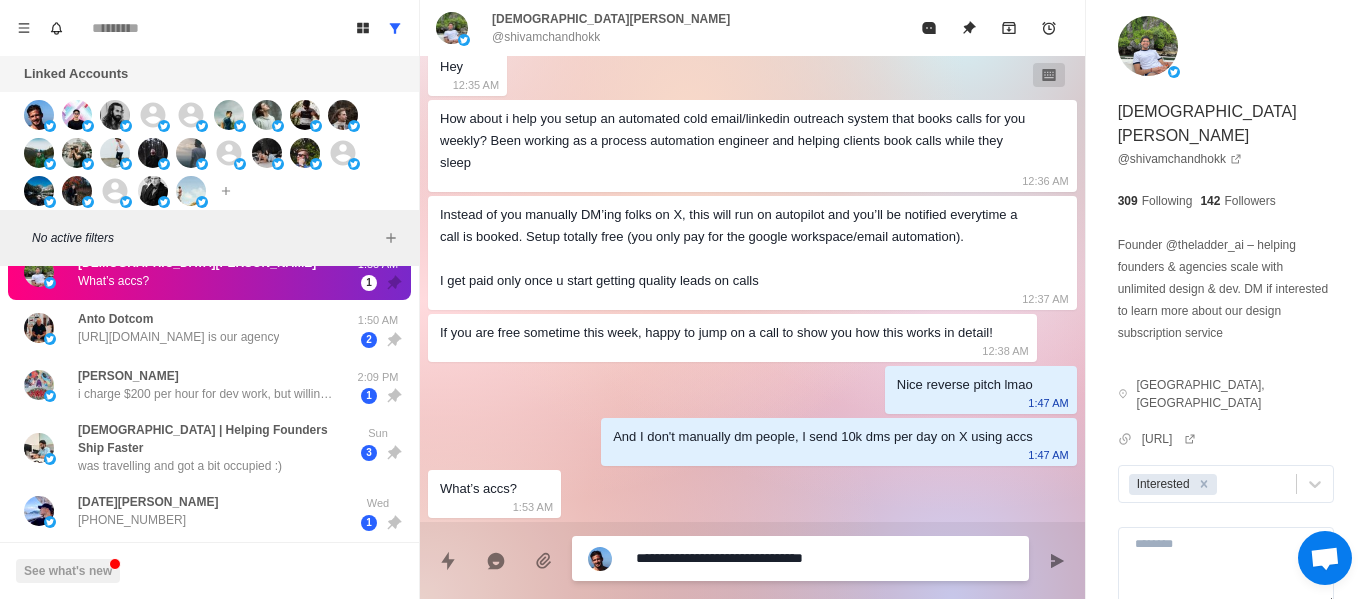 type on "**********" 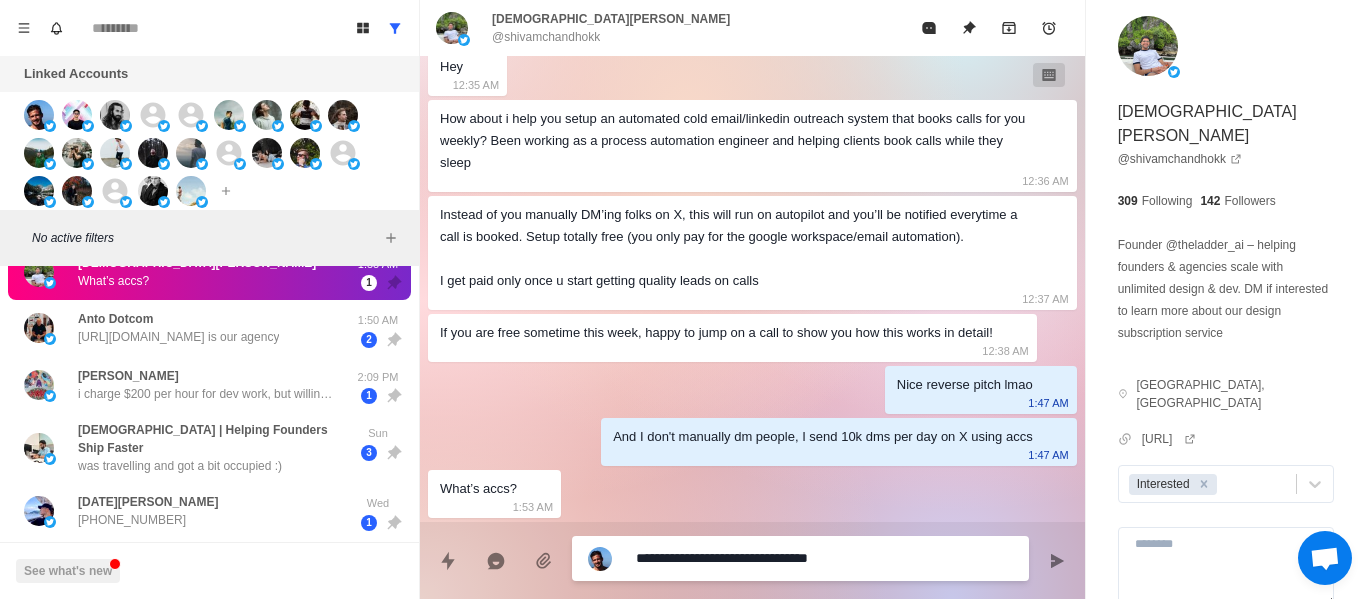 type on "**********" 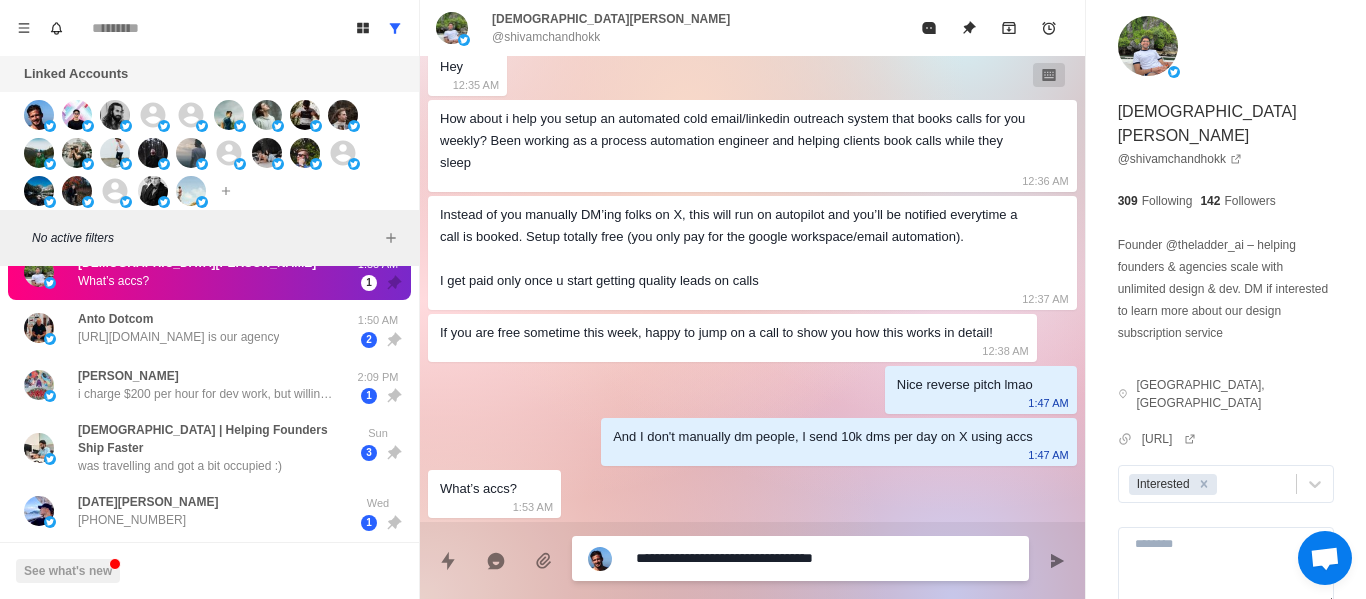 type on "**********" 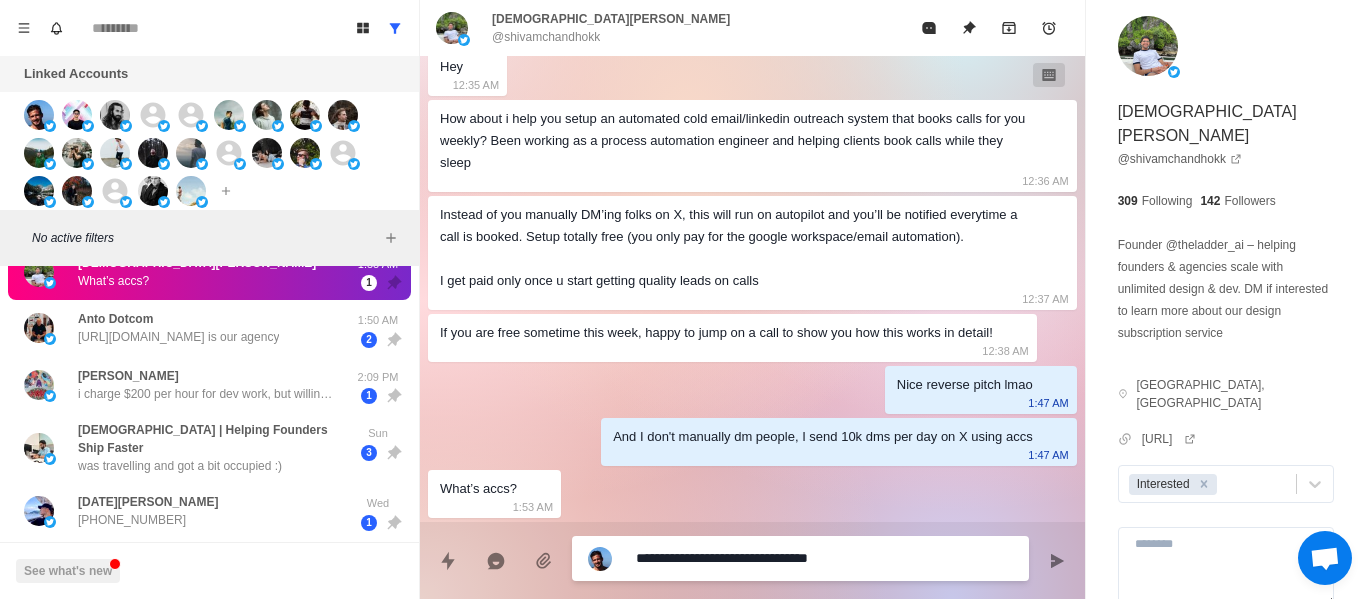 type on "*" 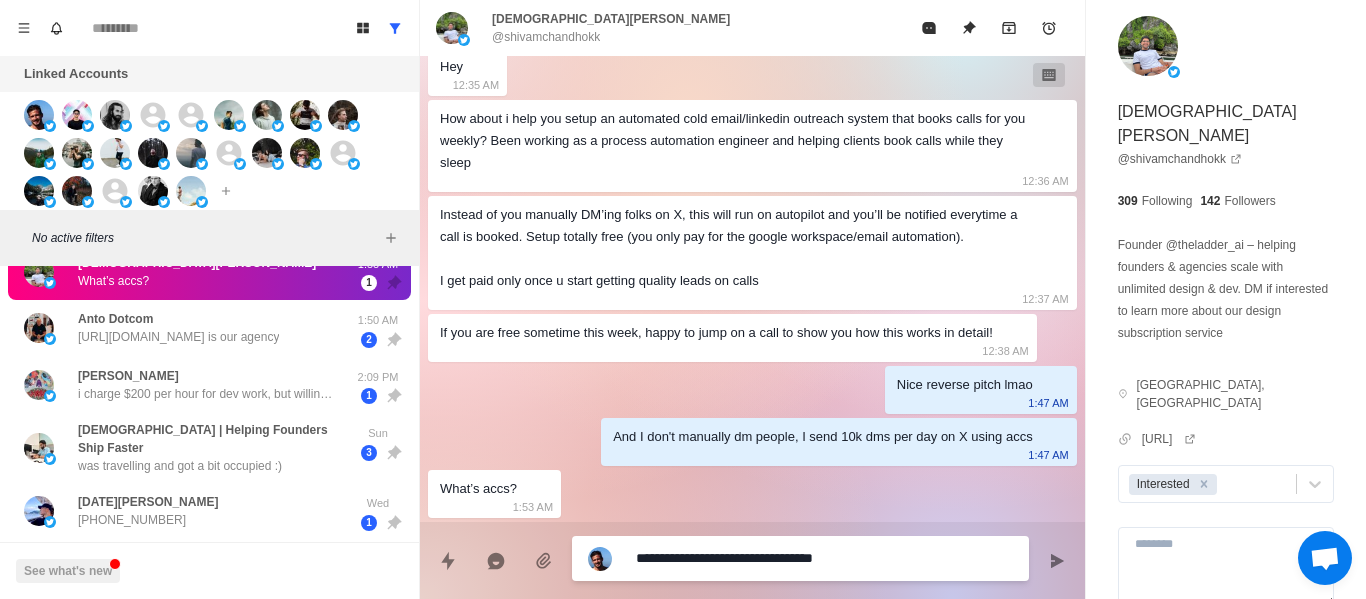 type on "**********" 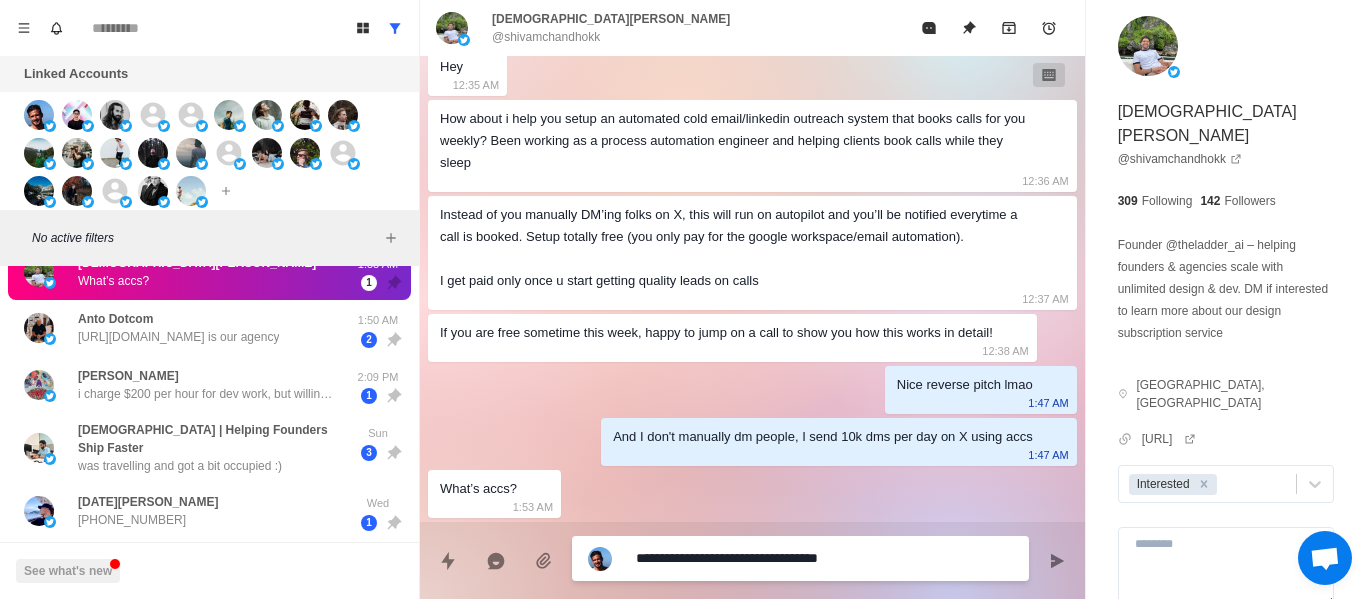 type on "**********" 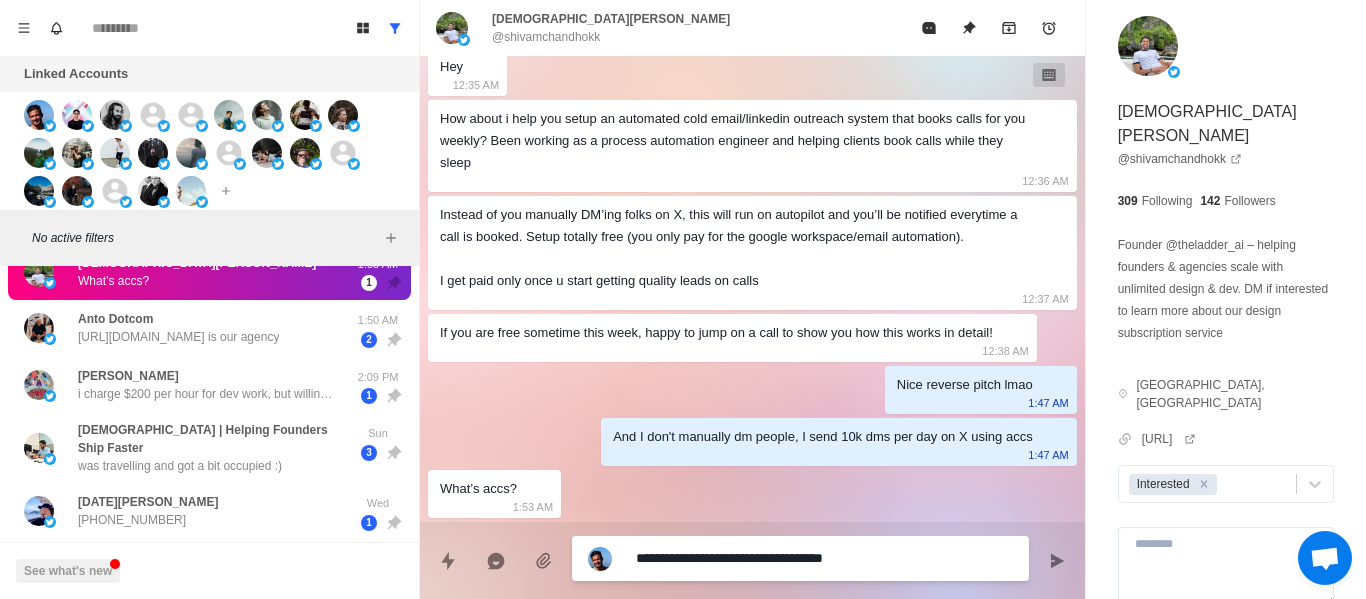 type on "**********" 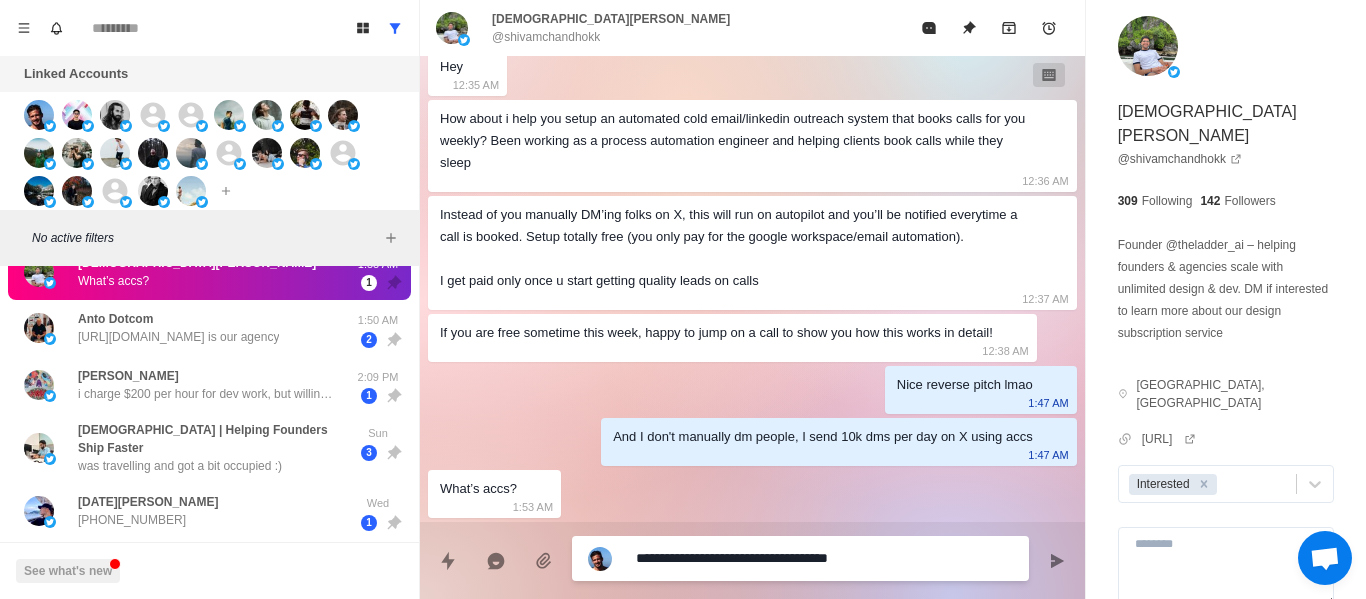 type on "**********" 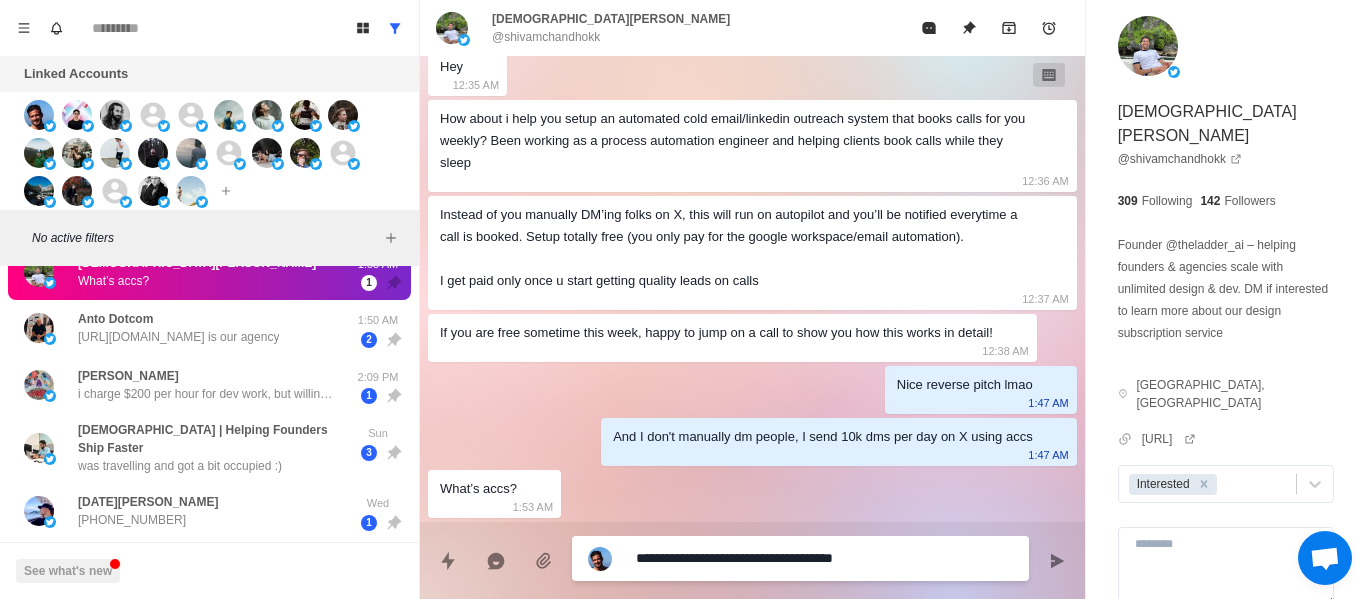 type on "**********" 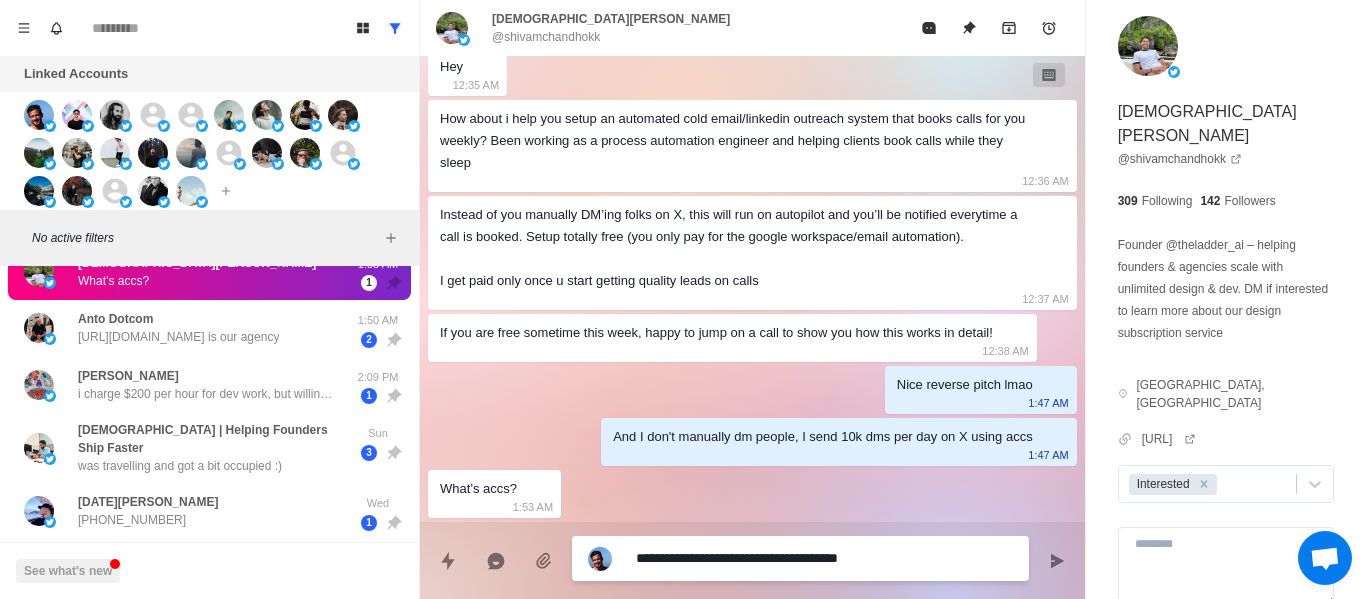 type on "**********" 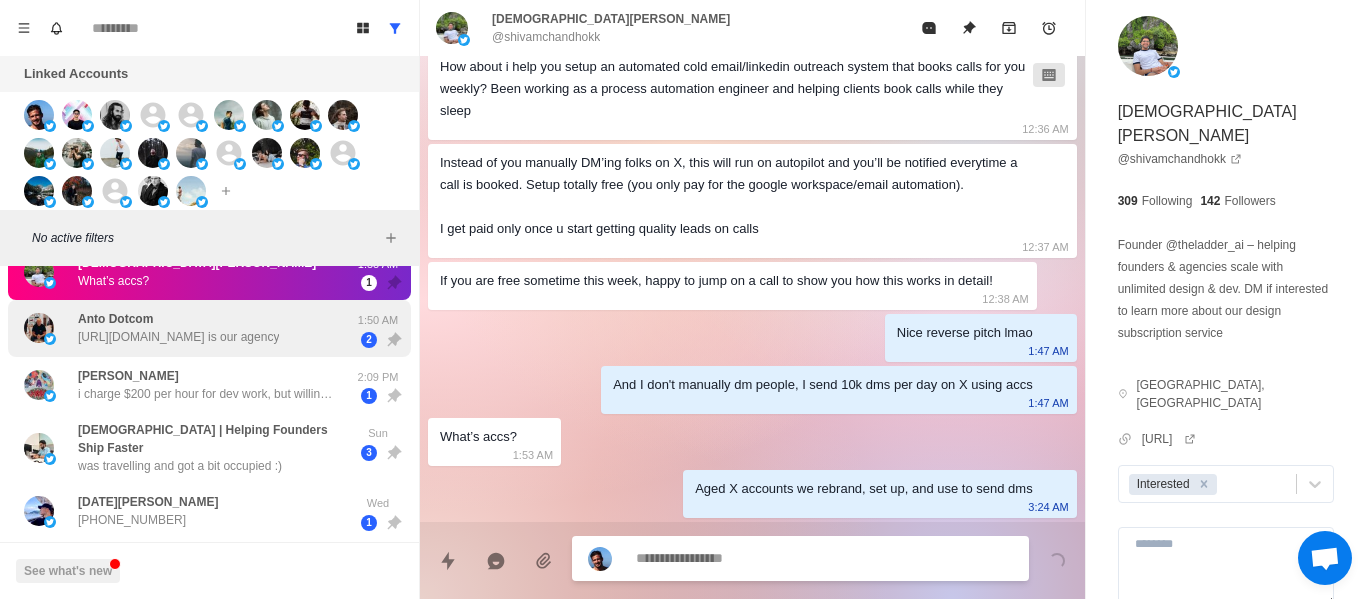 scroll, scrollTop: 1786, scrollLeft: 0, axis: vertical 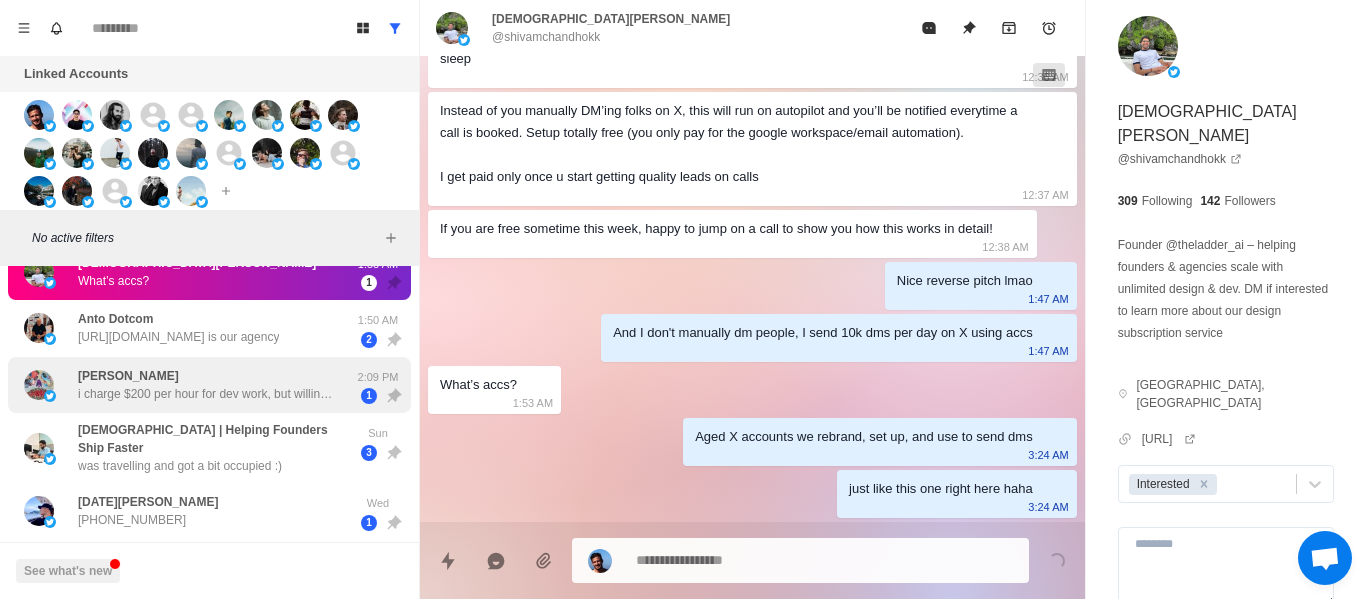 click on "[PERSON_NAME] i charge $200 per hour for dev work, but willing to do $50 to $100 for 30-60 min meetings as long as they pay upfront. u can sell it for whatever u want above that rate 2:09 PM 1" at bounding box center [209, 385] 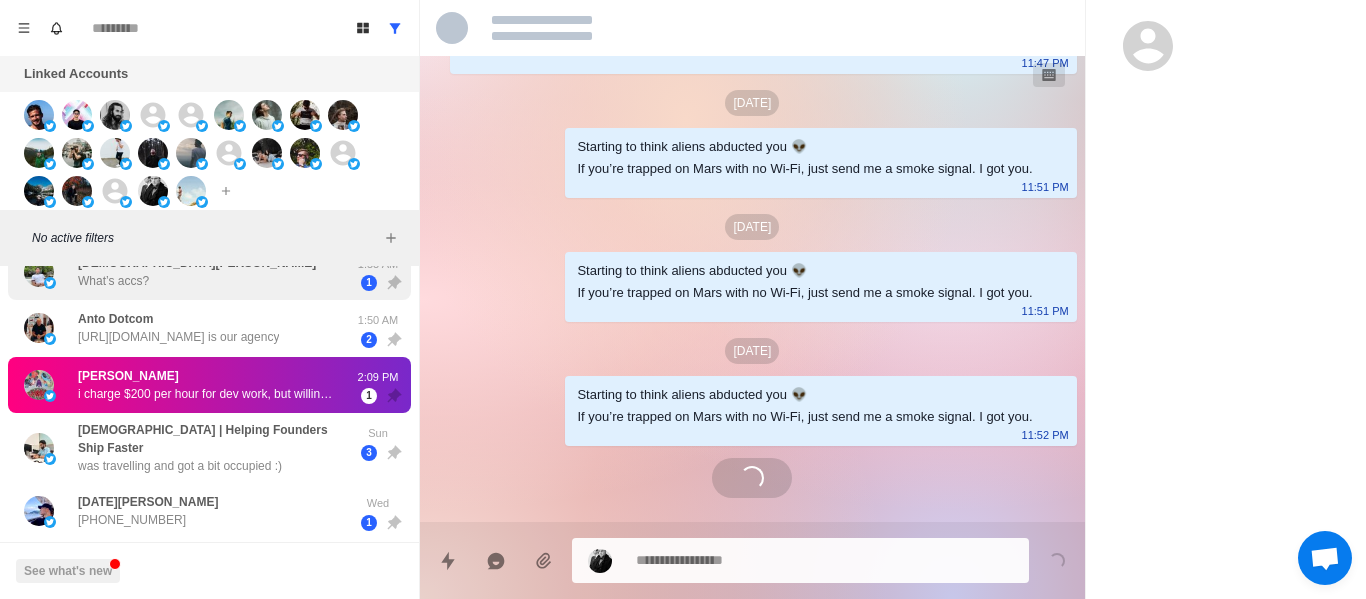 click on "[DEMOGRAPHIC_DATA][PERSON_NAME] What’s accs? 1:53 AM 1" at bounding box center [209, 272] 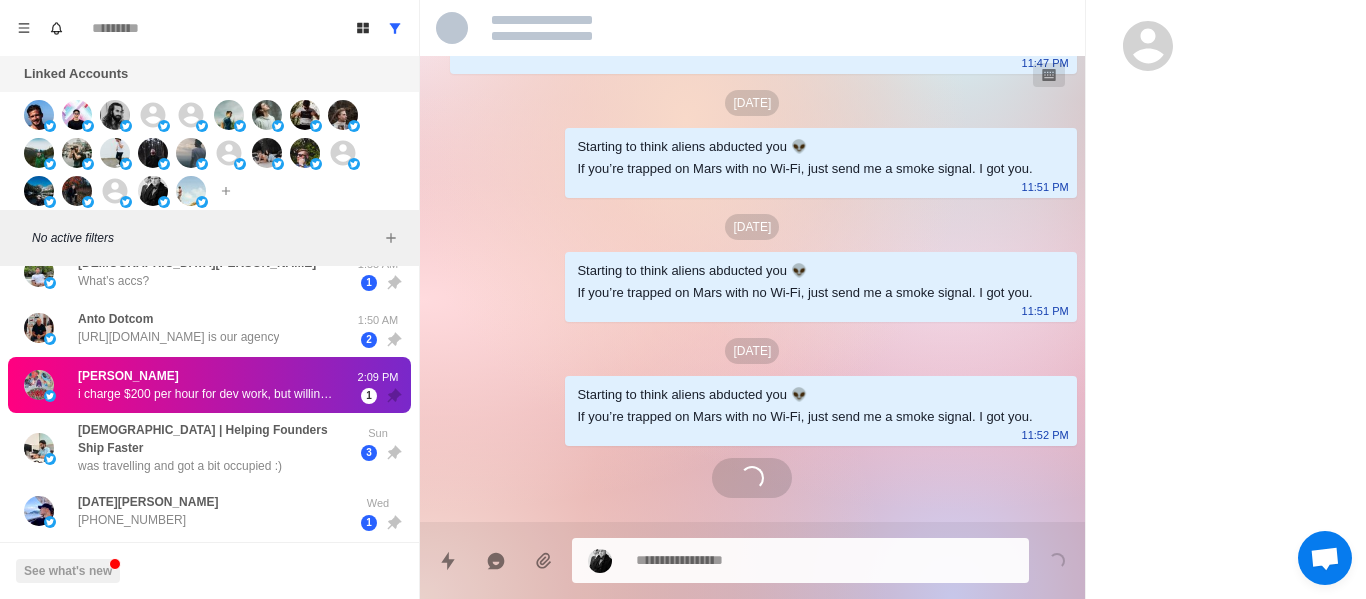 scroll, scrollTop: 1786, scrollLeft: 0, axis: vertical 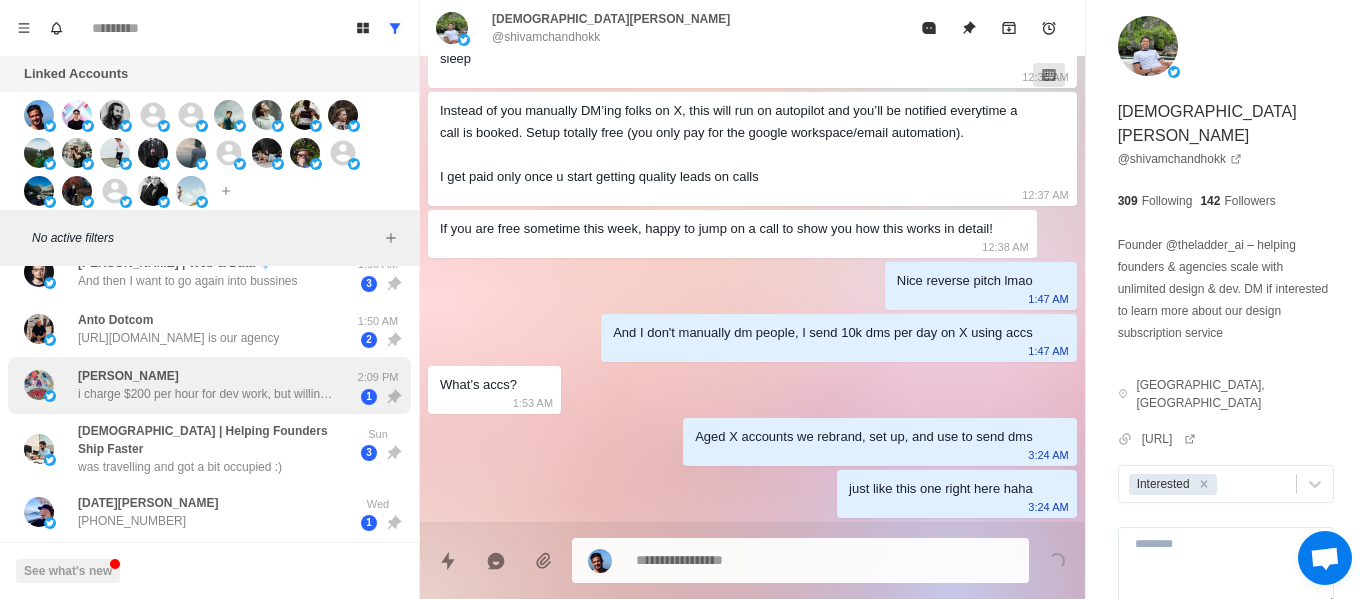 drag, startPoint x: 331, startPoint y: 361, endPoint x: 358, endPoint y: 369, distance: 28.160255 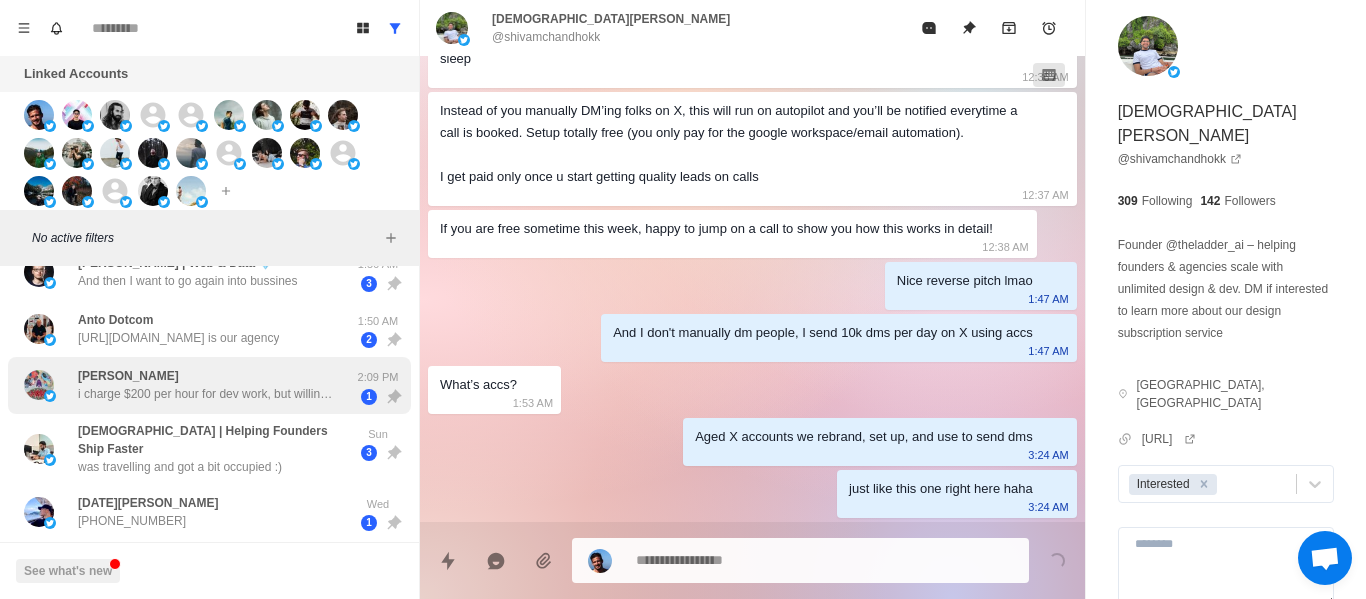 click on "[PERSON_NAME] i charge $200 per hour for dev work, but willing to do $50 to $100 for 30-60 min meetings as long as they pay upfront. u can sell it for whatever u want above that rate 2:09 PM 1" at bounding box center (209, 385) 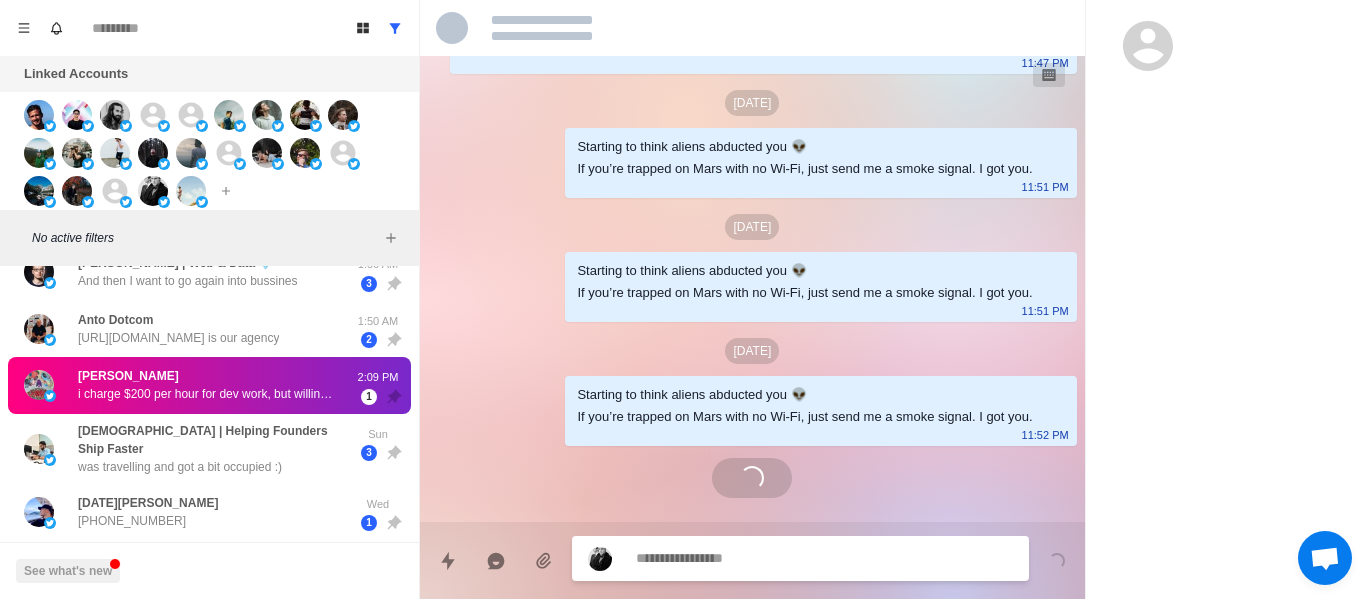 click on "Anto Dotcom [URL][DOMAIN_NAME] is our agency" at bounding box center [188, 329] 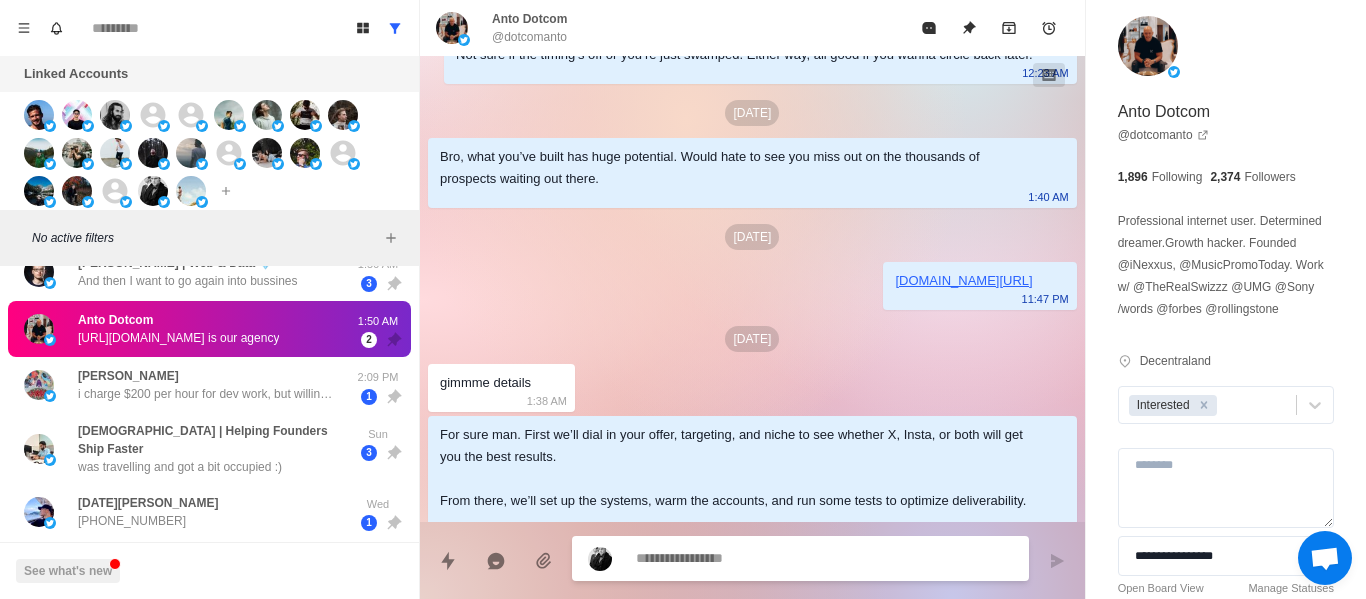 scroll, scrollTop: 1438, scrollLeft: 0, axis: vertical 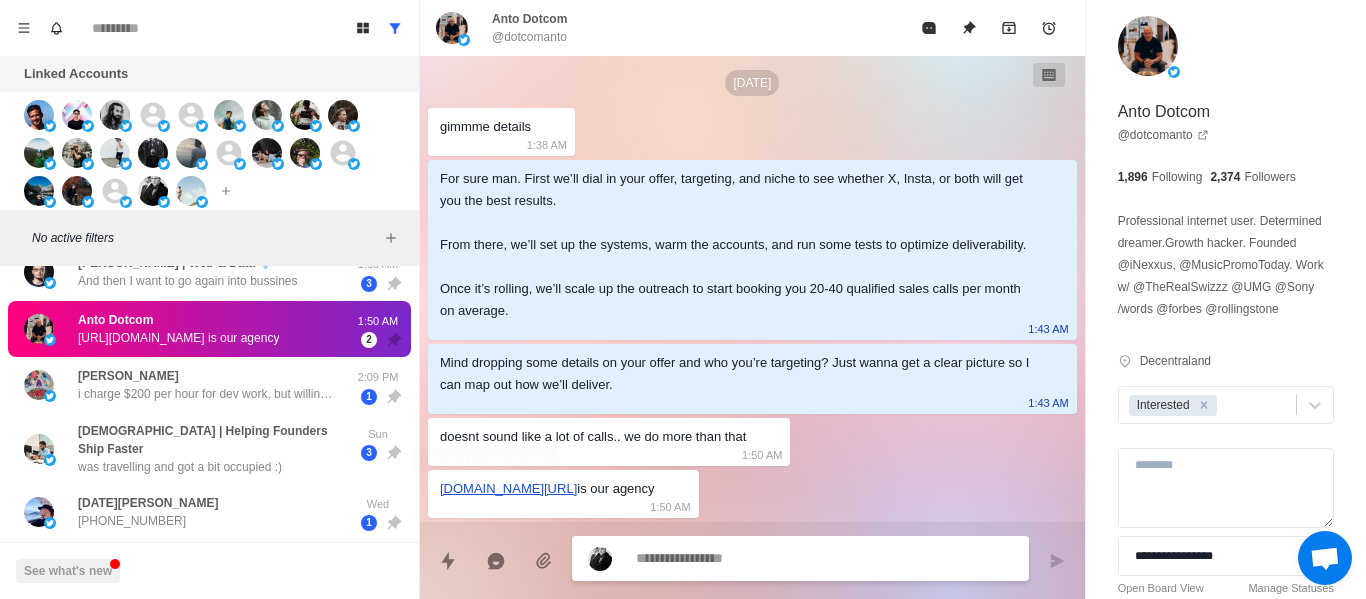 click on "[DOMAIN_NAME][URL]" at bounding box center [508, 488] 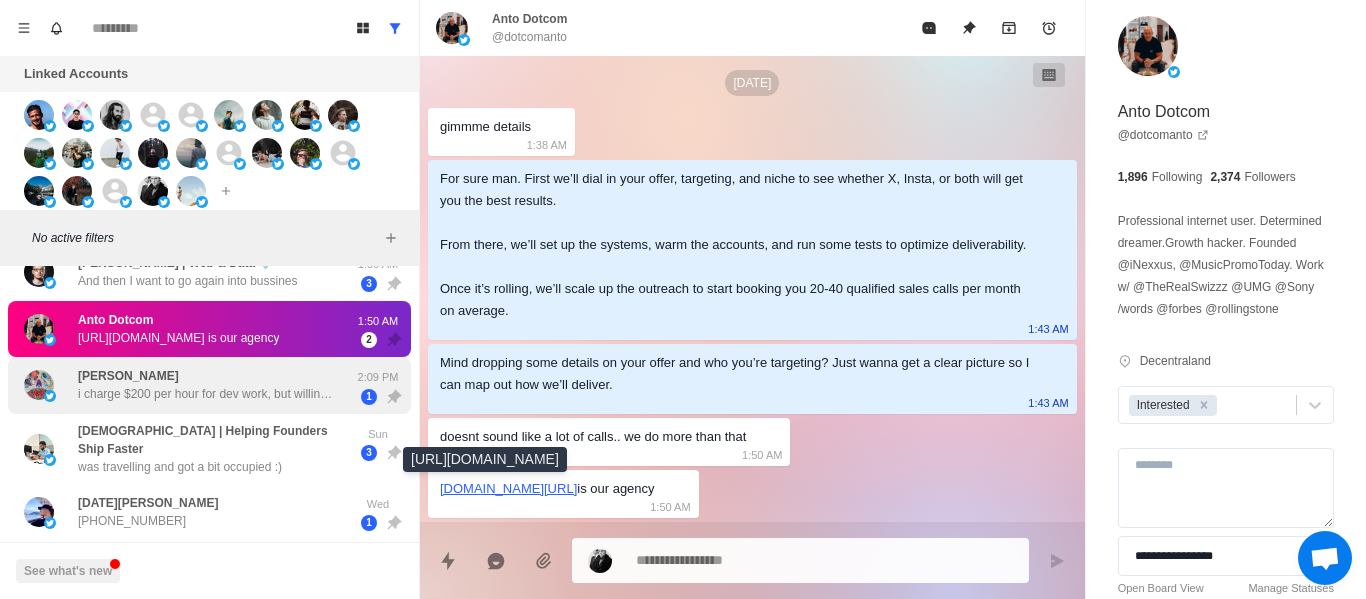 click on "i charge $200 per hour for dev work, but willing to do $50 to $100 for 30-60 min meetings as long as they pay upfront. u can sell it for whatever u want above that rate" at bounding box center [208, 394] 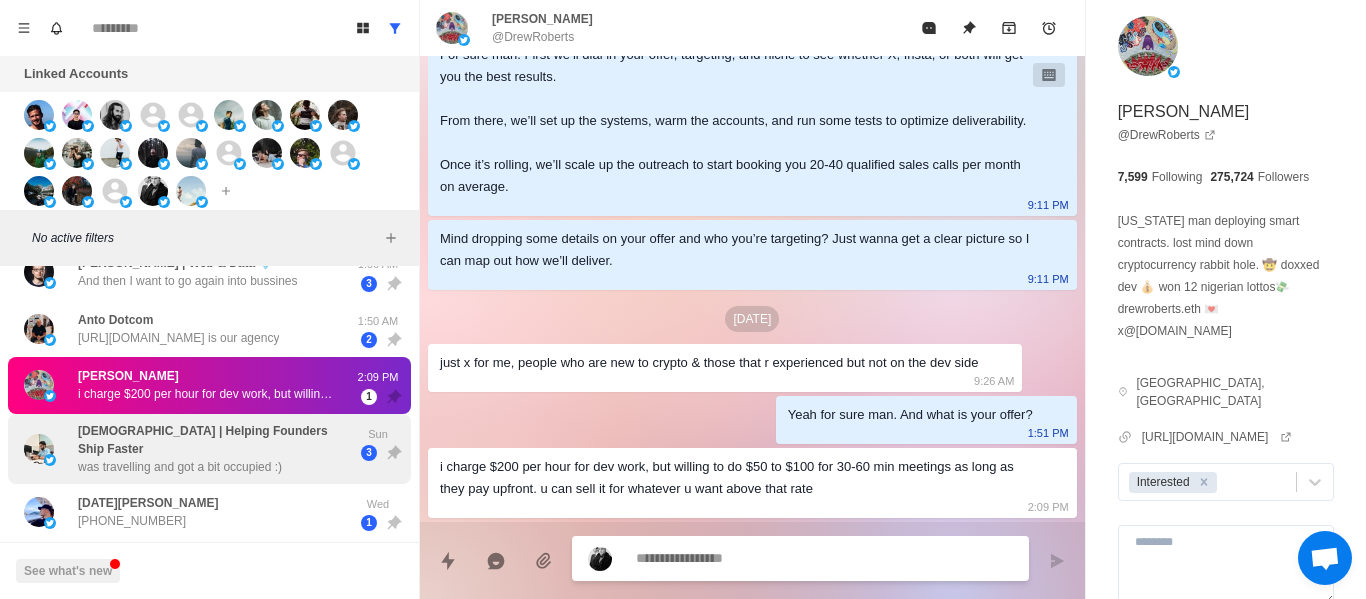 scroll, scrollTop: 782, scrollLeft: 0, axis: vertical 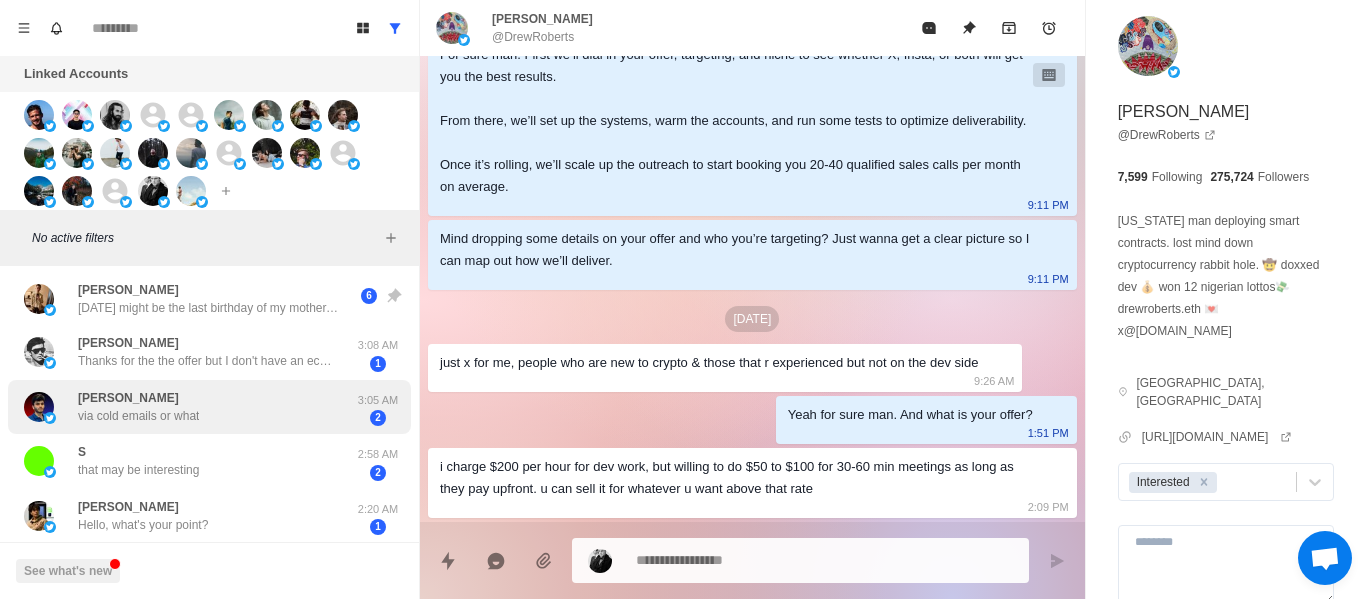 click on "[PERSON_NAME] via cold emails or what" at bounding box center (188, 407) 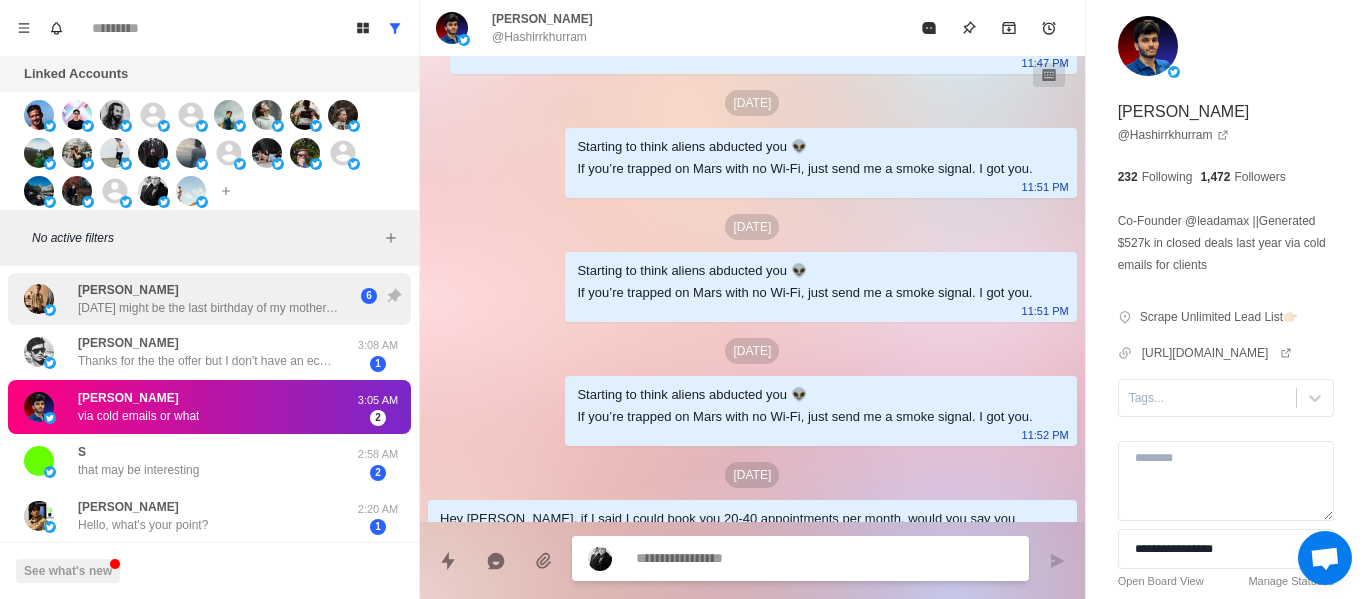 scroll, scrollTop: 324, scrollLeft: 0, axis: vertical 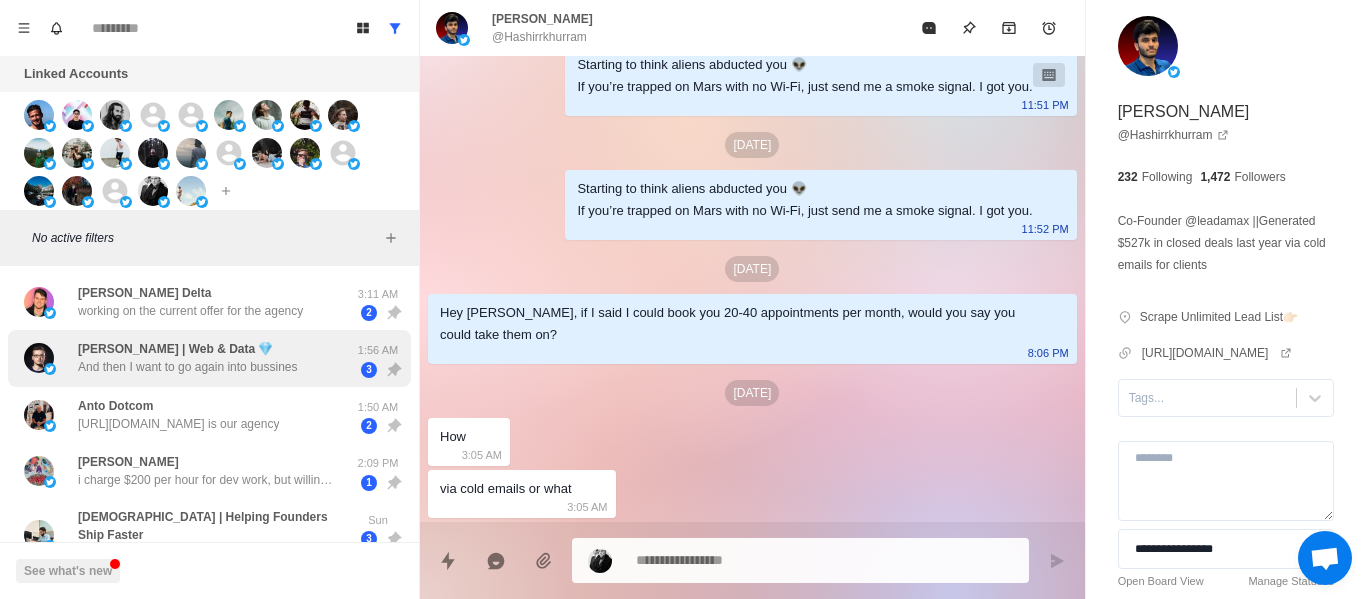 click on "And then I want to go again into bussines" at bounding box center (188, 367) 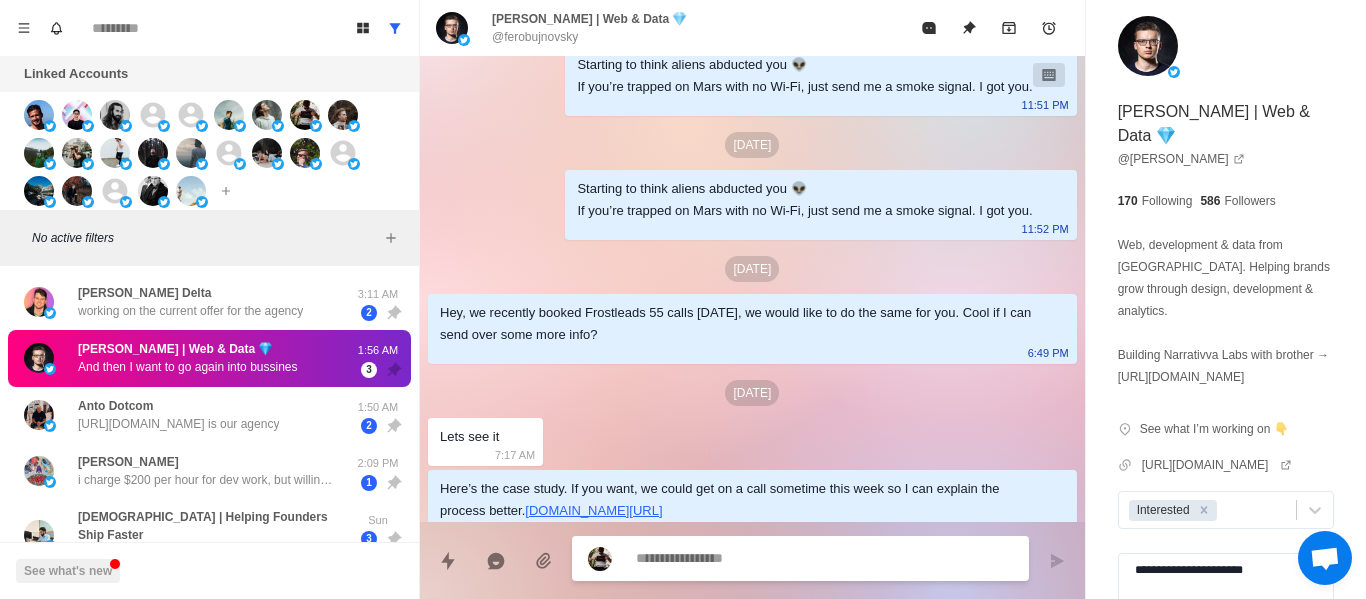 scroll, scrollTop: 2420, scrollLeft: 0, axis: vertical 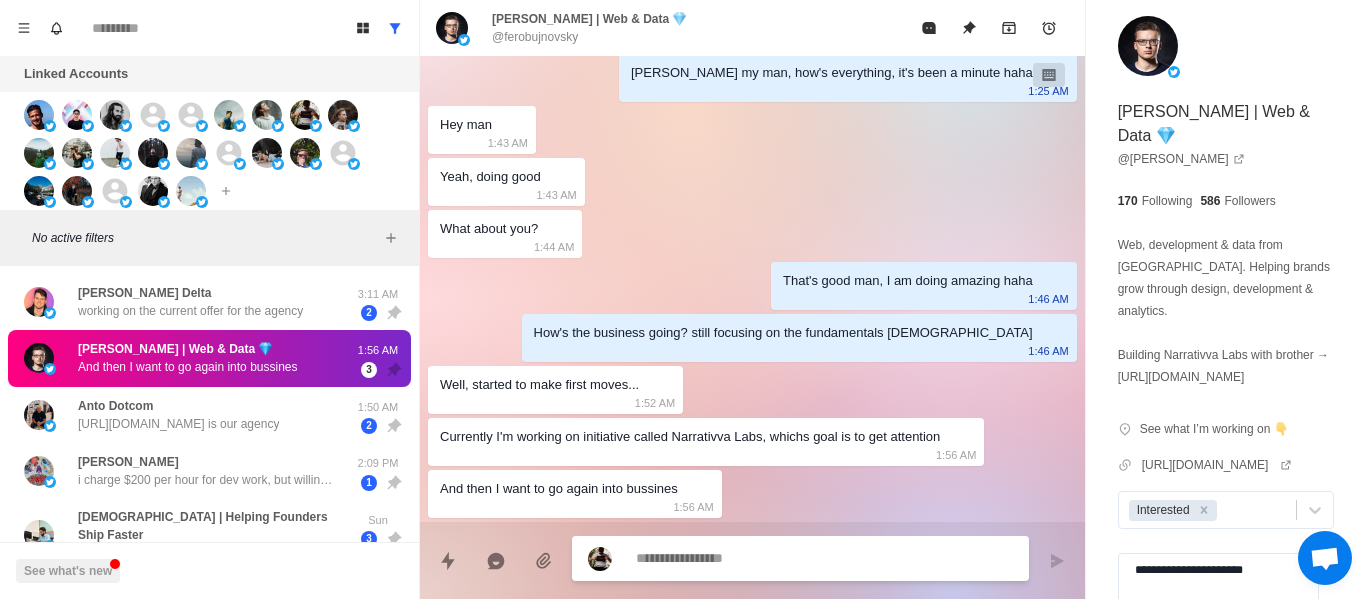 click at bounding box center (752, 560) 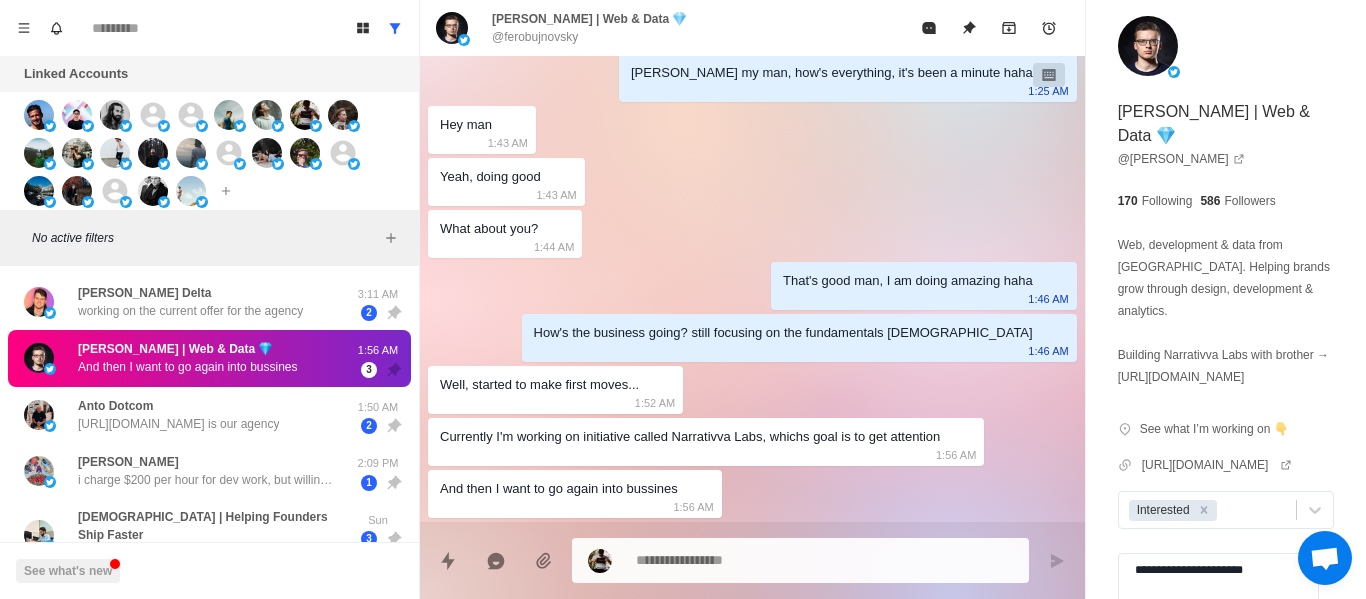 click at bounding box center (824, 560) 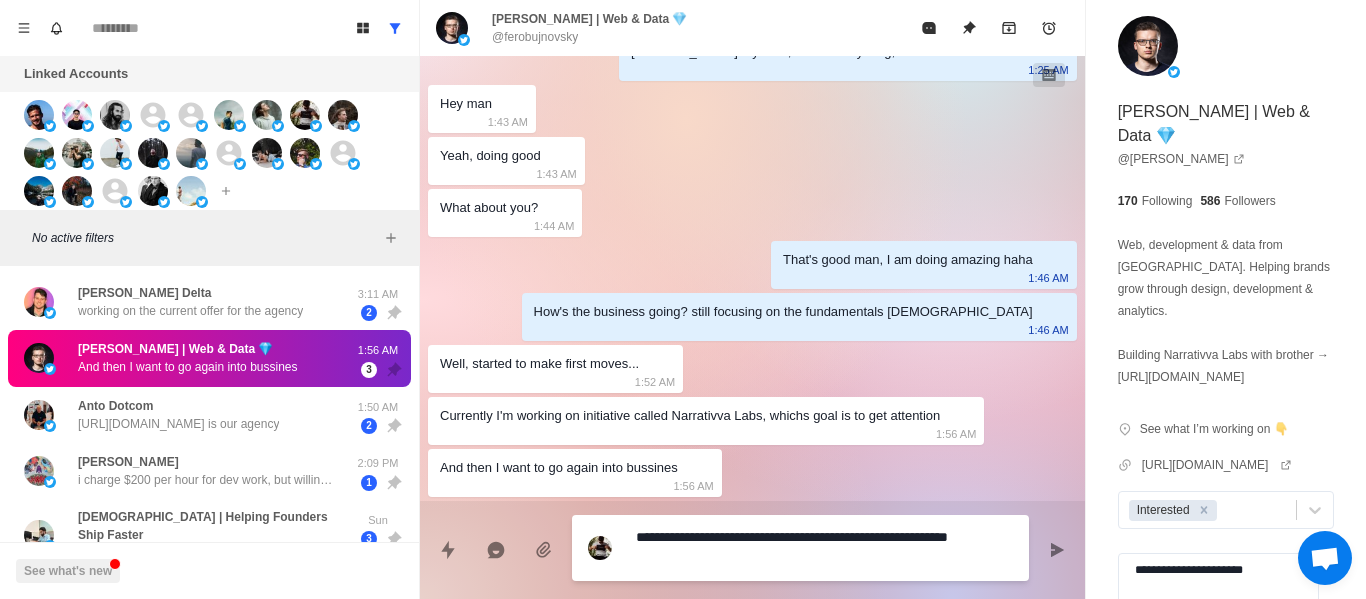 drag, startPoint x: 744, startPoint y: 540, endPoint x: 630, endPoint y: 542, distance: 114.01754 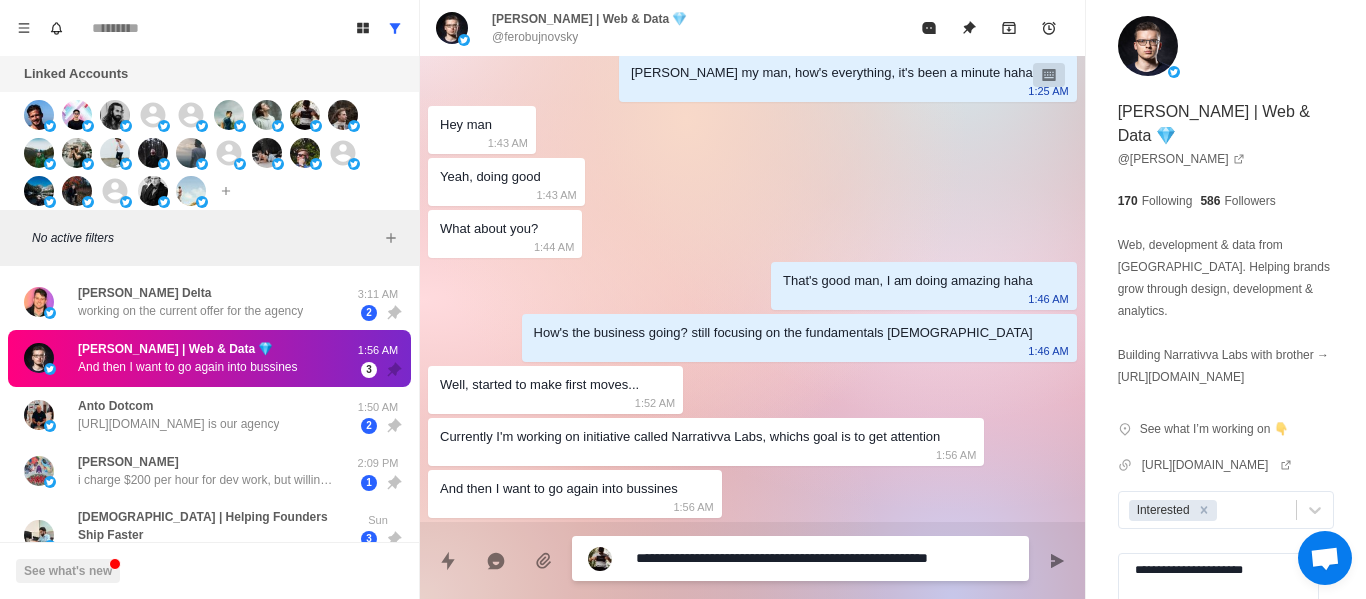 scroll, scrollTop: 2472, scrollLeft: 0, axis: vertical 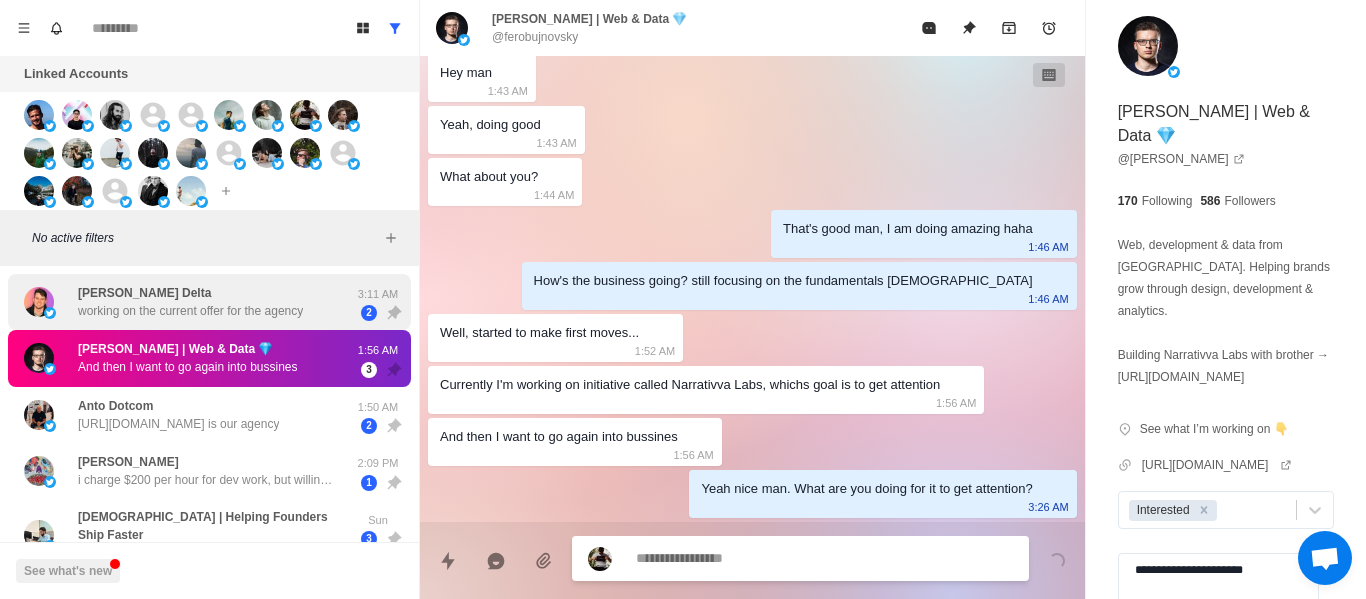 click on "working on the current offer for the agency" at bounding box center [190, 311] 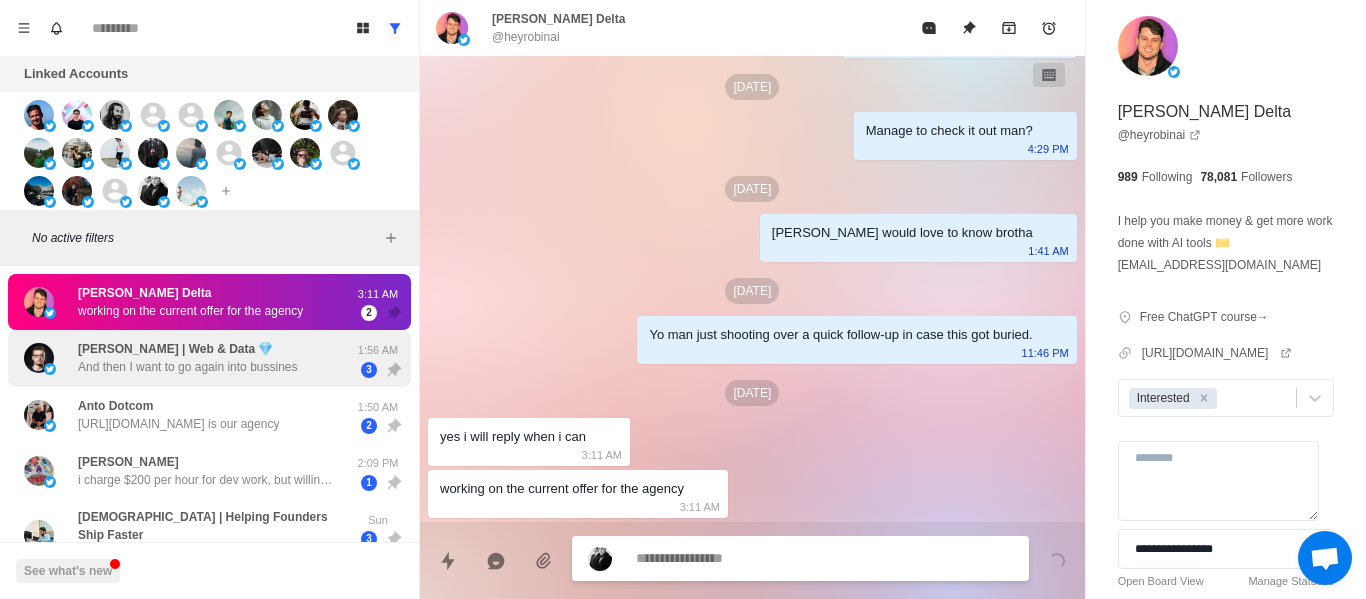 scroll, scrollTop: 1716, scrollLeft: 0, axis: vertical 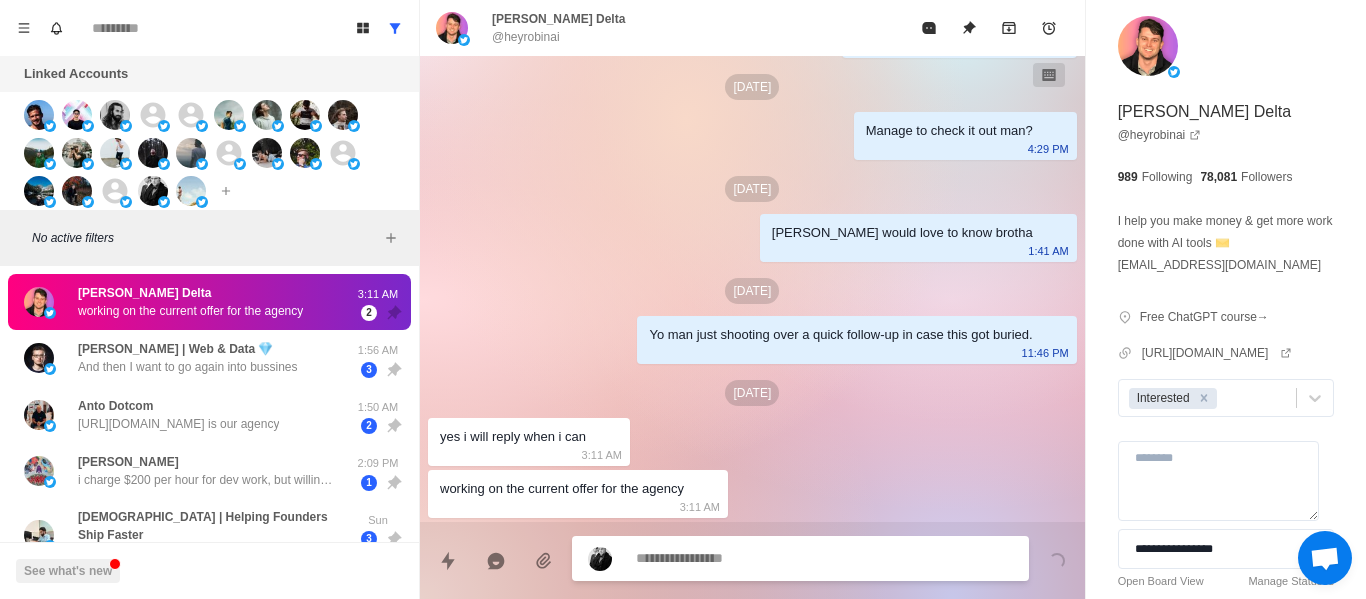 click at bounding box center (824, 558) 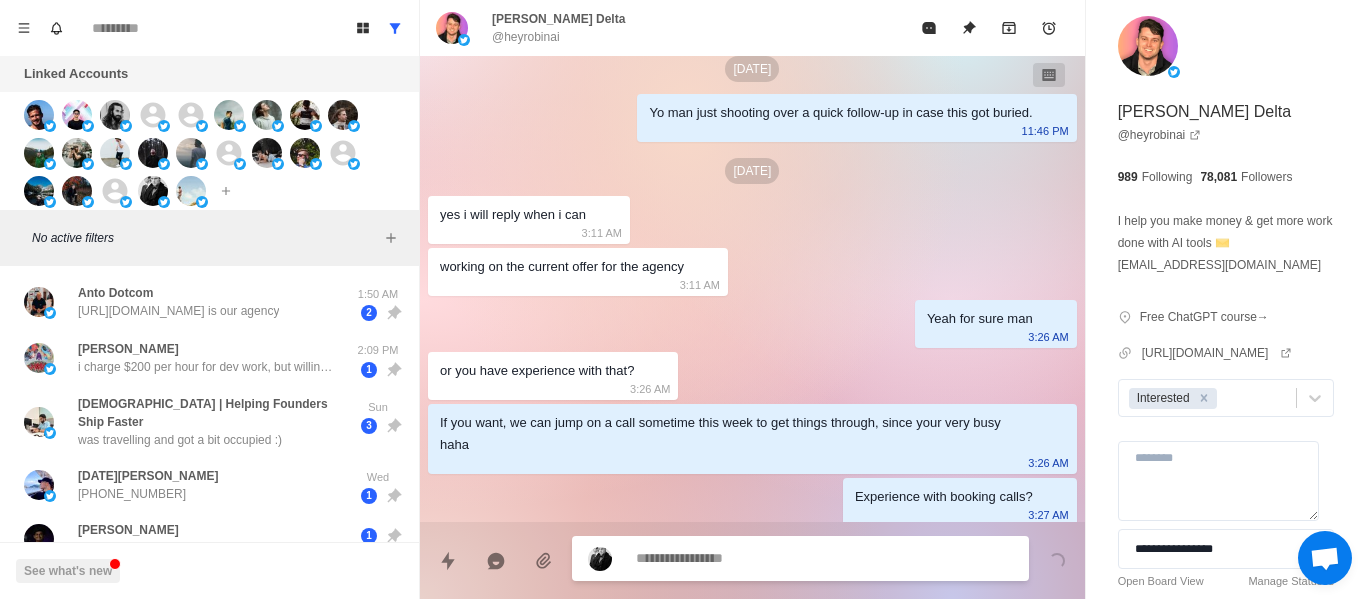 scroll, scrollTop: 1946, scrollLeft: 0, axis: vertical 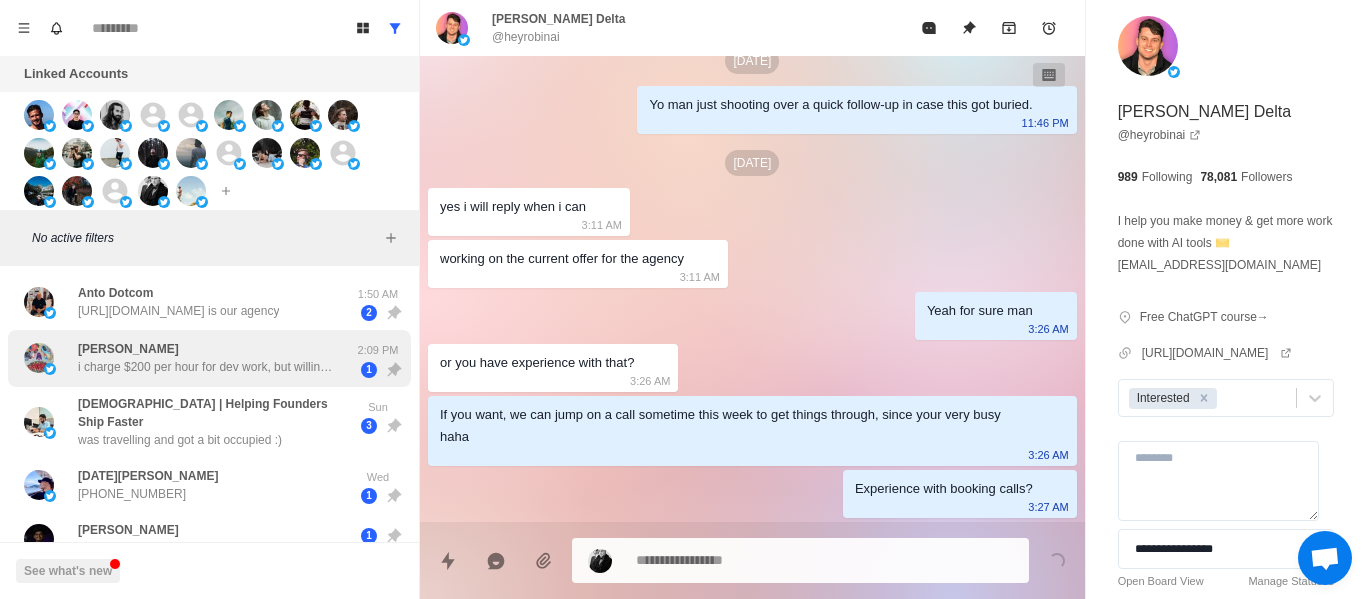 drag, startPoint x: 187, startPoint y: 401, endPoint x: 211, endPoint y: 380, distance: 31.890438 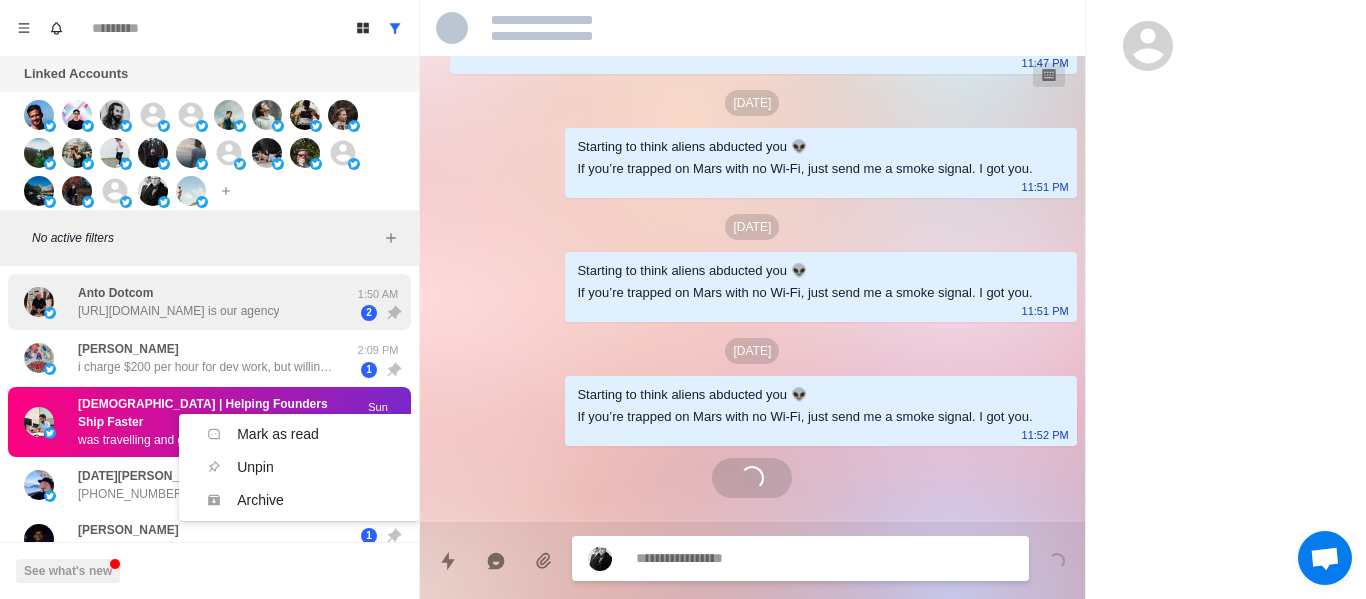 click on "Anto Dotcom [URL][DOMAIN_NAME] is our agency 1:50 AM 2" at bounding box center (209, 302) 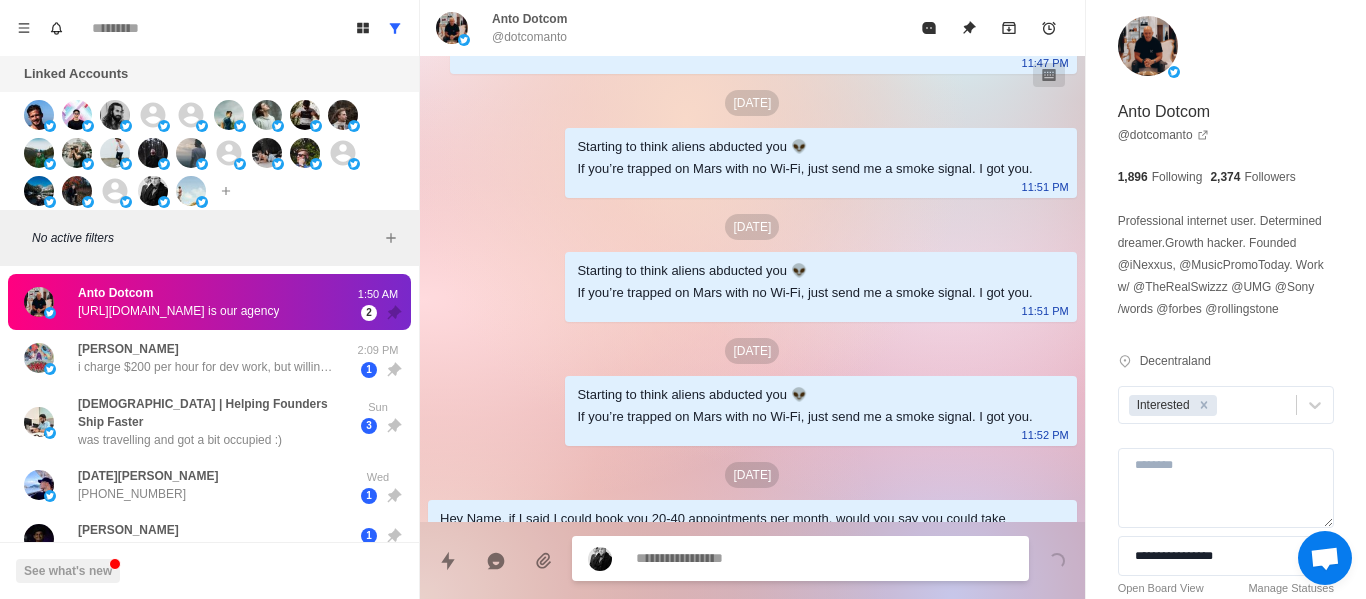 scroll, scrollTop: 1438, scrollLeft: 0, axis: vertical 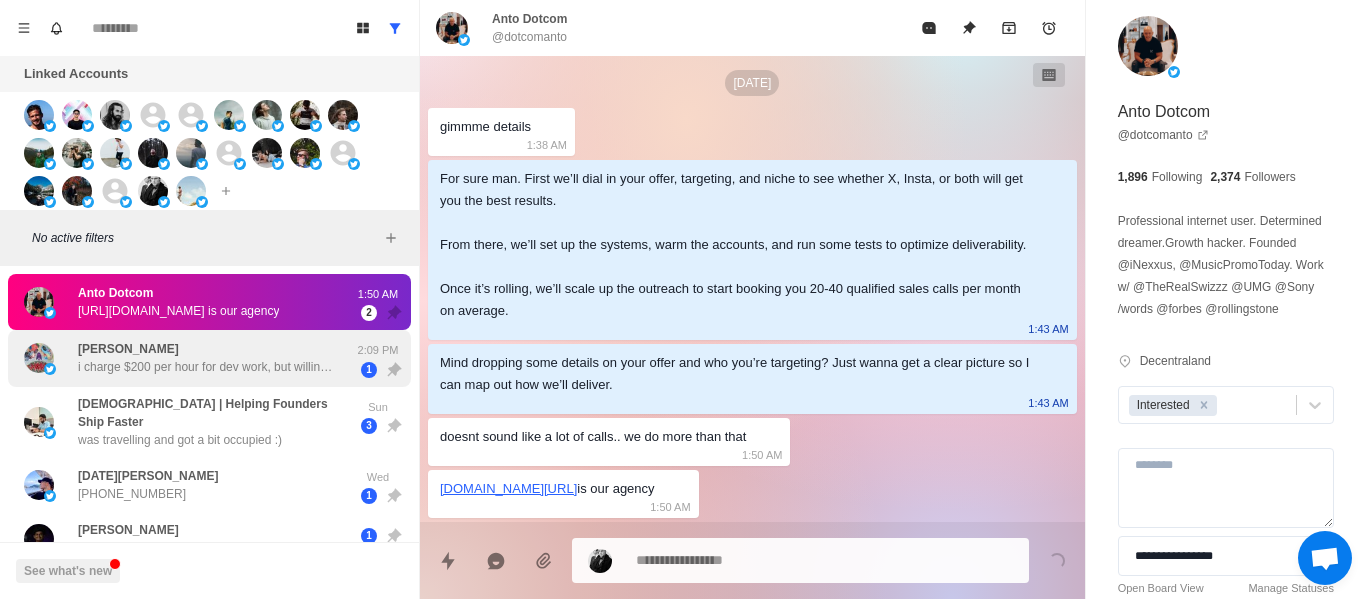 drag, startPoint x: 208, startPoint y: 356, endPoint x: 207, endPoint y: 371, distance: 15.033297 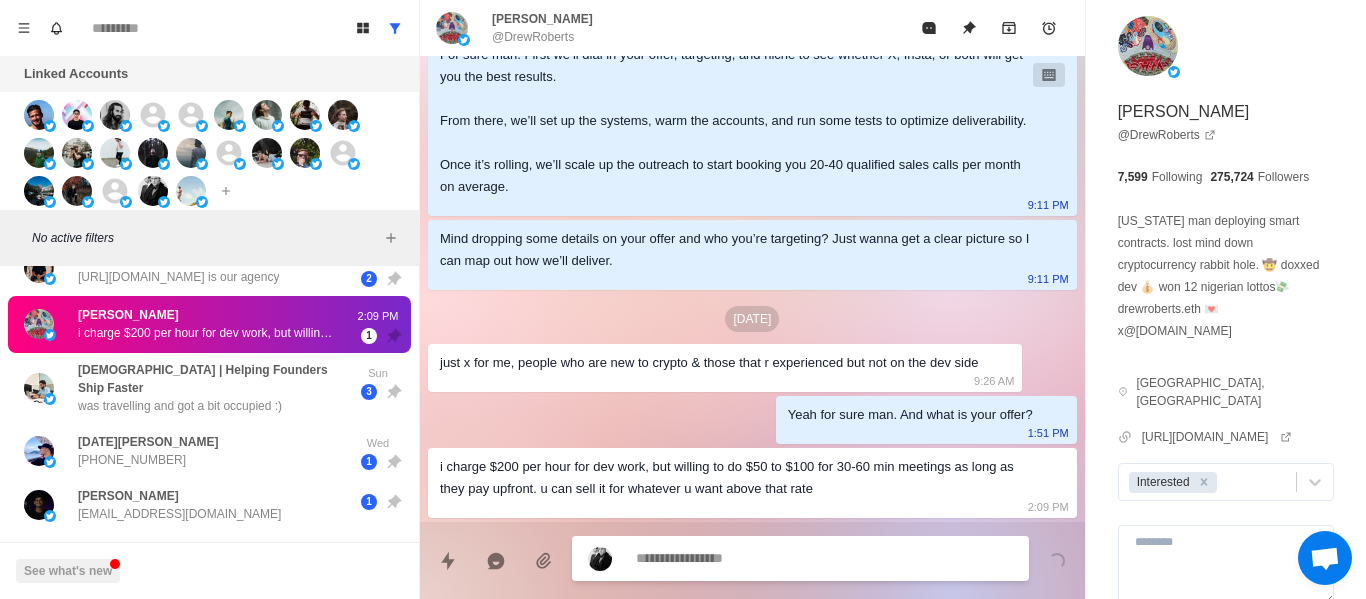scroll, scrollTop: 0, scrollLeft: 0, axis: both 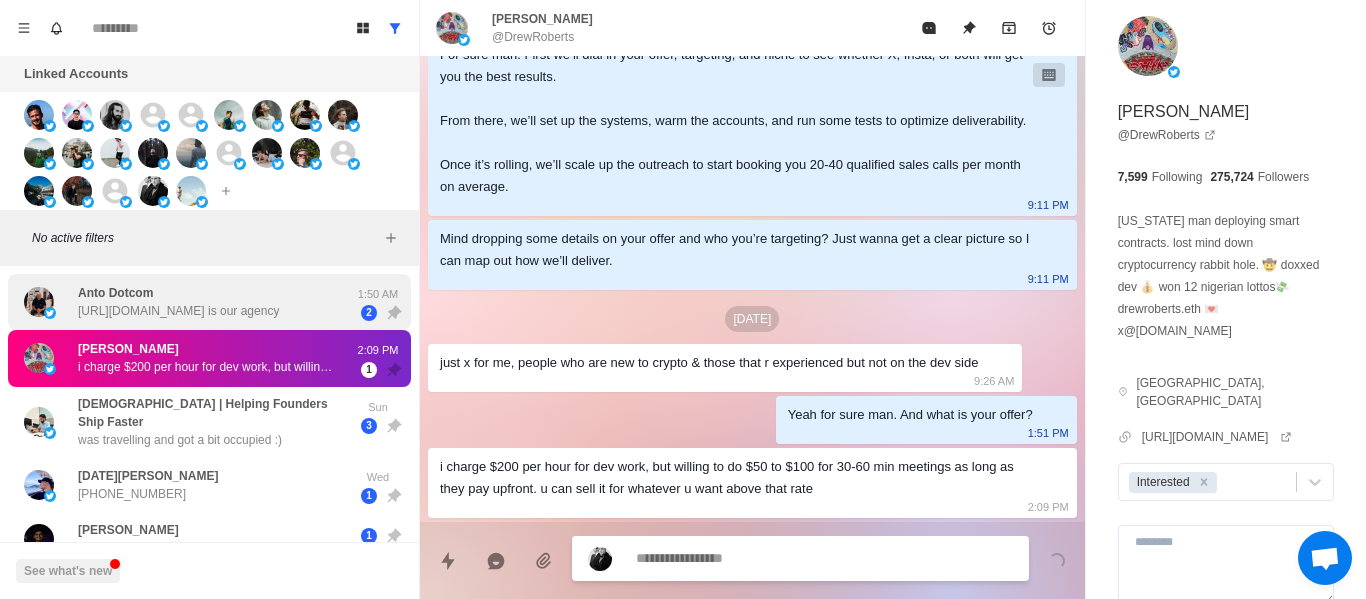 click on "Anto Dotcom [URL][DOMAIN_NAME] is our agency" at bounding box center (178, 302) 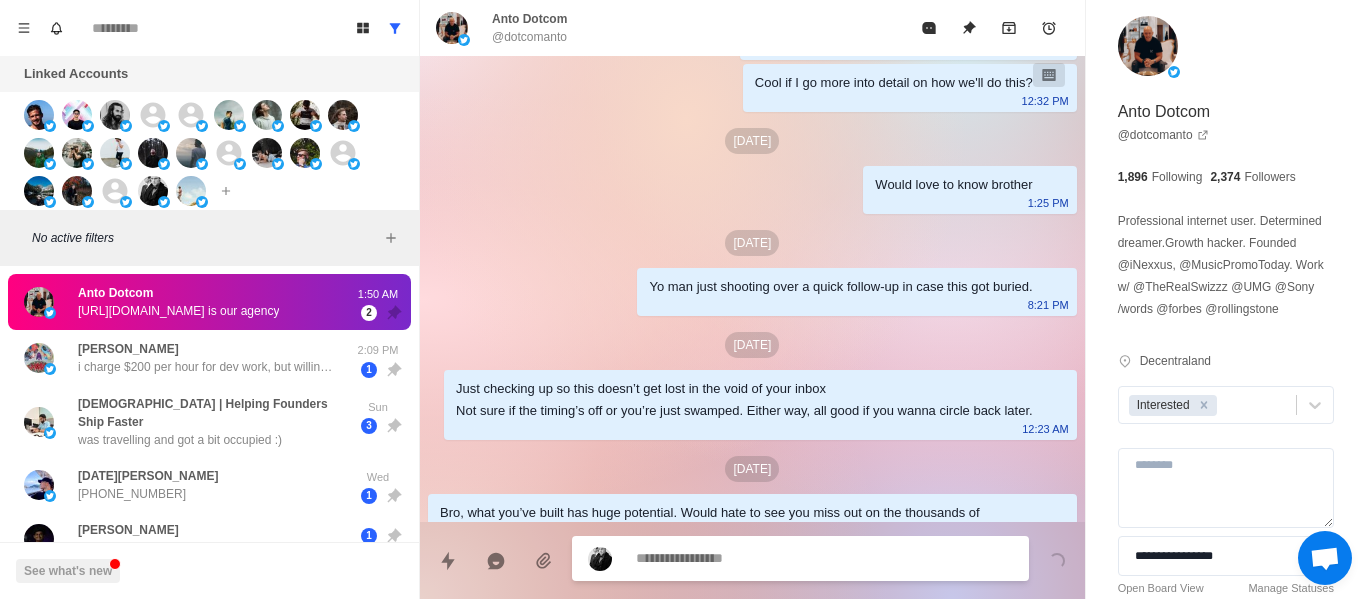 scroll, scrollTop: 1438, scrollLeft: 0, axis: vertical 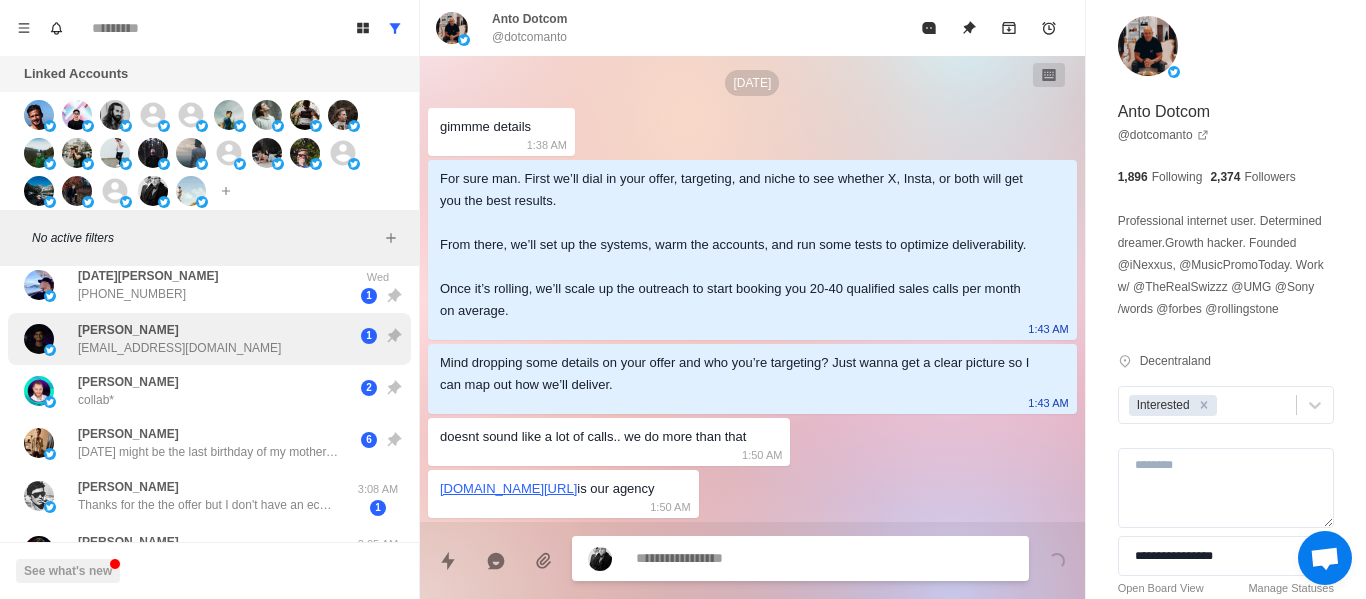 drag, startPoint x: 164, startPoint y: 339, endPoint x: 158, endPoint y: 350, distance: 12.529964 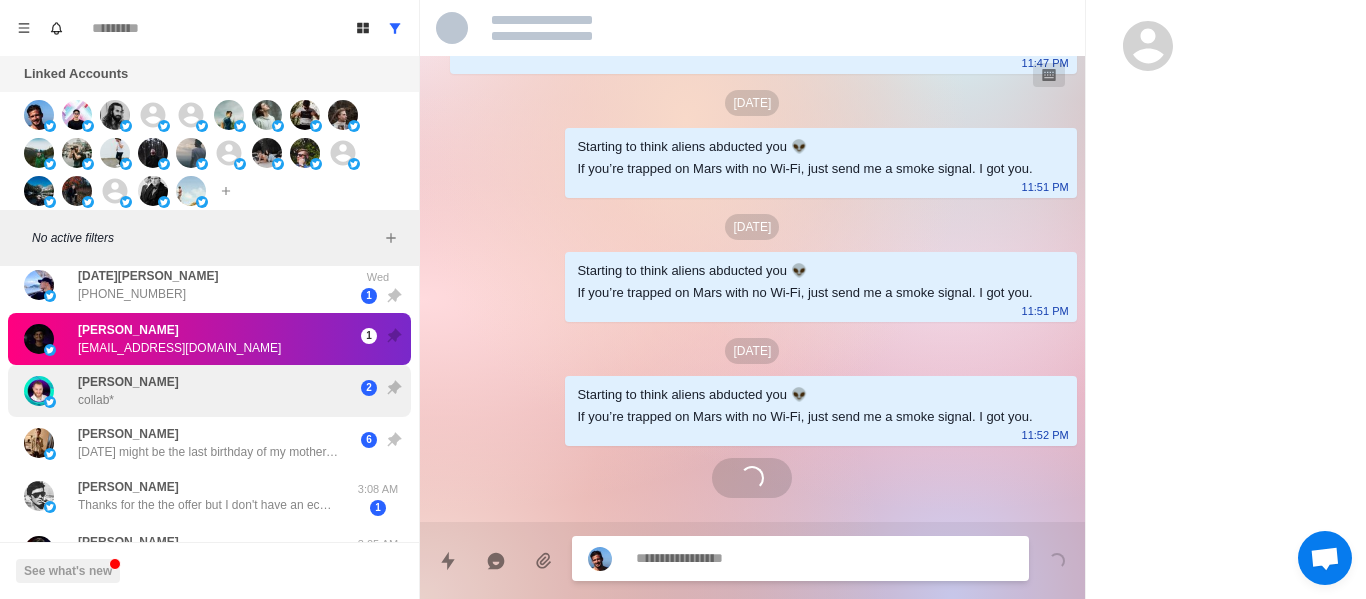scroll, scrollTop: 1812, scrollLeft: 0, axis: vertical 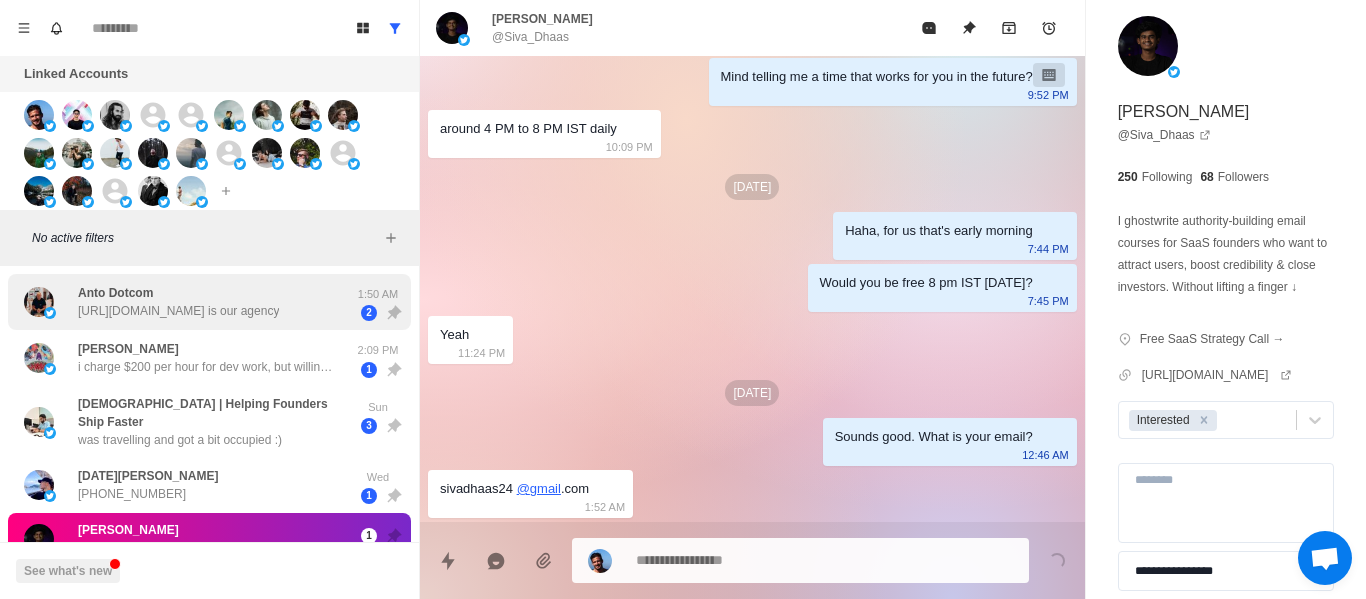 click on "[URL][DOMAIN_NAME] is our agency" at bounding box center [178, 311] 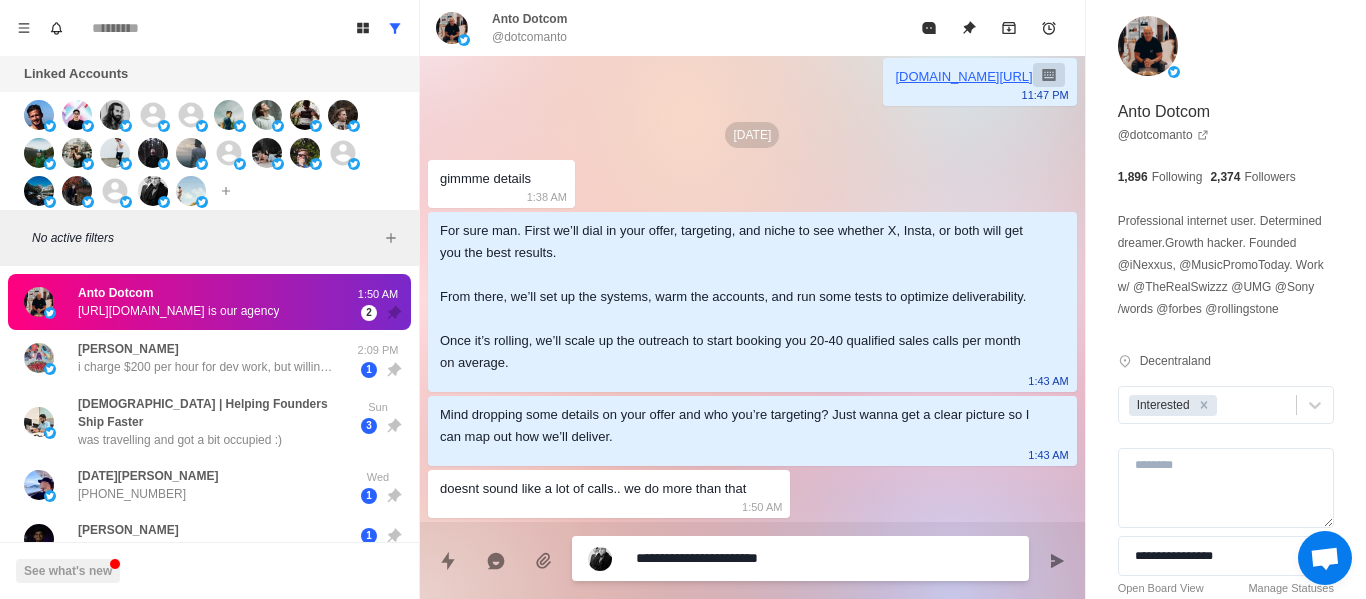 scroll, scrollTop: 1438, scrollLeft: 0, axis: vertical 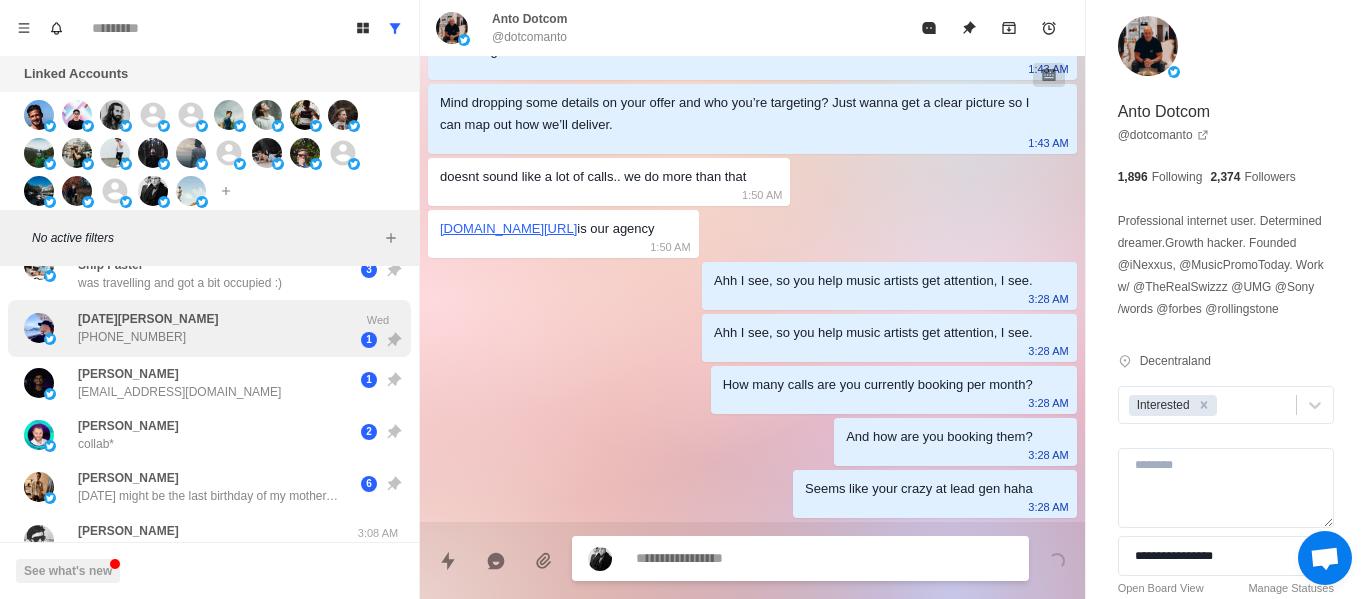 drag, startPoint x: 140, startPoint y: 326, endPoint x: 153, endPoint y: 351, distance: 28.178005 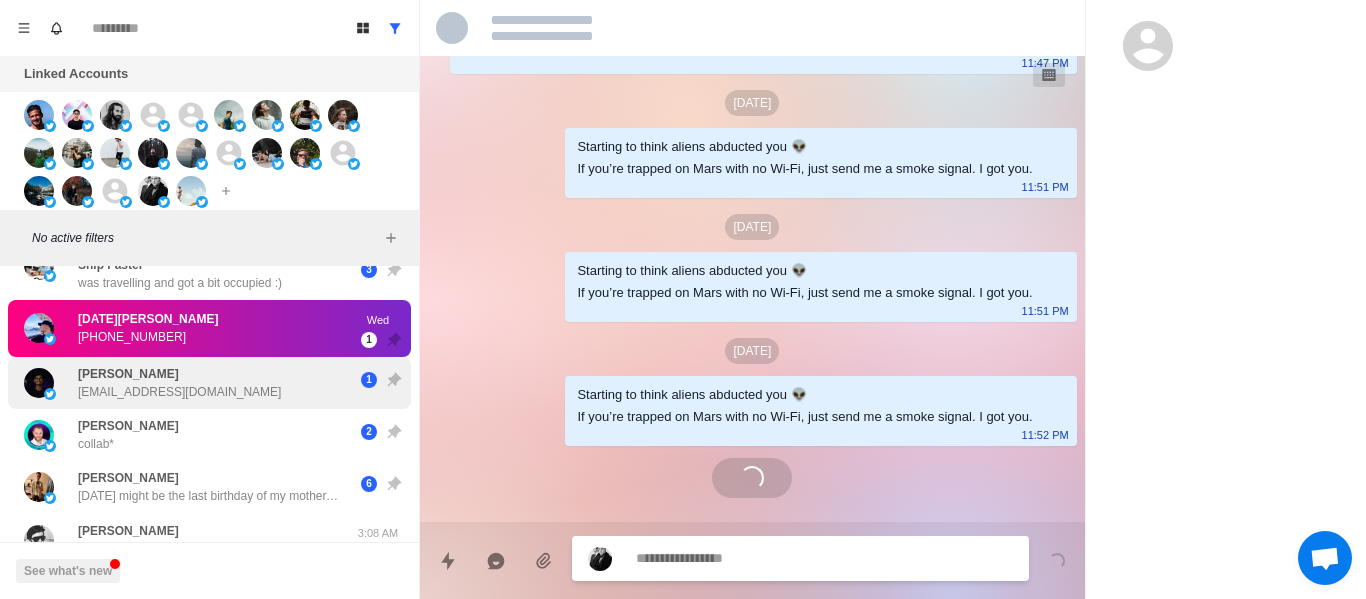 drag, startPoint x: 150, startPoint y: 365, endPoint x: 160, endPoint y: 385, distance: 22.36068 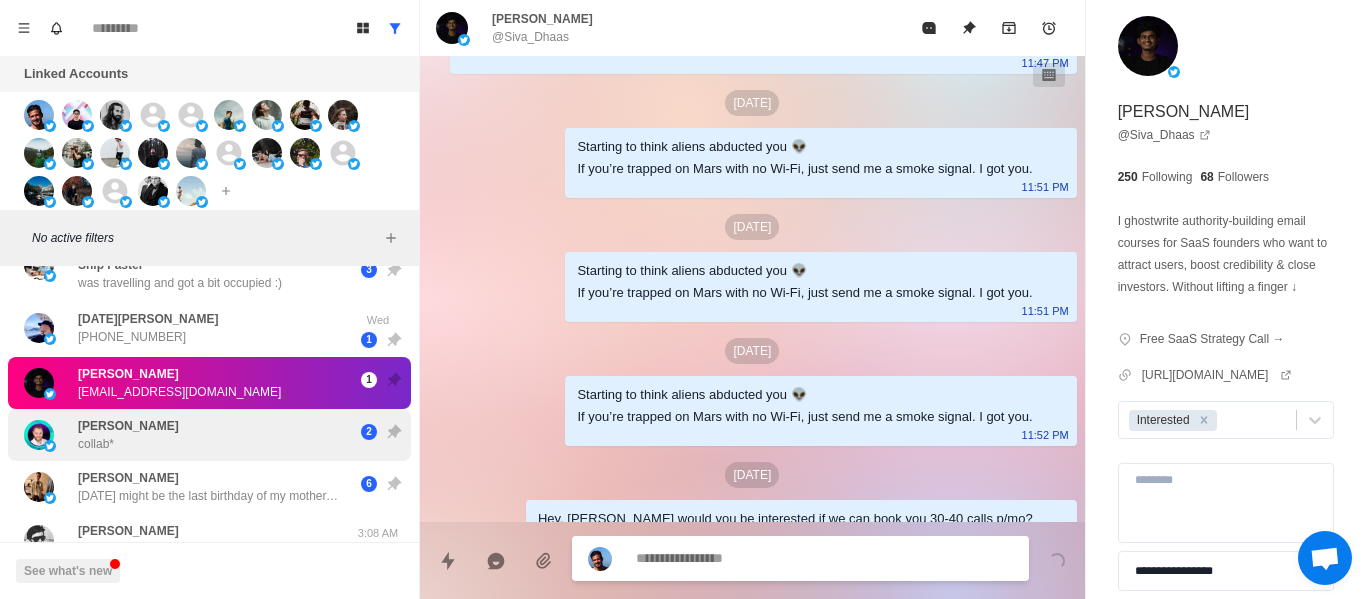 scroll, scrollTop: 1812, scrollLeft: 0, axis: vertical 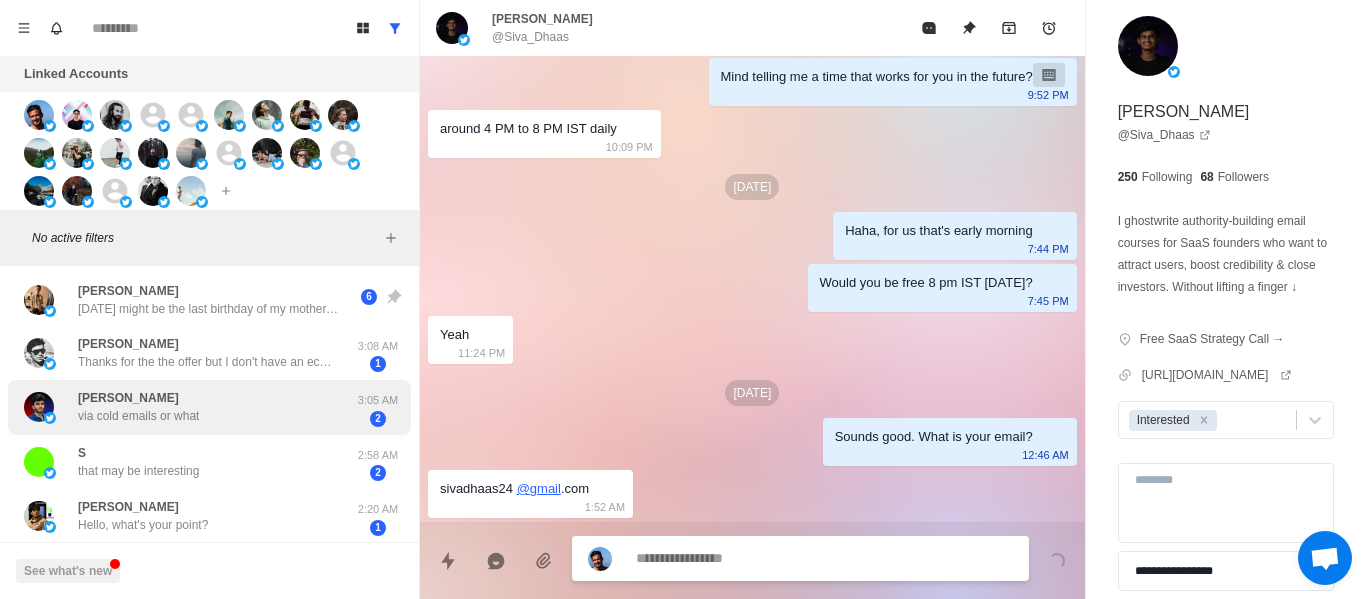click on "[PERSON_NAME]" at bounding box center [128, 398] 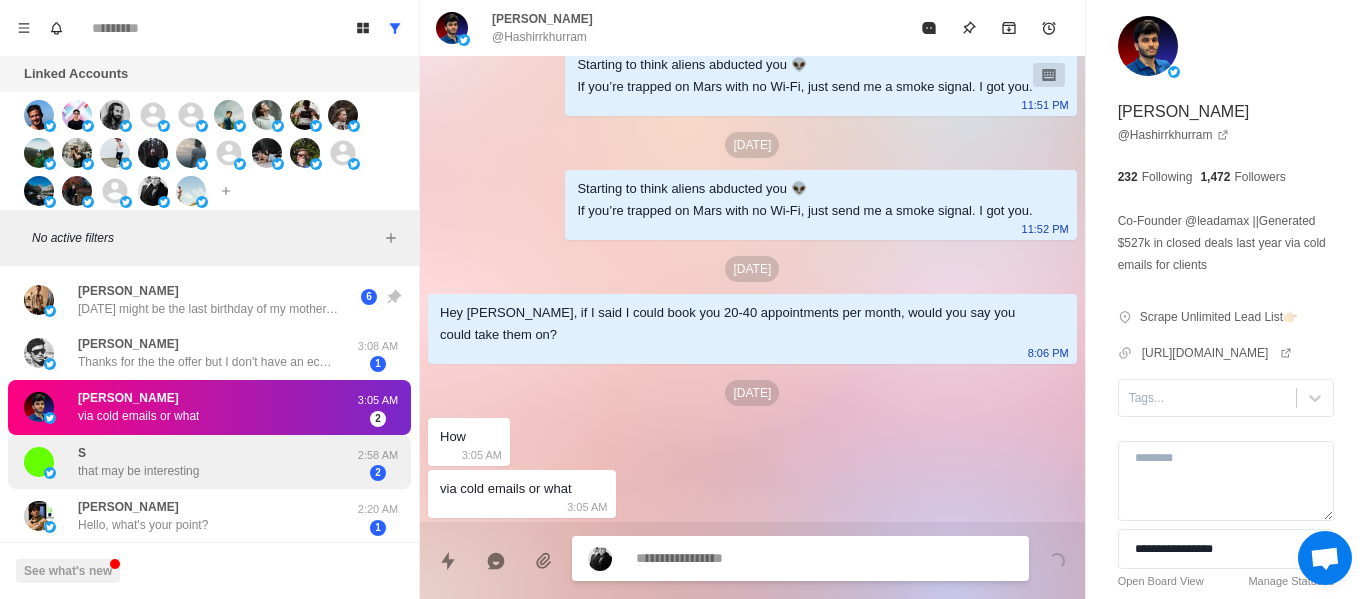 scroll, scrollTop: 324, scrollLeft: 0, axis: vertical 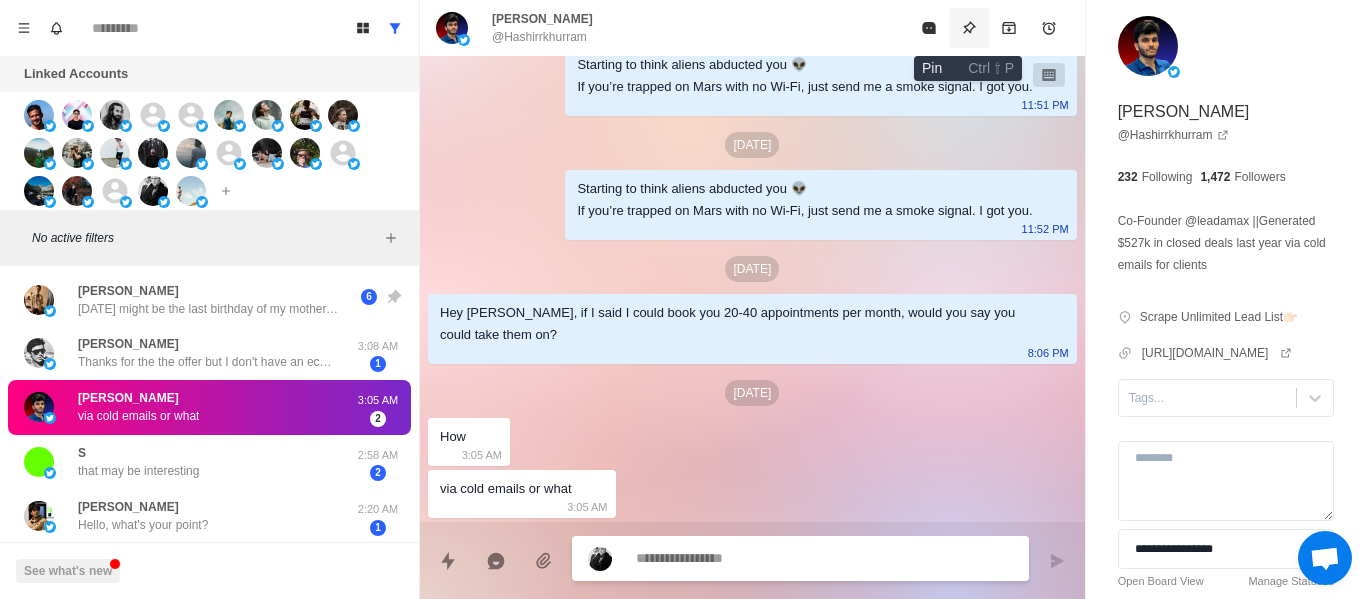 click 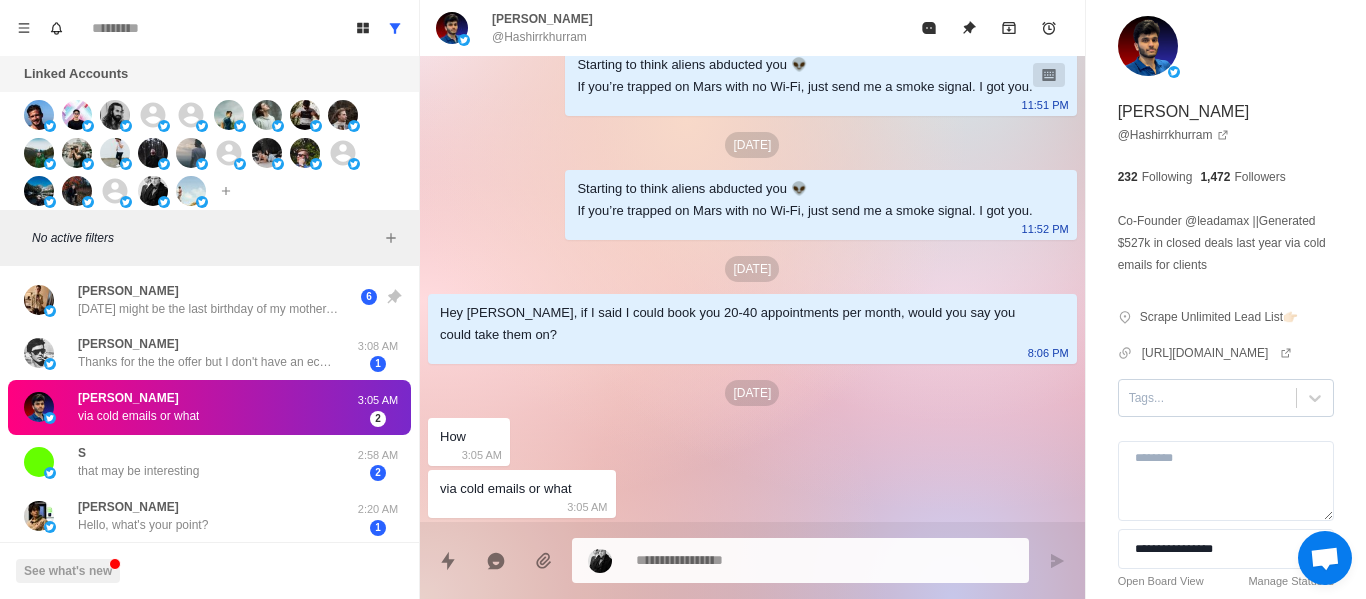 click at bounding box center (1207, 398) 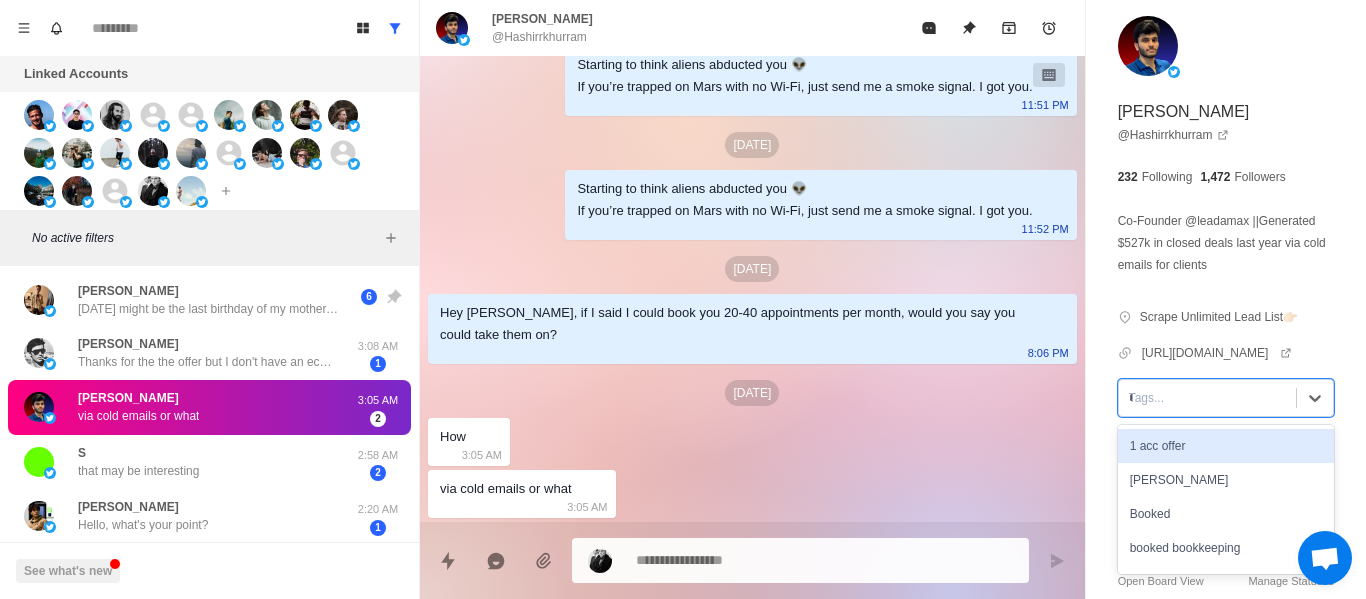 scroll, scrollTop: 0, scrollLeft: 0, axis: both 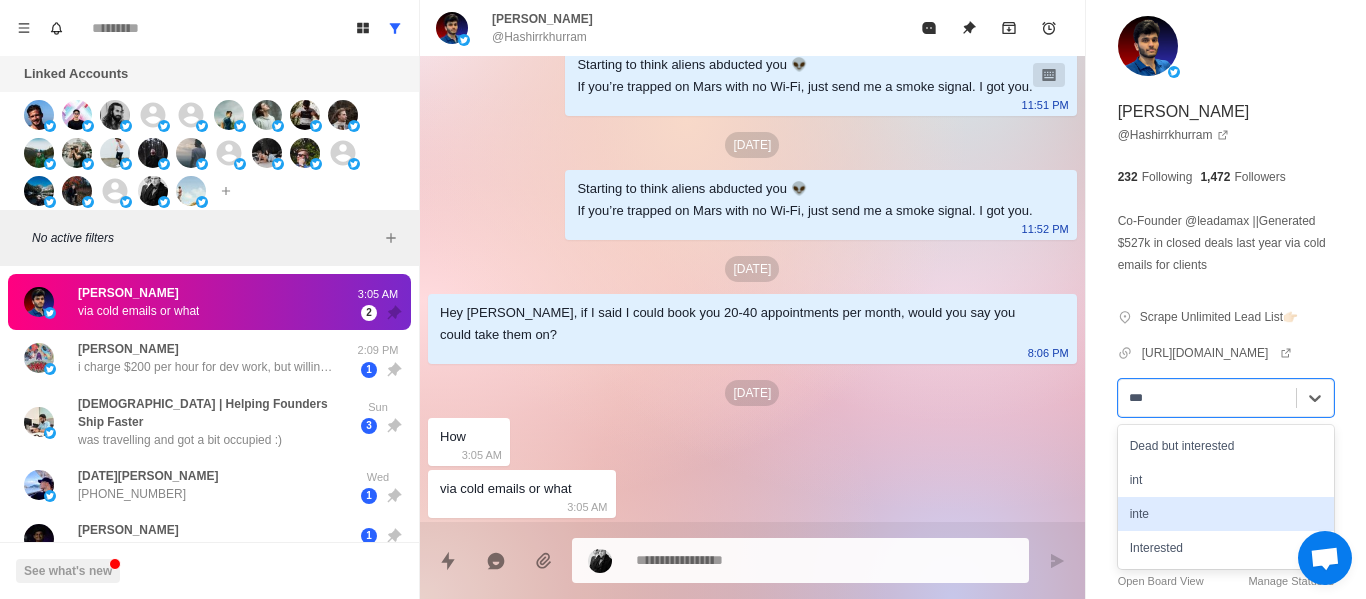 click on "Interested" at bounding box center [1226, 548] 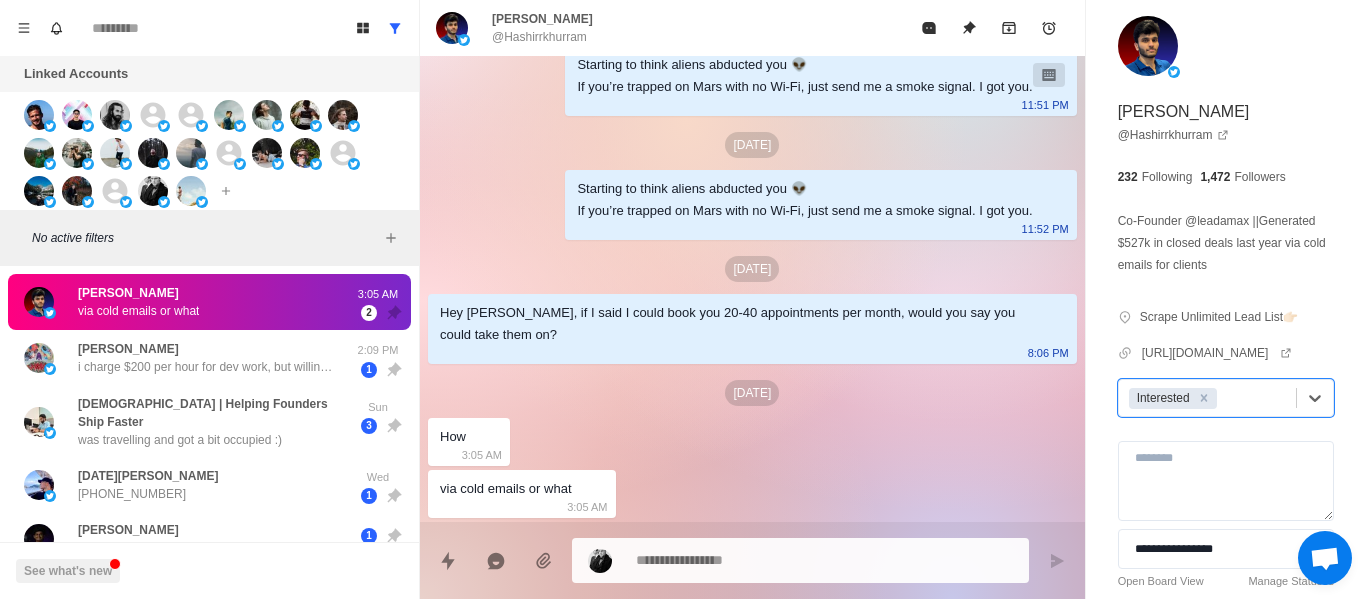 click at bounding box center [800, 560] 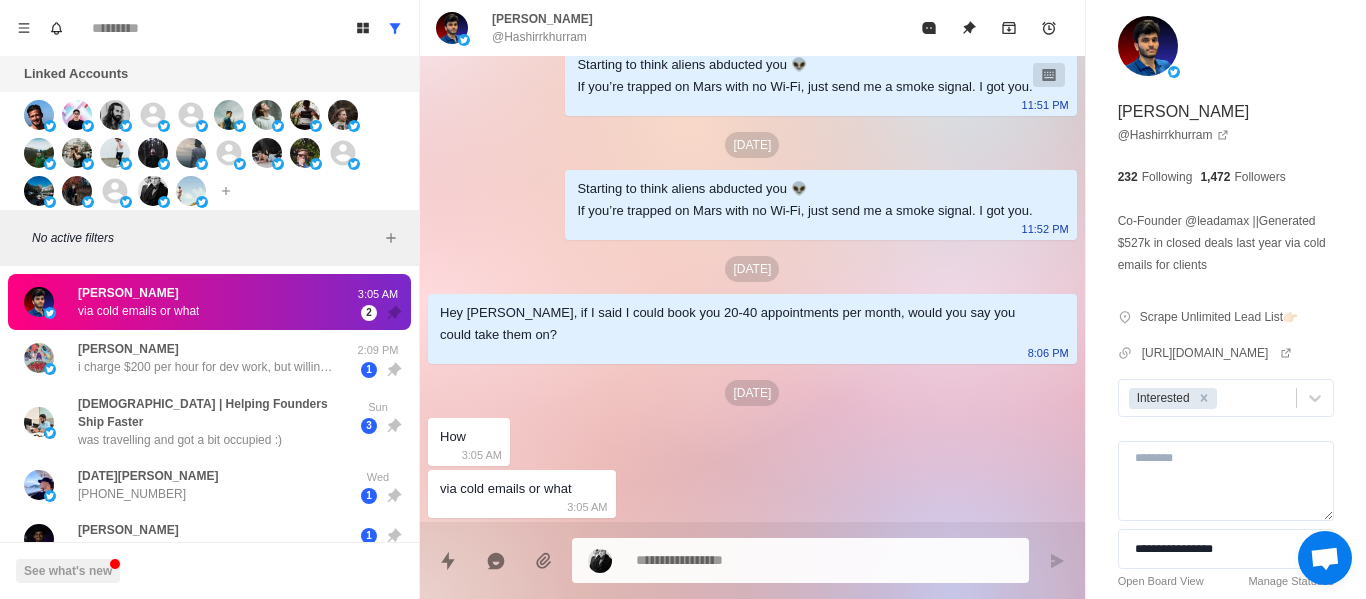 click at bounding box center (824, 560) 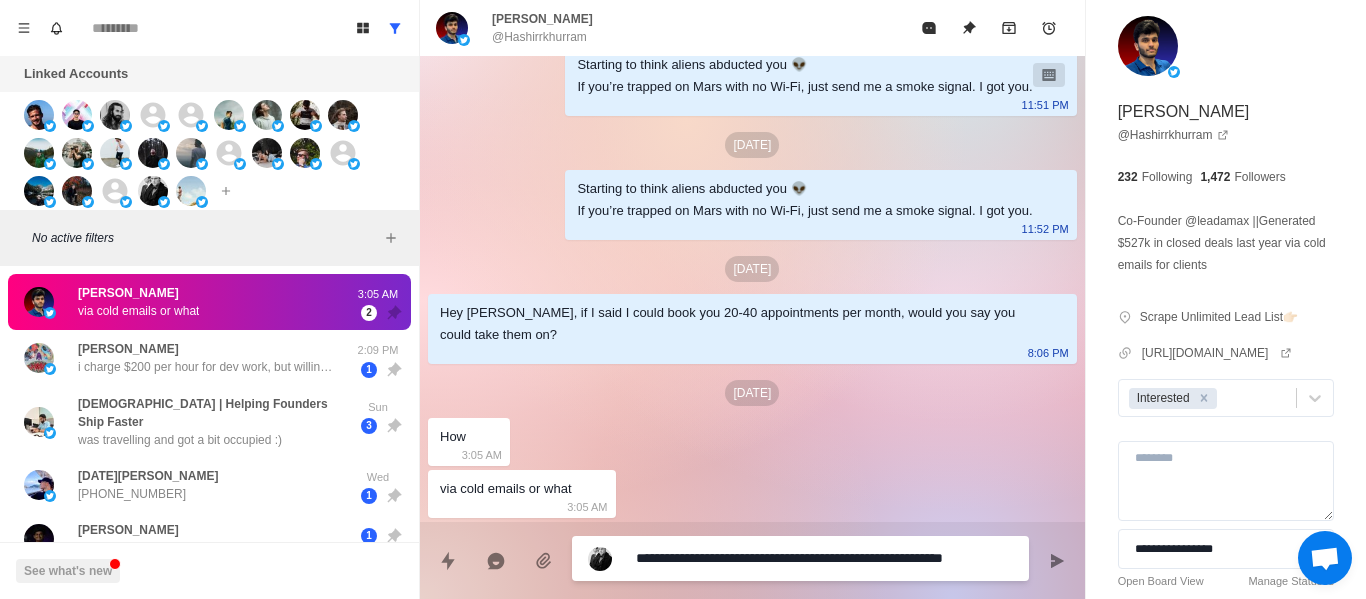 scroll, scrollTop: 345, scrollLeft: 0, axis: vertical 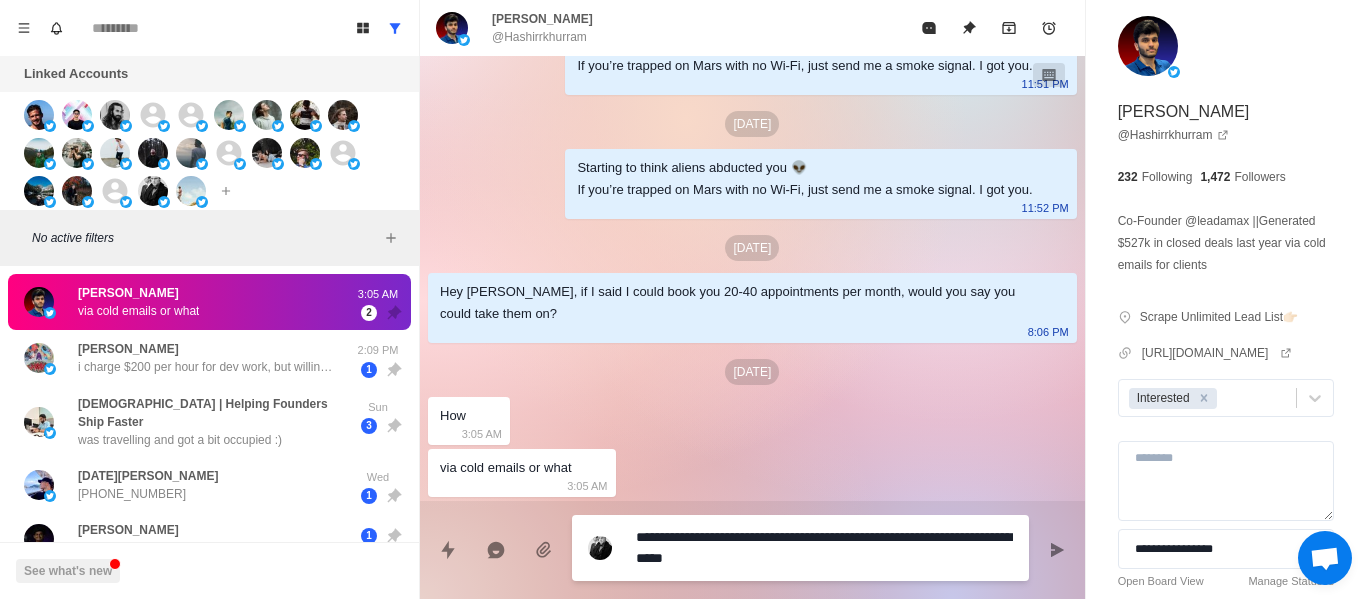 click on "**********" at bounding box center (824, 548) 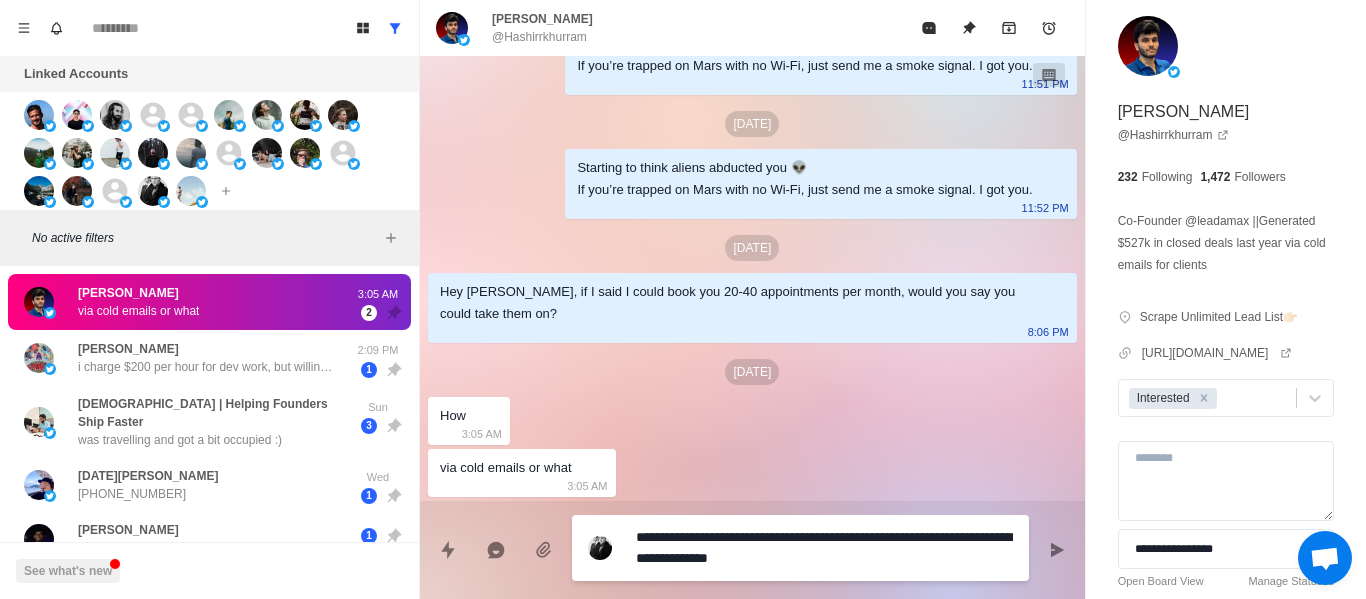 click on "**********" at bounding box center [824, 548] 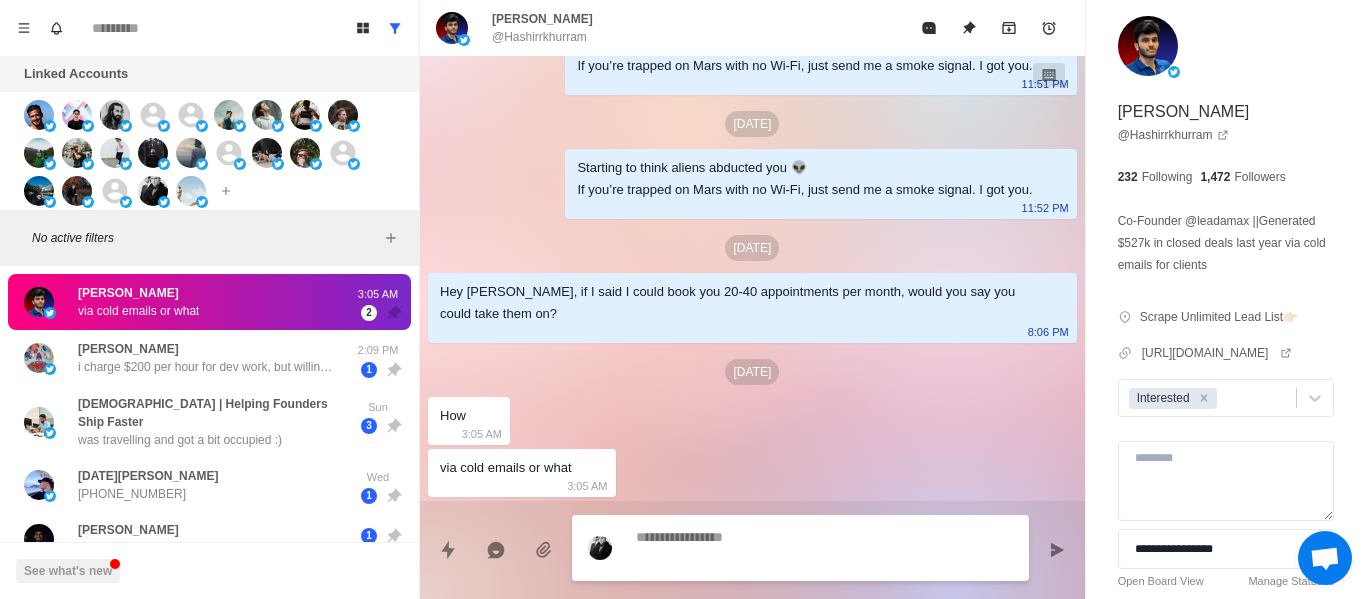 scroll, scrollTop: 376, scrollLeft: 0, axis: vertical 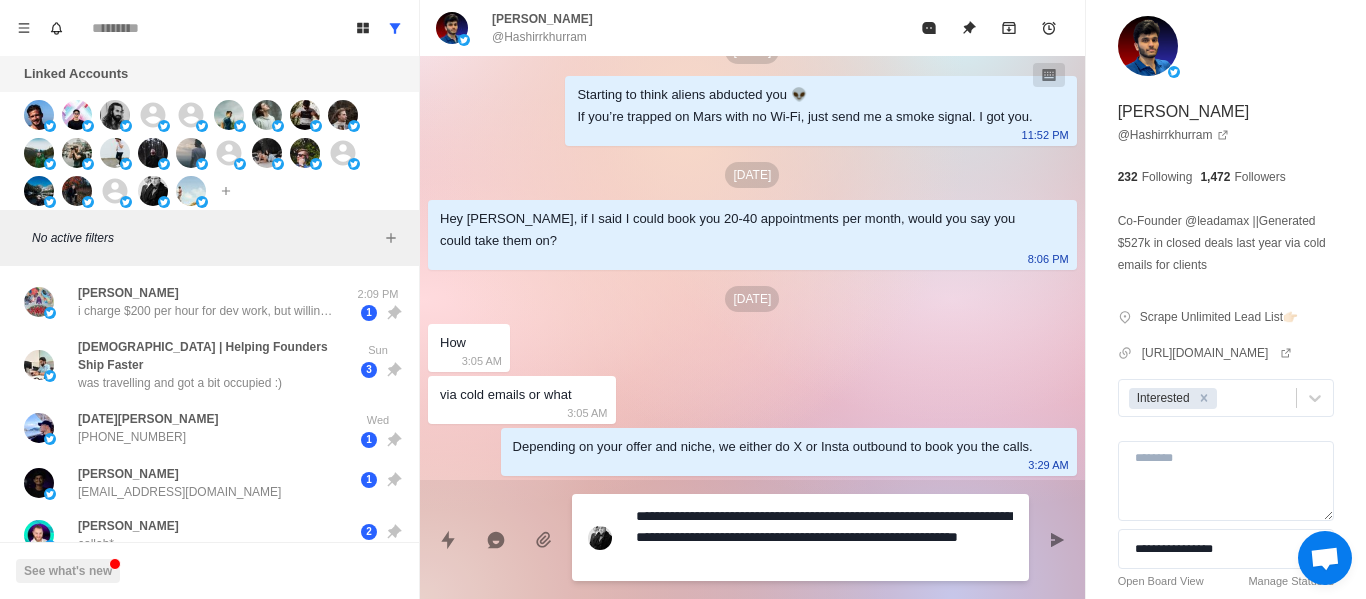 drag, startPoint x: 587, startPoint y: 525, endPoint x: 501, endPoint y: 497, distance: 90.44335 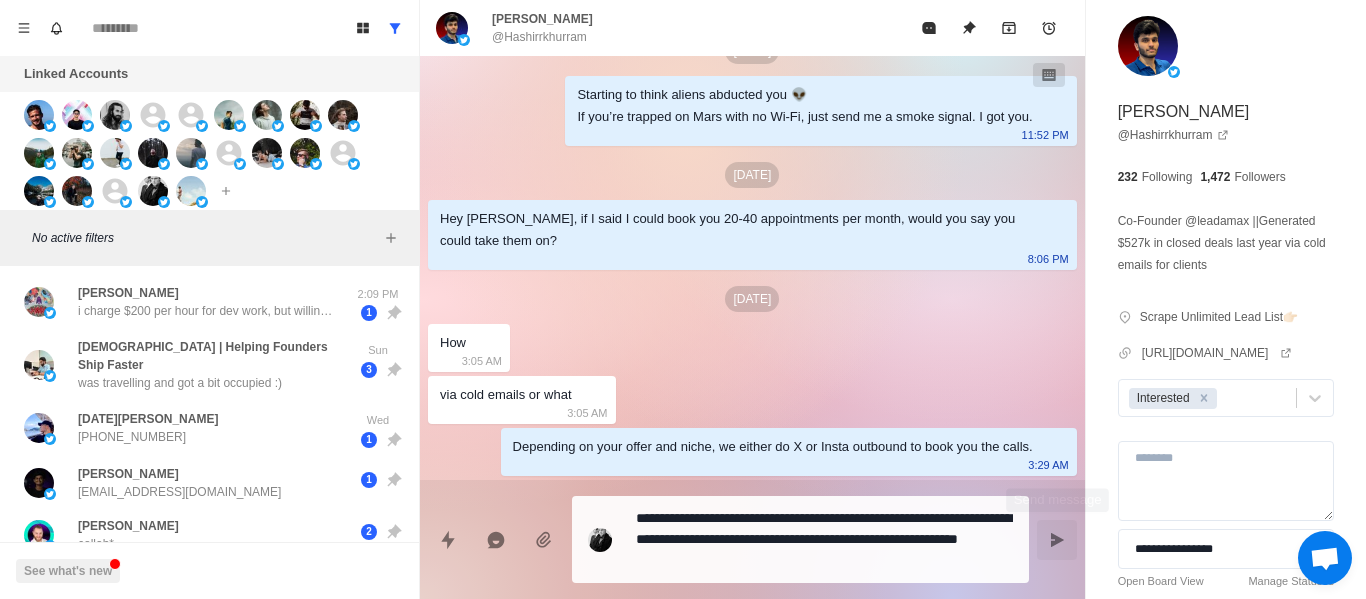 click at bounding box center [1057, 540] 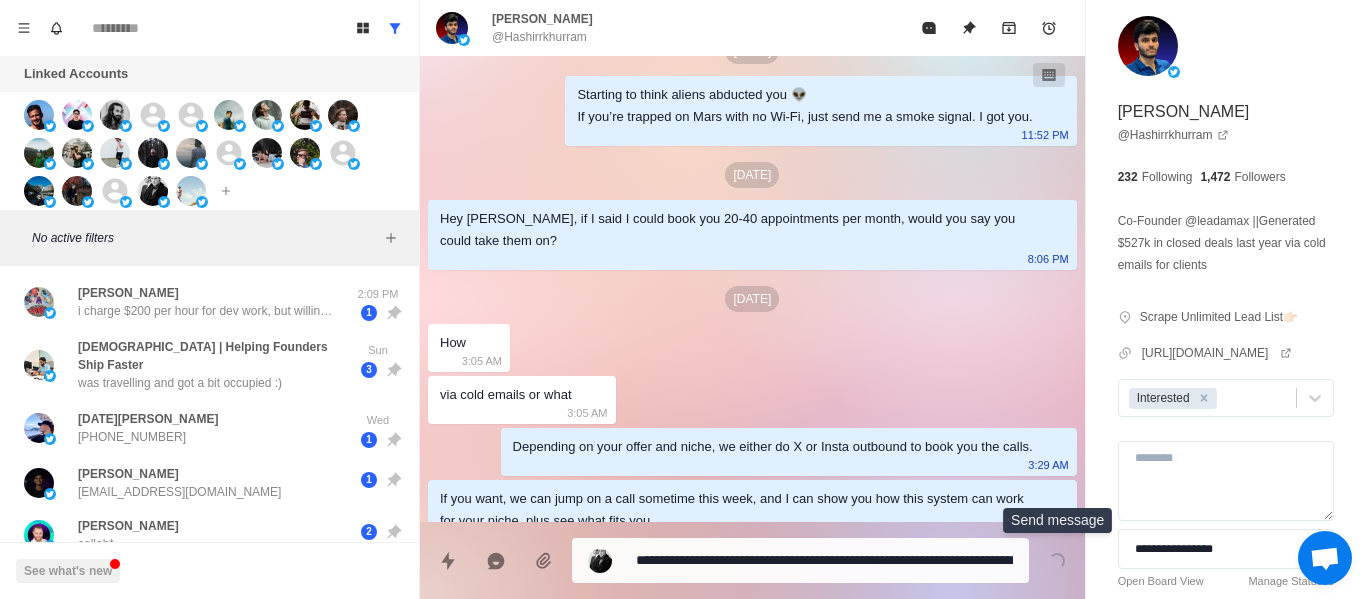 scroll, scrollTop: 450, scrollLeft: 0, axis: vertical 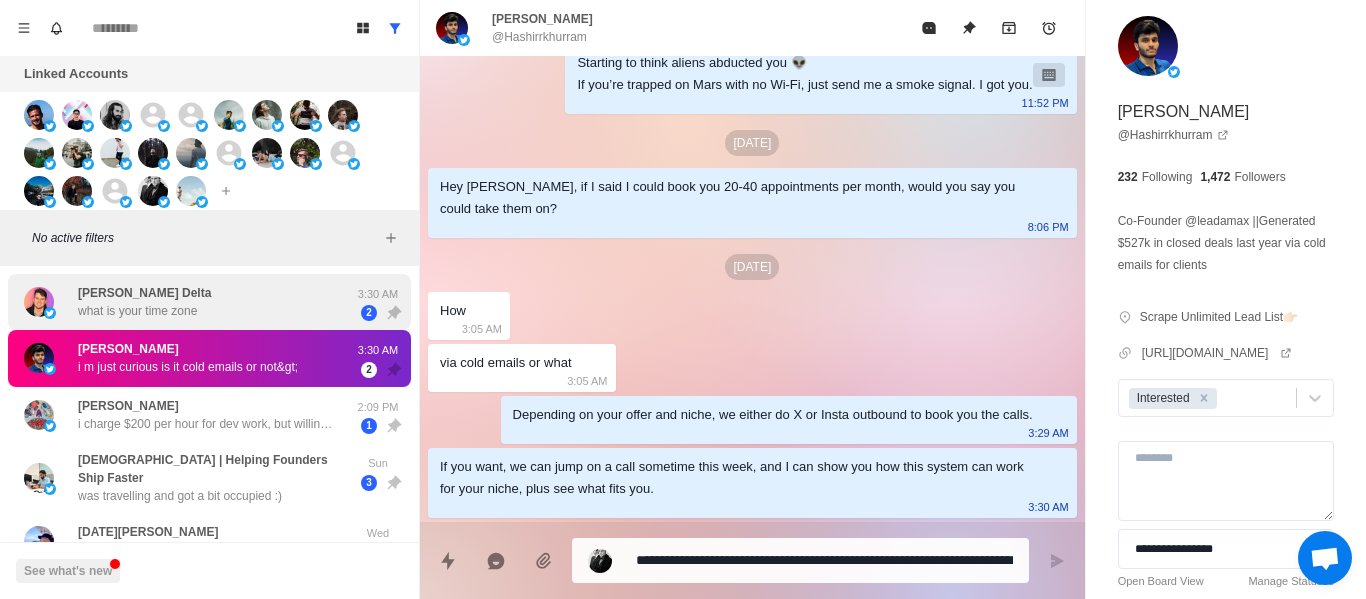 click on "[PERSON_NAME] Delta what is your time zone" at bounding box center (144, 302) 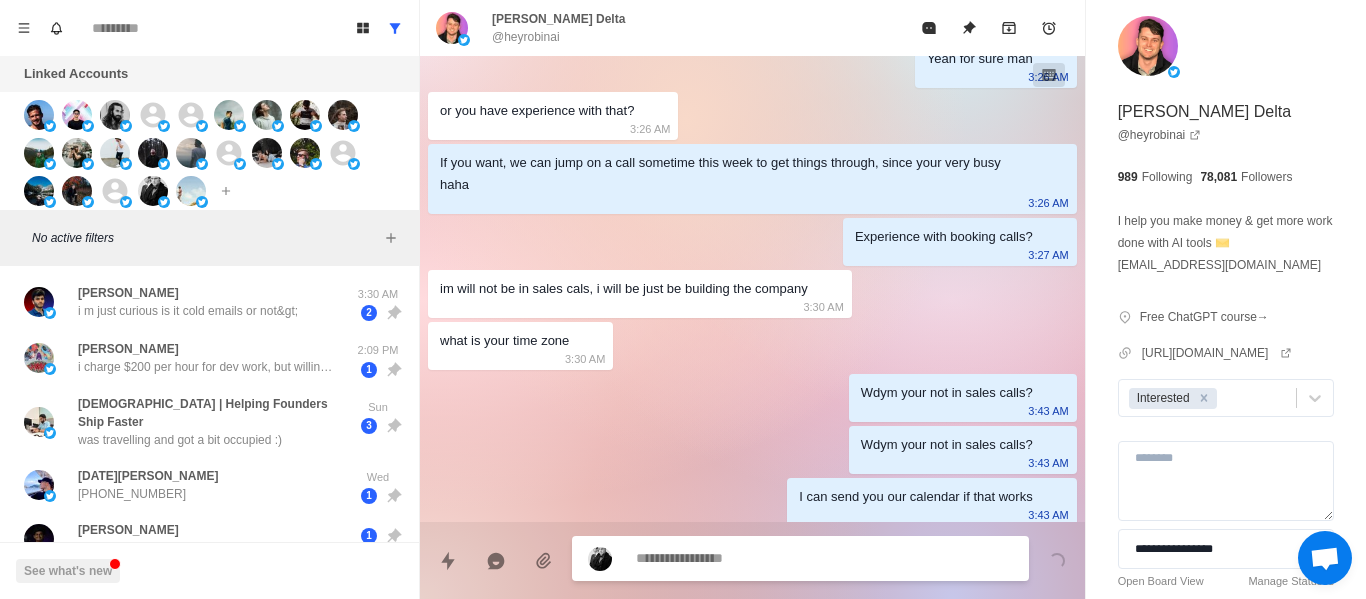 scroll, scrollTop: 2206, scrollLeft: 0, axis: vertical 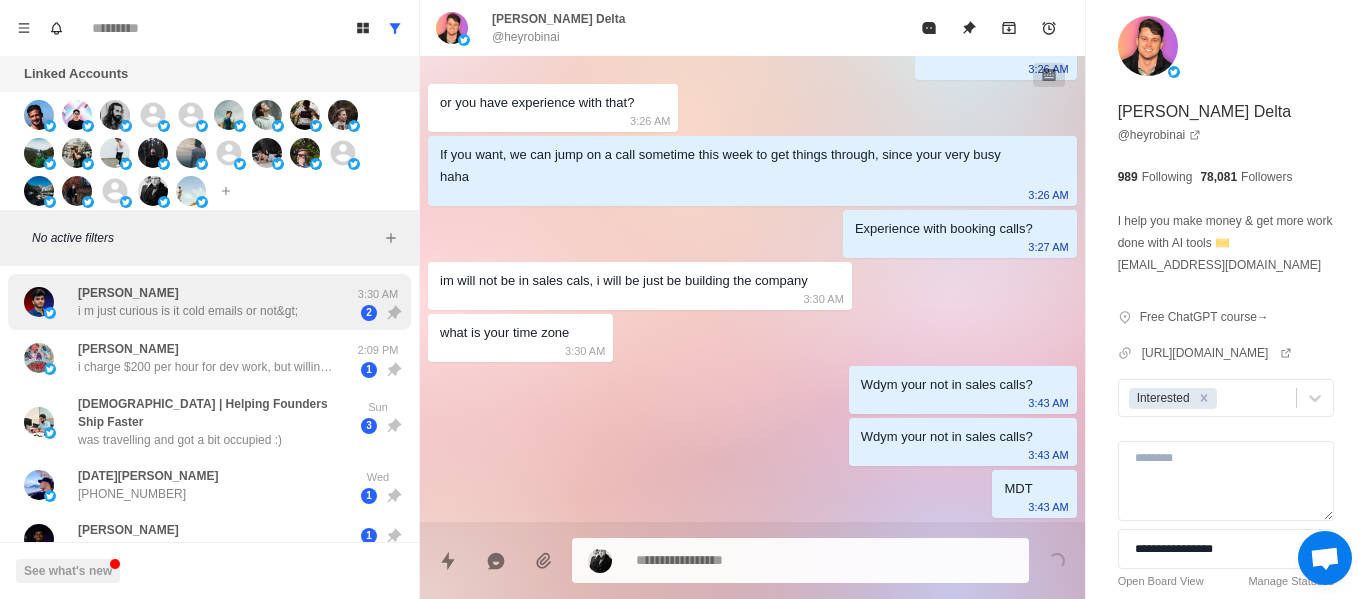 drag, startPoint x: 284, startPoint y: 284, endPoint x: 291, endPoint y: 303, distance: 20.248457 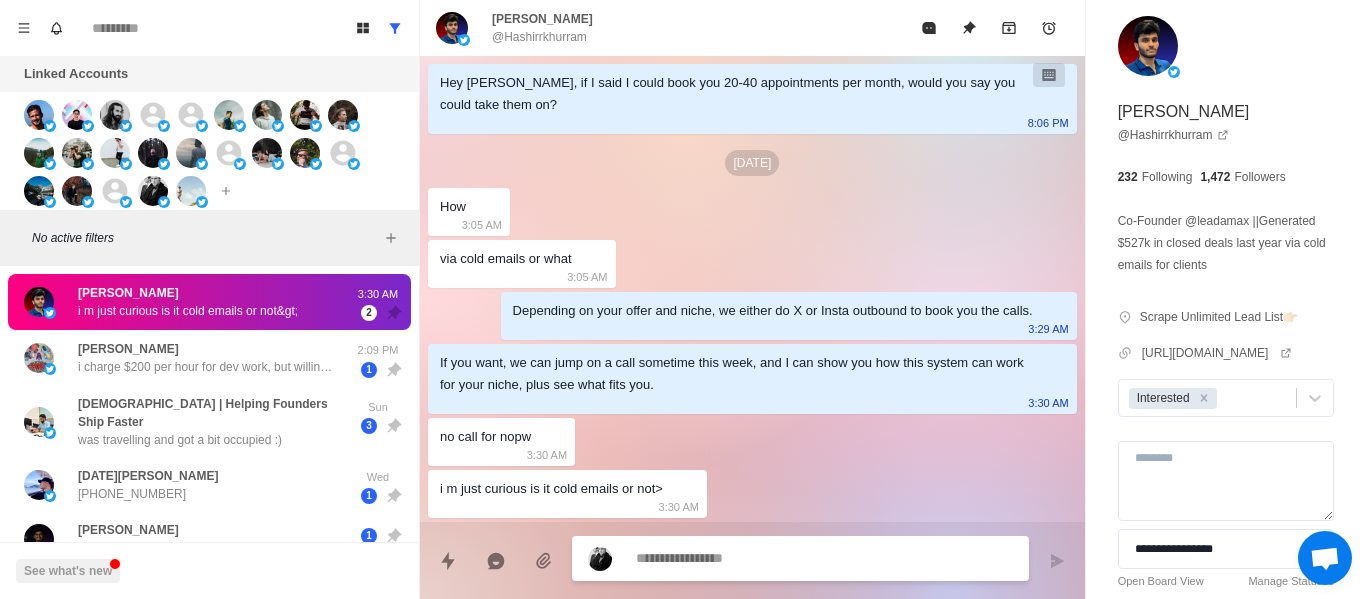 click at bounding box center (824, 558) 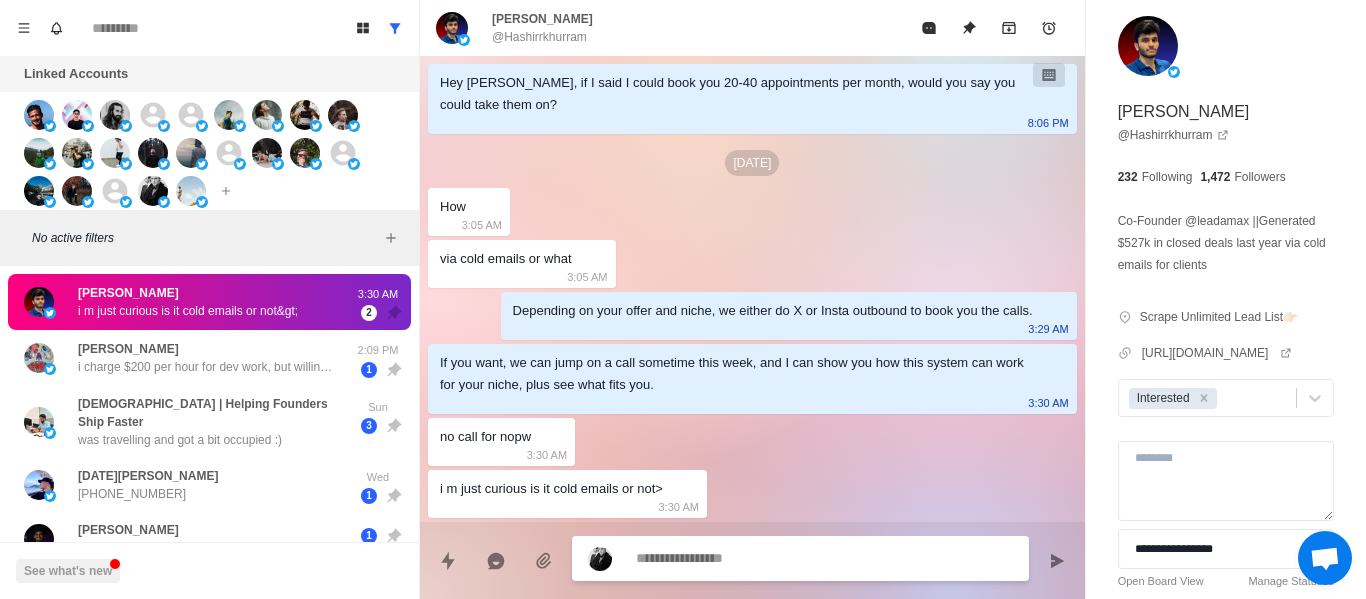 scroll, scrollTop: 658, scrollLeft: 0, axis: vertical 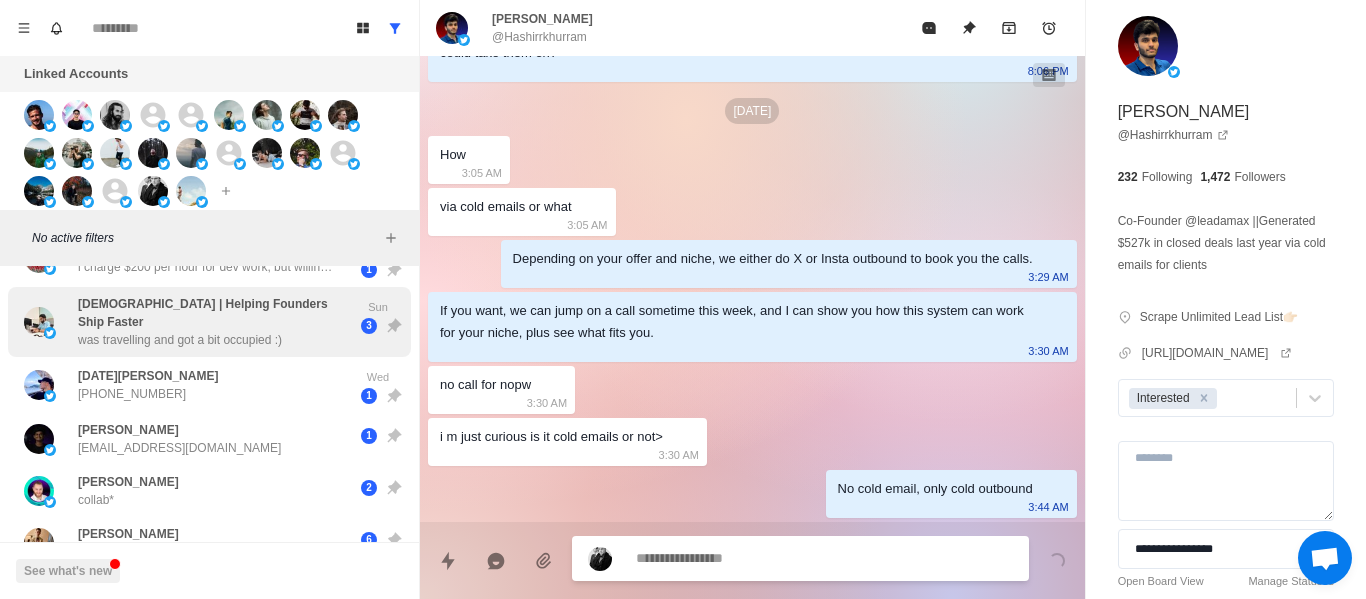 click on "[DEMOGRAPHIC_DATA] | Helping Founders Ship Faster" at bounding box center (215, 313) 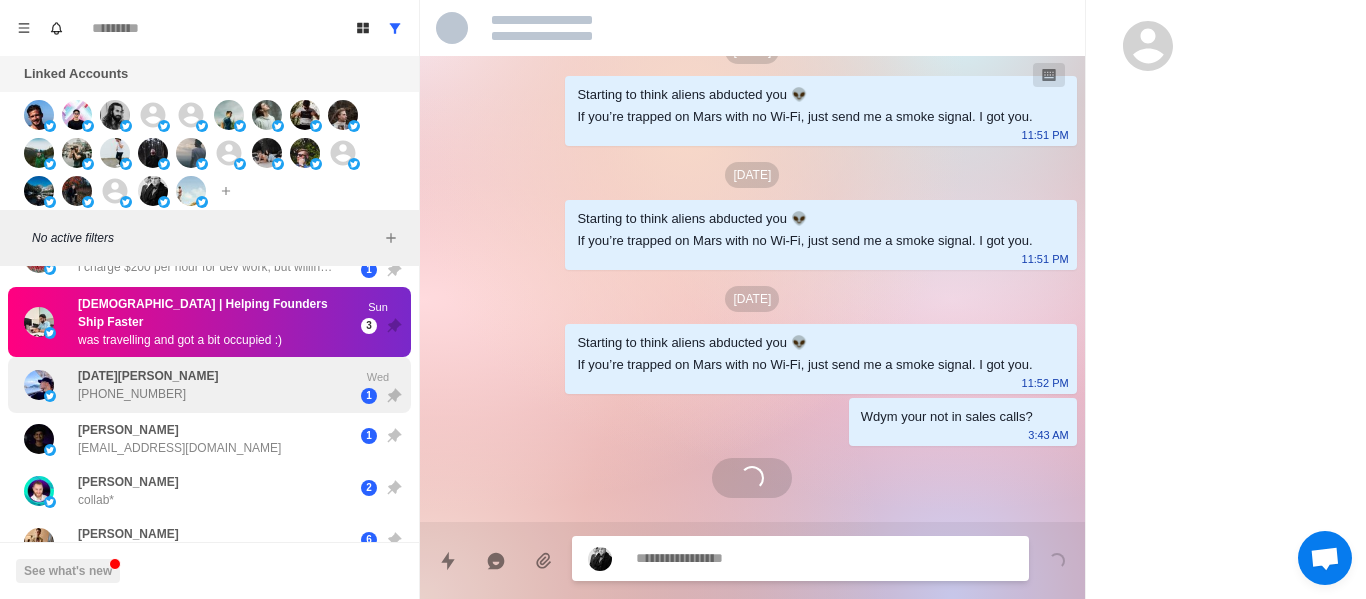 scroll, scrollTop: 170, scrollLeft: 0, axis: vertical 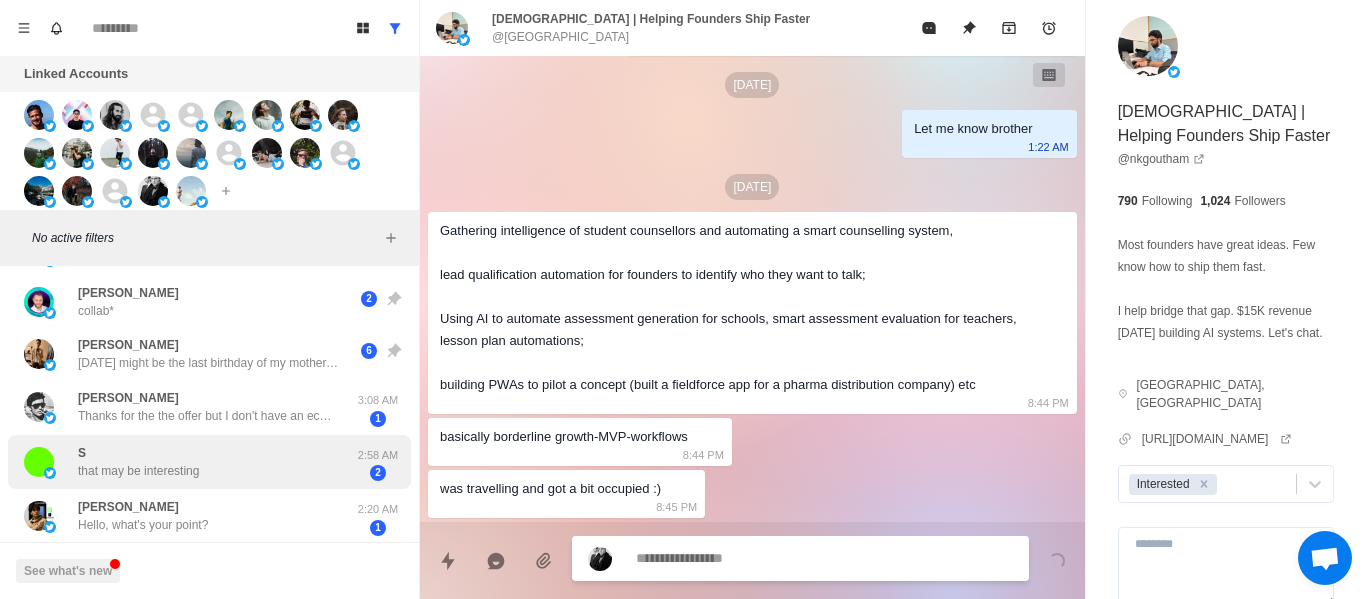 click on "S that may be interesting 2:58 AM 2" at bounding box center (209, 462) 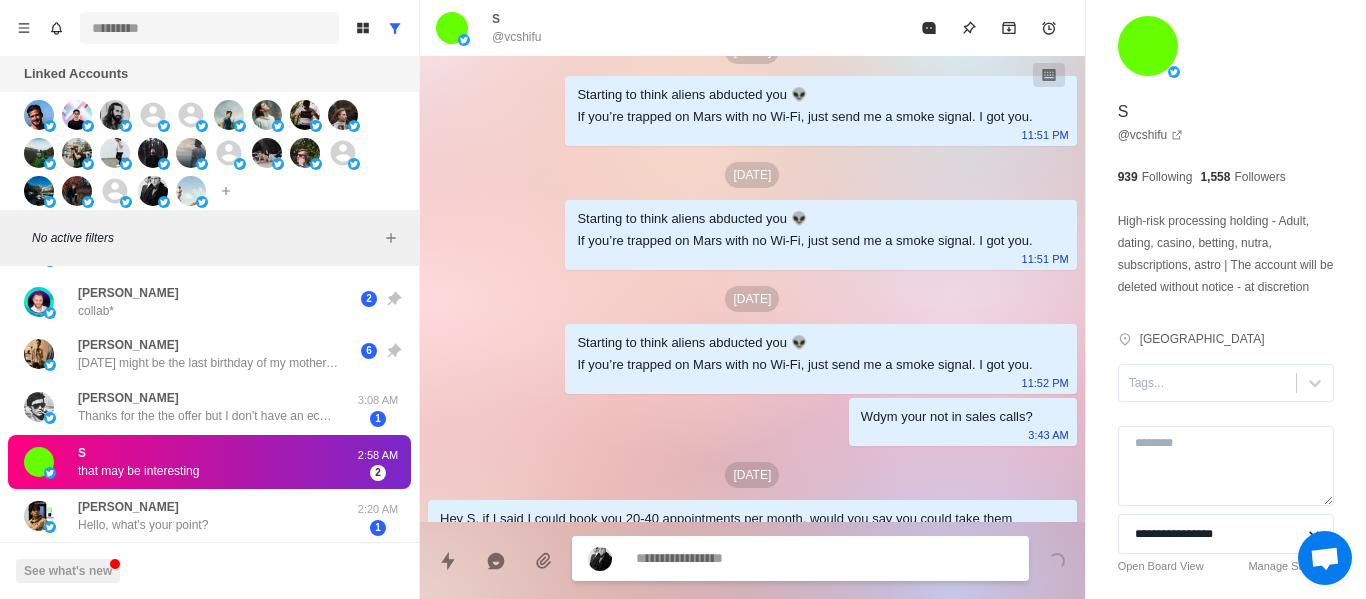 scroll, scrollTop: 376, scrollLeft: 0, axis: vertical 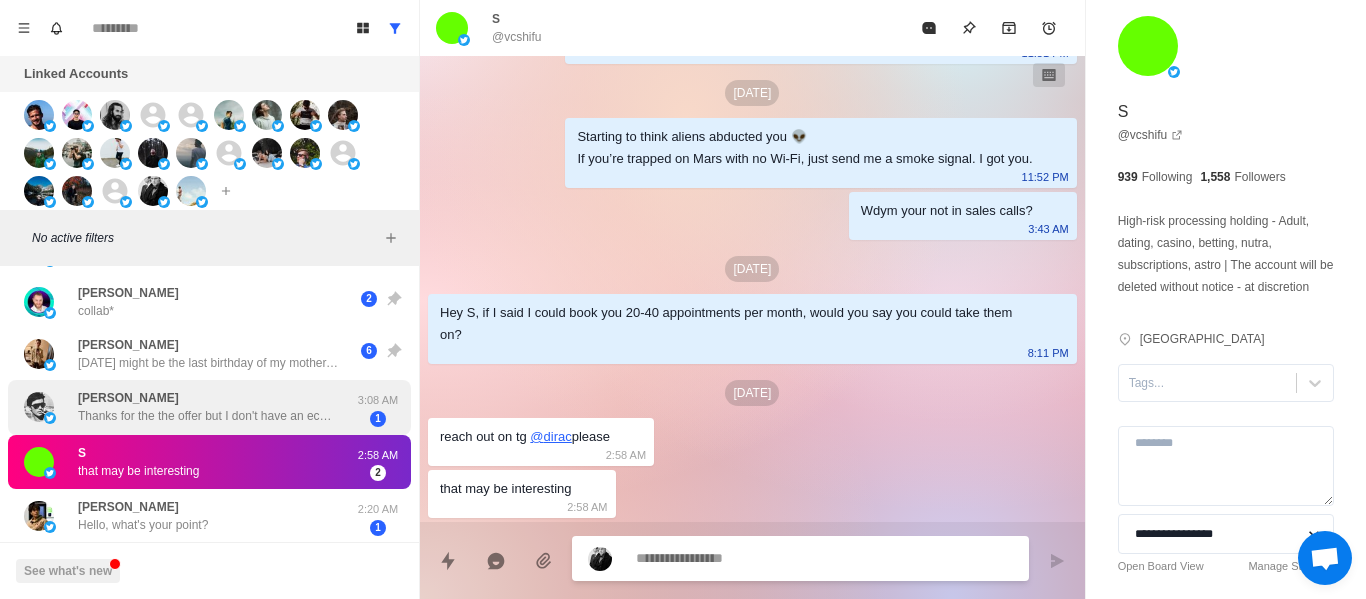 click on "[PERSON_NAME] Thanks for the the offer but I don't have an ecom brand" at bounding box center [208, 407] 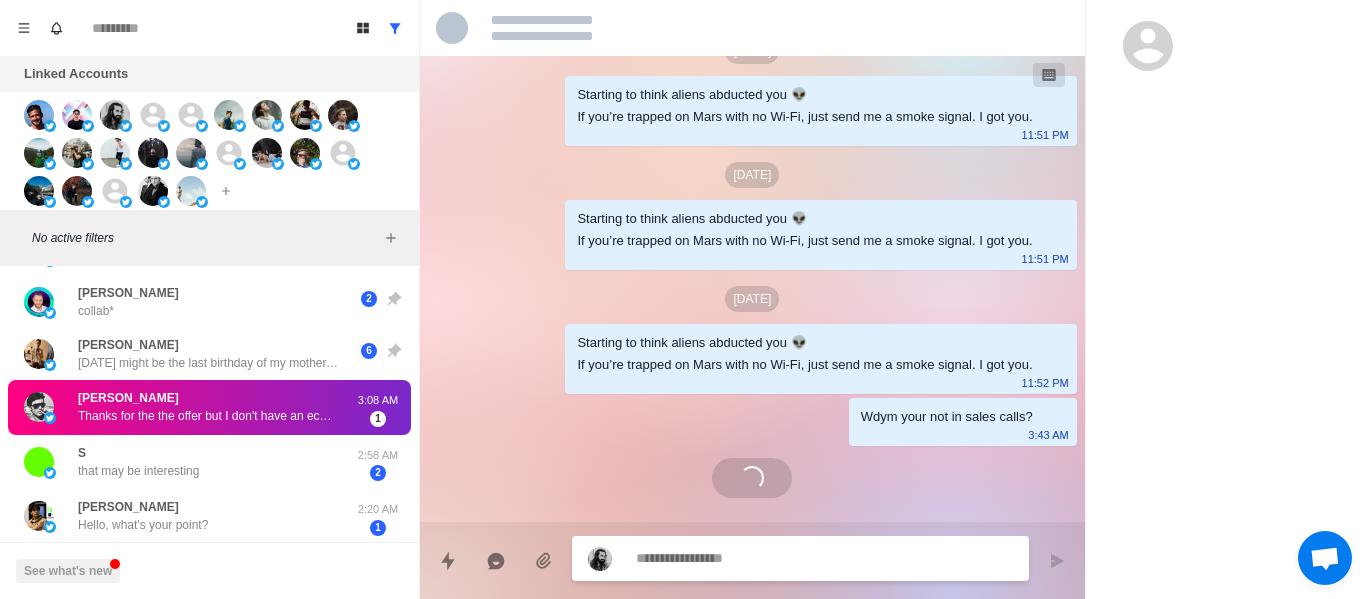 scroll, scrollTop: 346, scrollLeft: 0, axis: vertical 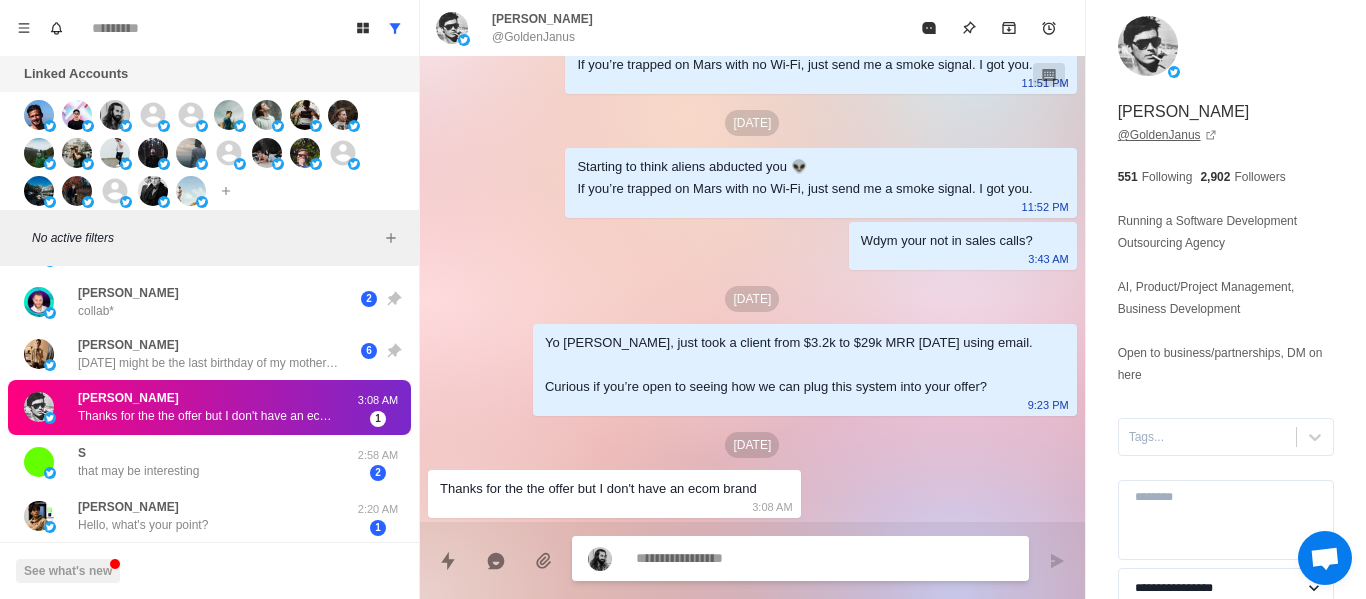 click on "@ GoldenJanus" at bounding box center [1167, 135] 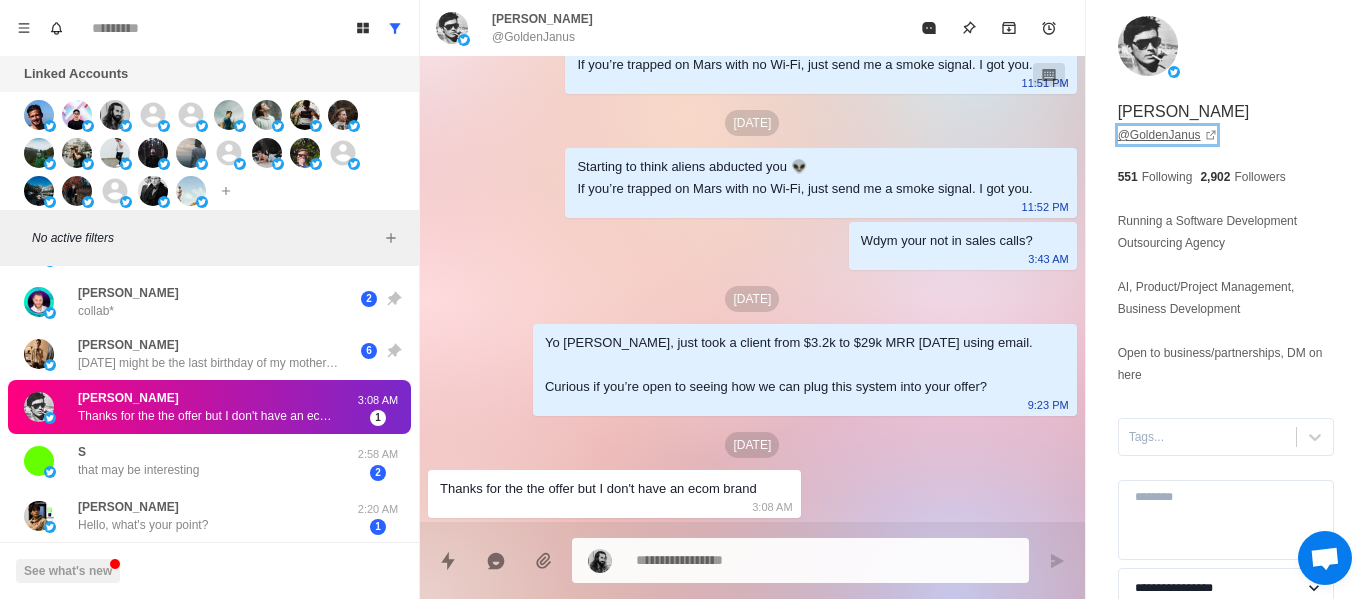 scroll, scrollTop: 234, scrollLeft: 0, axis: vertical 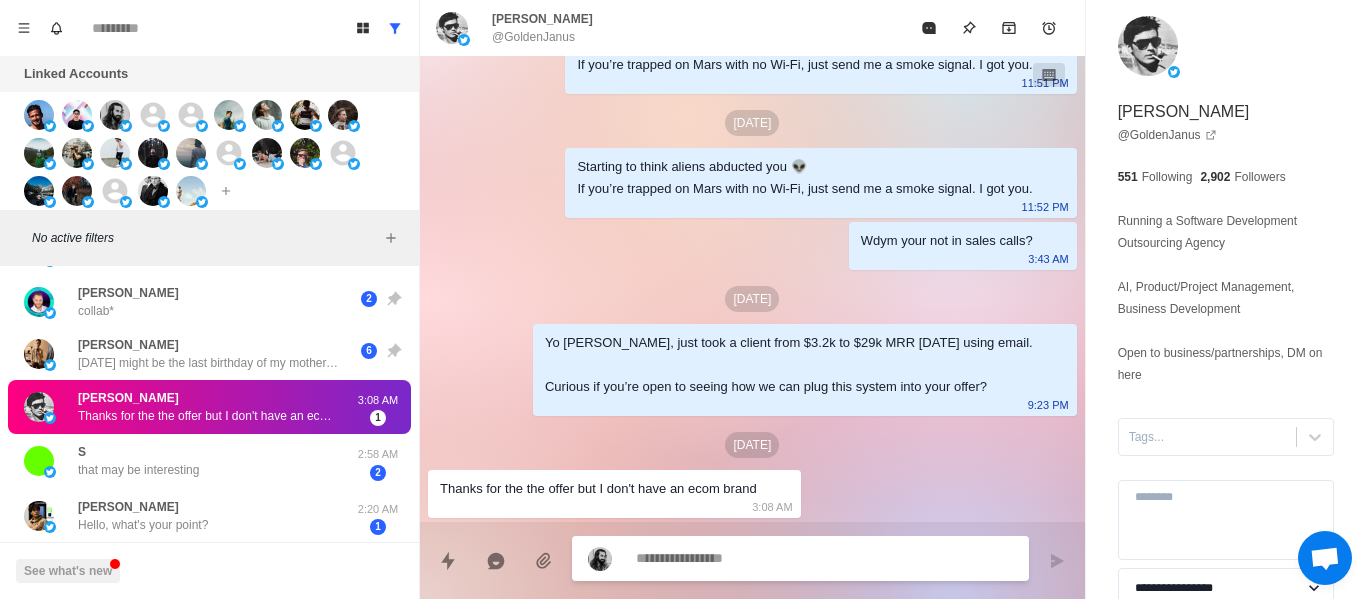 click at bounding box center (824, 558) 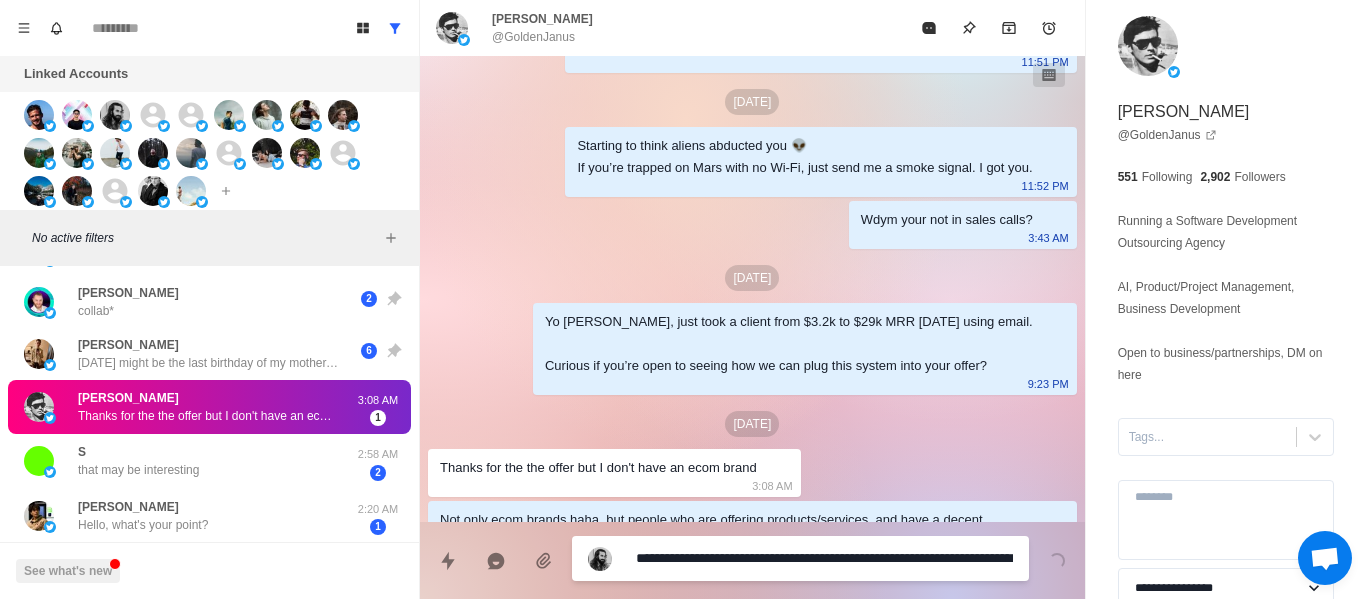 scroll, scrollTop: 420, scrollLeft: 0, axis: vertical 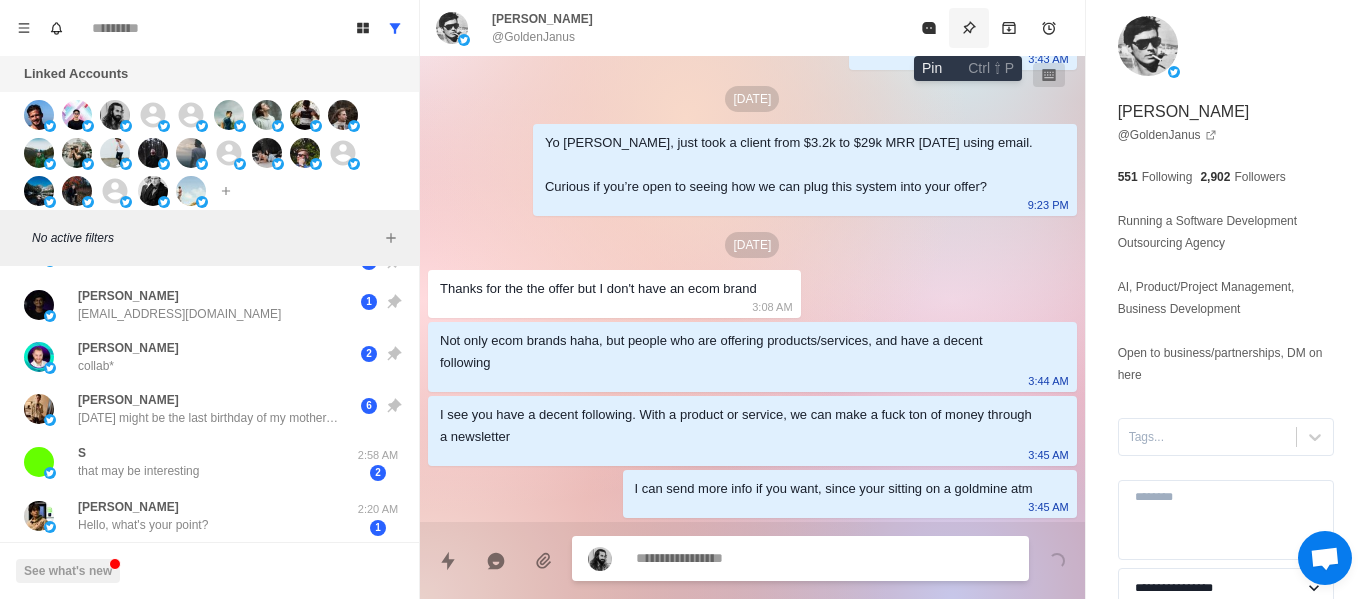 click 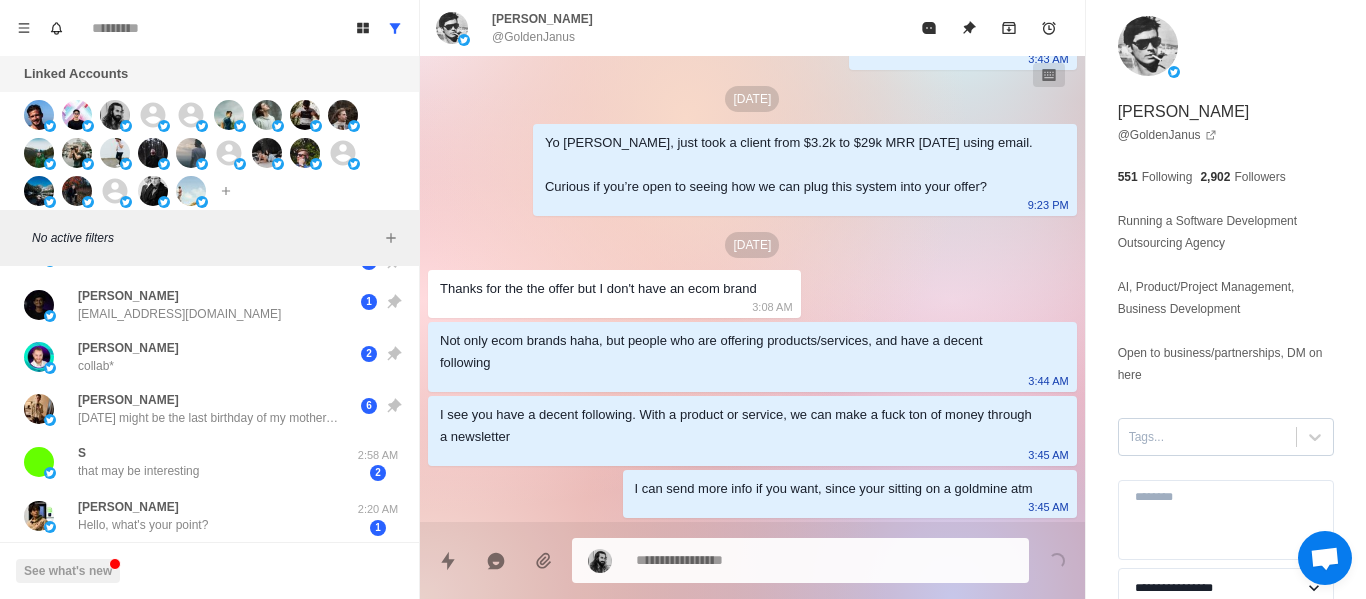 click on "Tags..." at bounding box center [1226, 437] 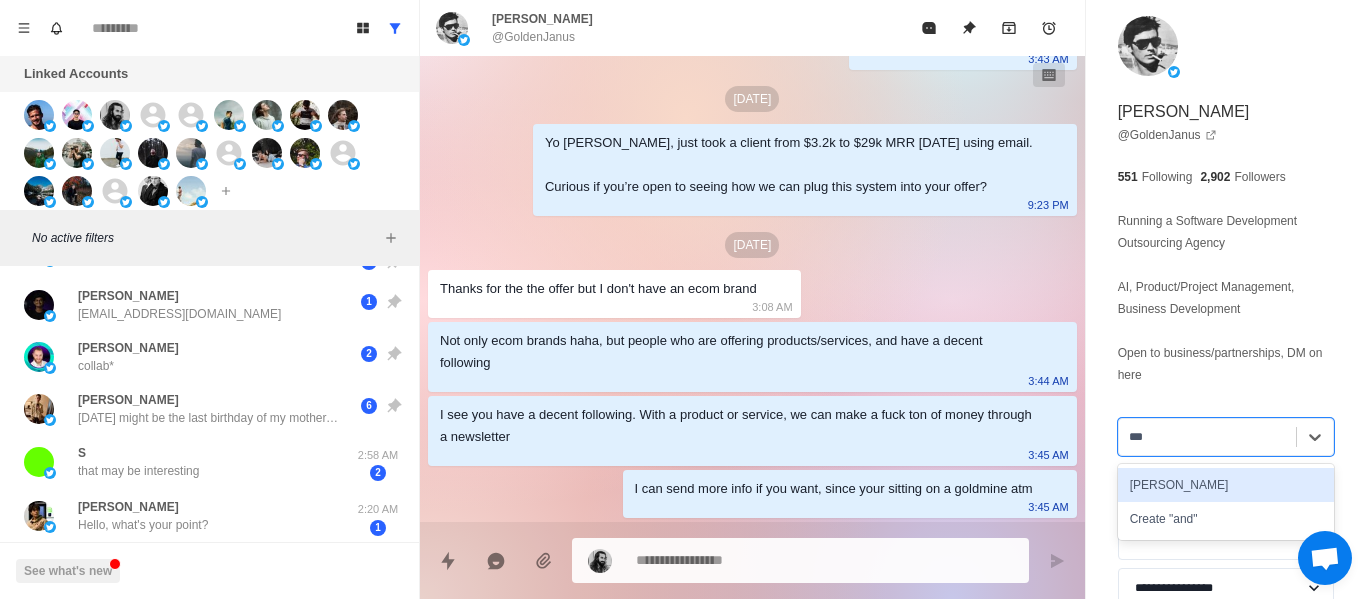 click on "[PERSON_NAME]" at bounding box center (1226, 485) 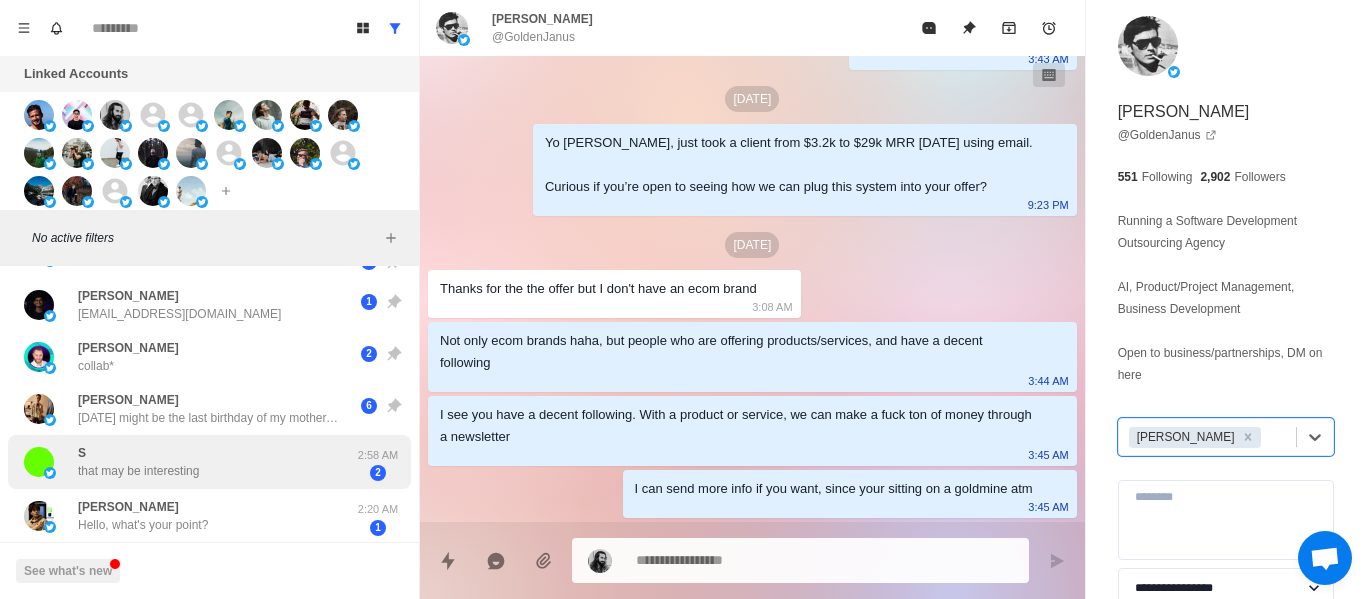 click on "that may be interesting" at bounding box center [138, 471] 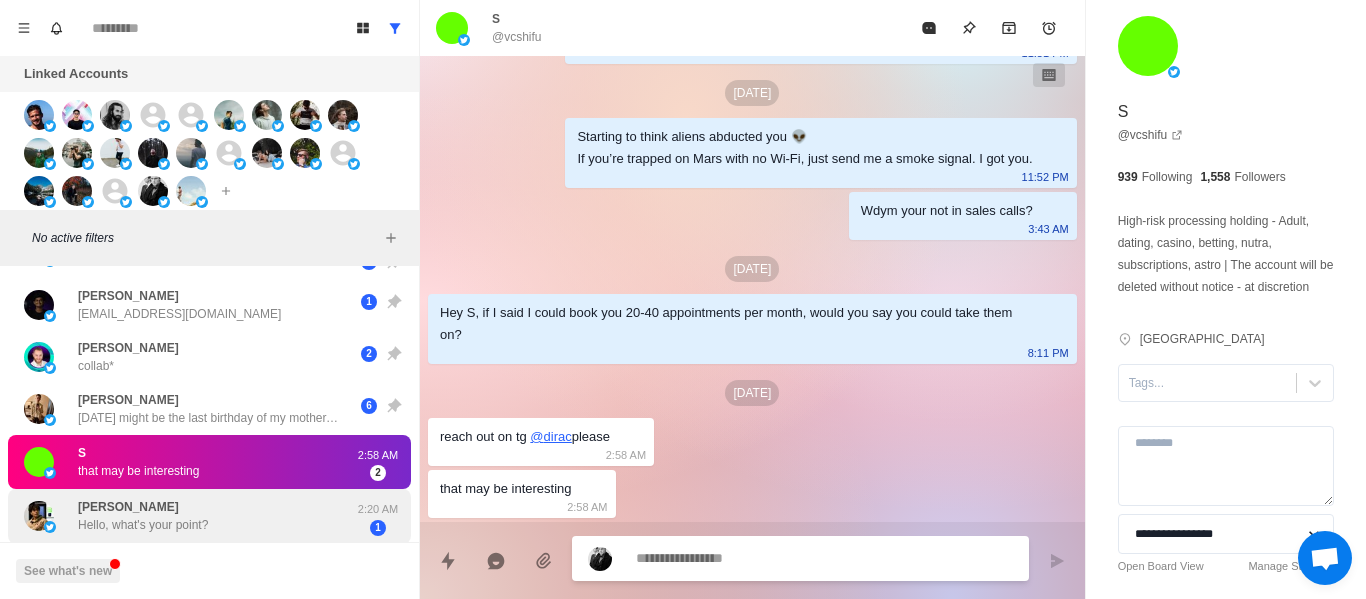 click on "[PERSON_NAME] Hello, what's your point?" at bounding box center [143, 516] 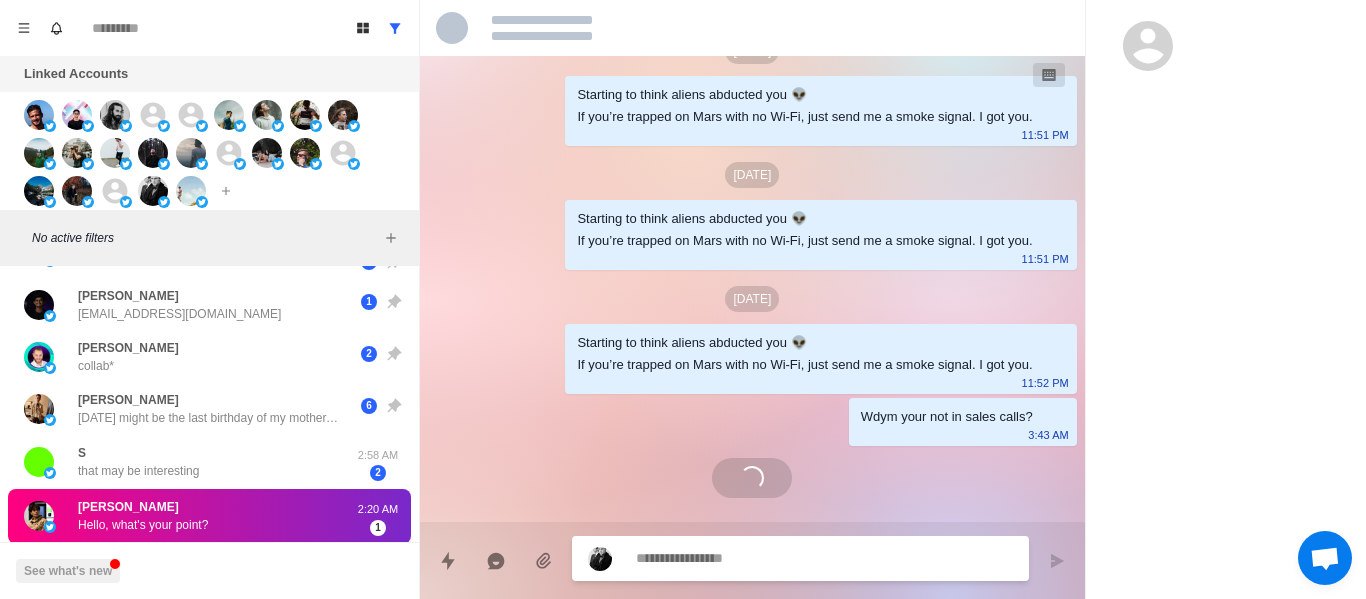 scroll, scrollTop: 274, scrollLeft: 0, axis: vertical 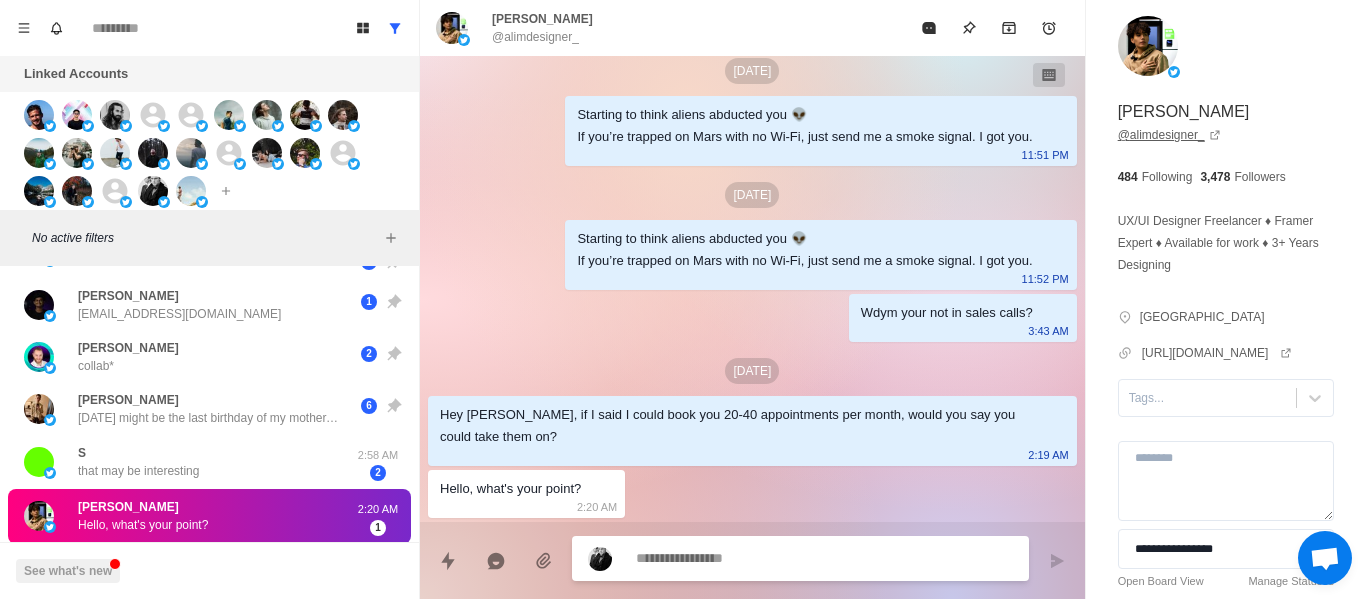 click on "@ alimdesigner_" at bounding box center (1169, 135) 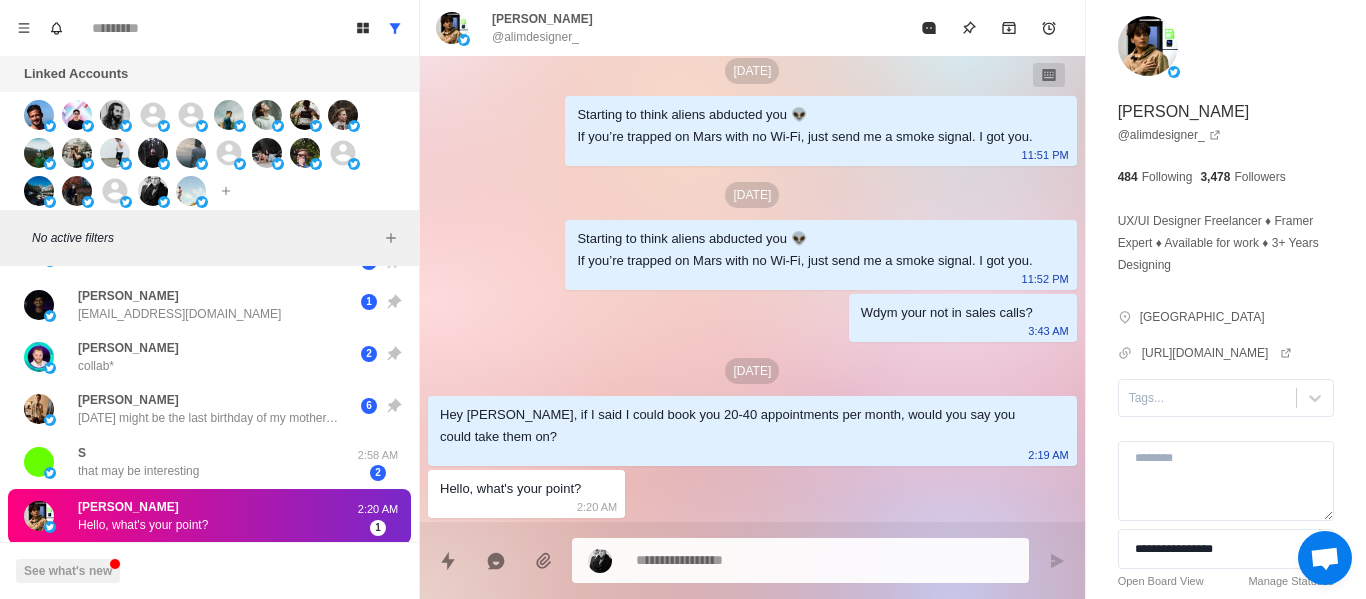 click at bounding box center [824, 560] 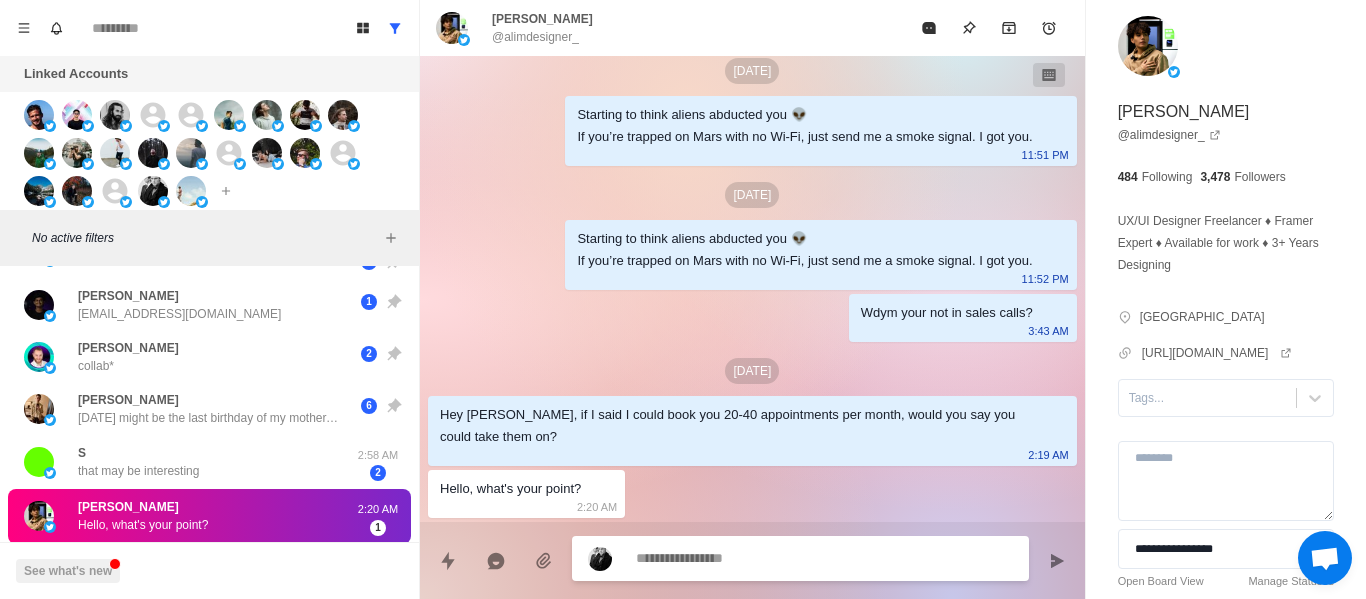 scroll, scrollTop: 326, scrollLeft: 0, axis: vertical 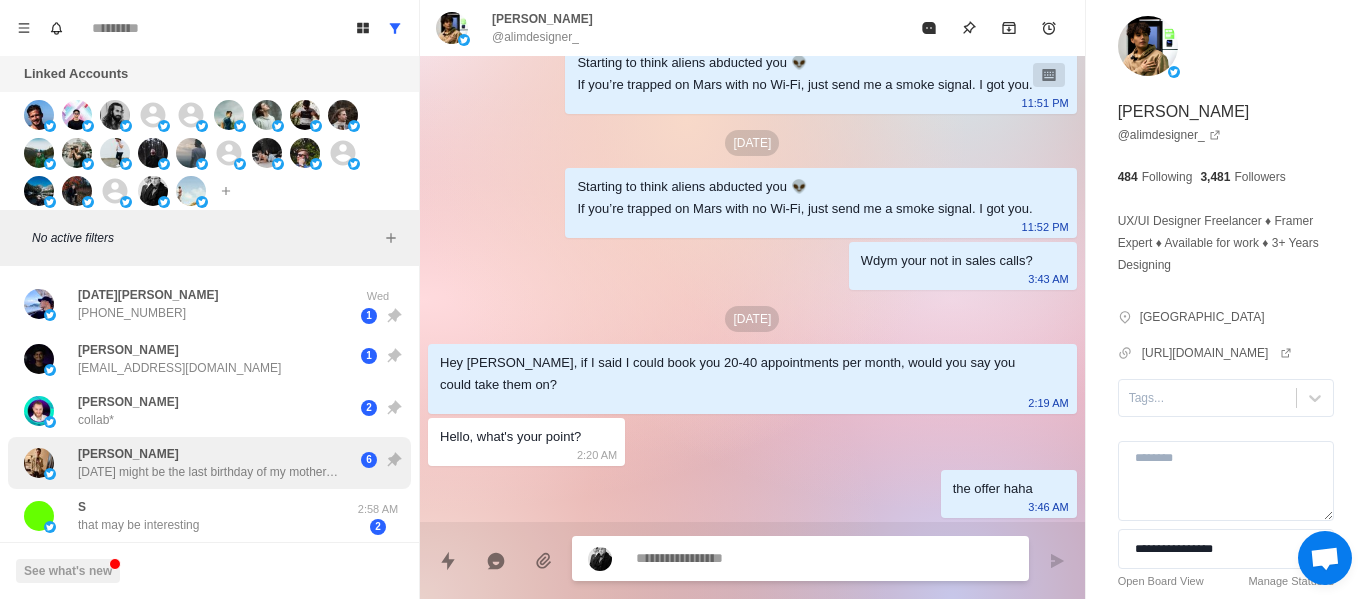 click on "[PERSON_NAME] [DATE] might be the last birthday of my mother... Things are getting very bad. I don't know how to get out of this hell... We have to appear in a bunch of court trials while having major health issues. I was hoping you'll do what you said you were gonna do... 6" at bounding box center [209, 463] 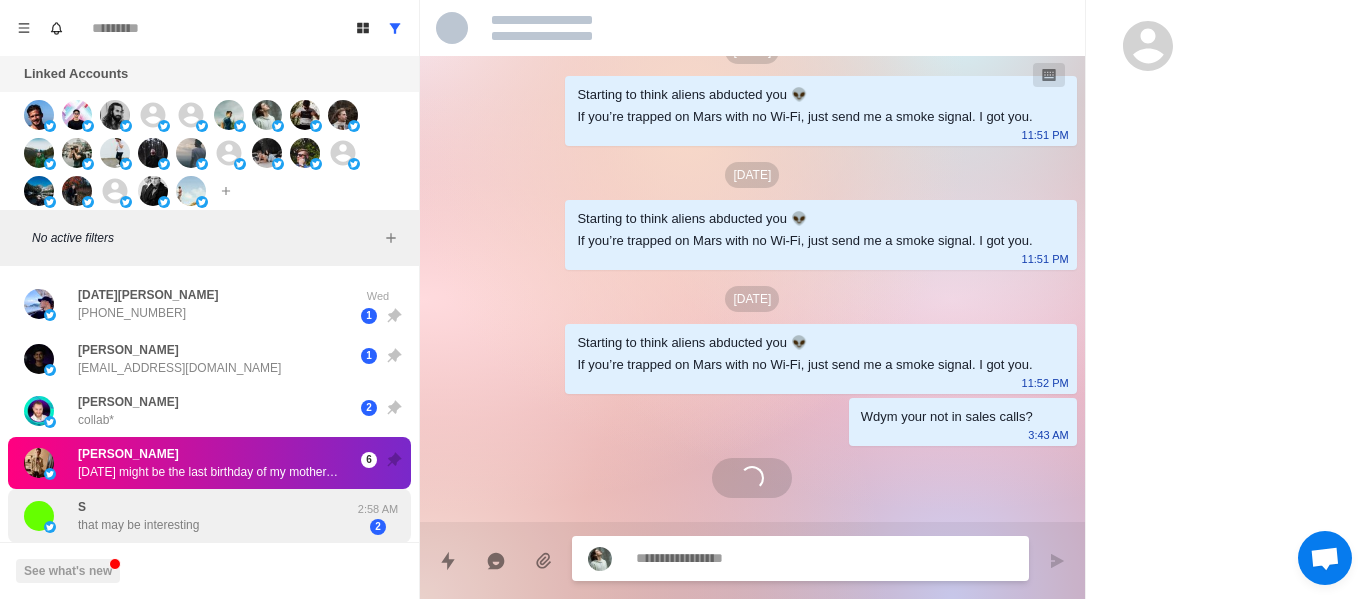 click on "that may be interesting" at bounding box center (138, 525) 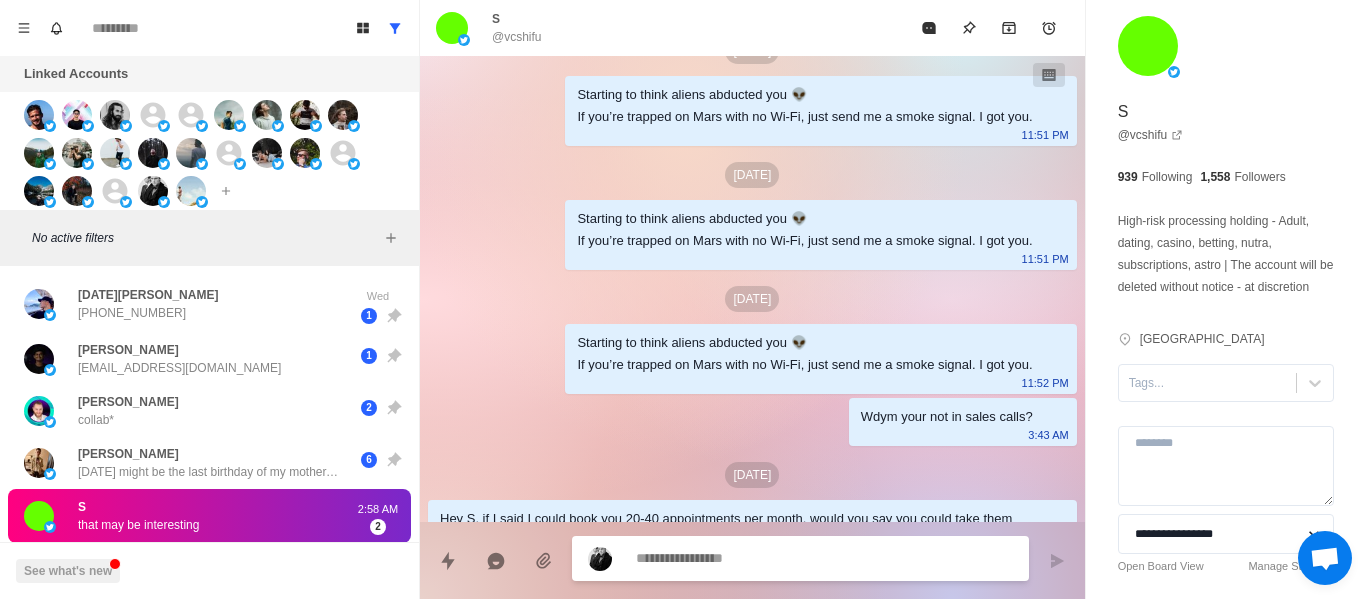 scroll, scrollTop: 376, scrollLeft: 0, axis: vertical 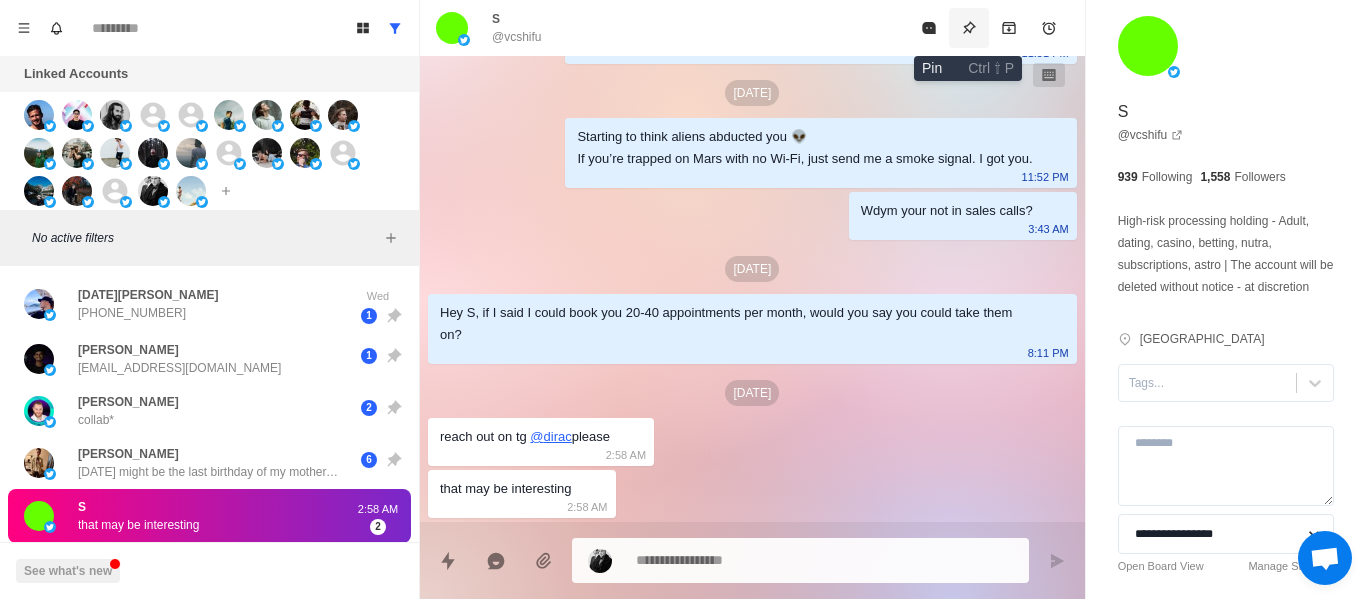 drag, startPoint x: 961, startPoint y: 40, endPoint x: 1364, endPoint y: 495, distance: 607.81085 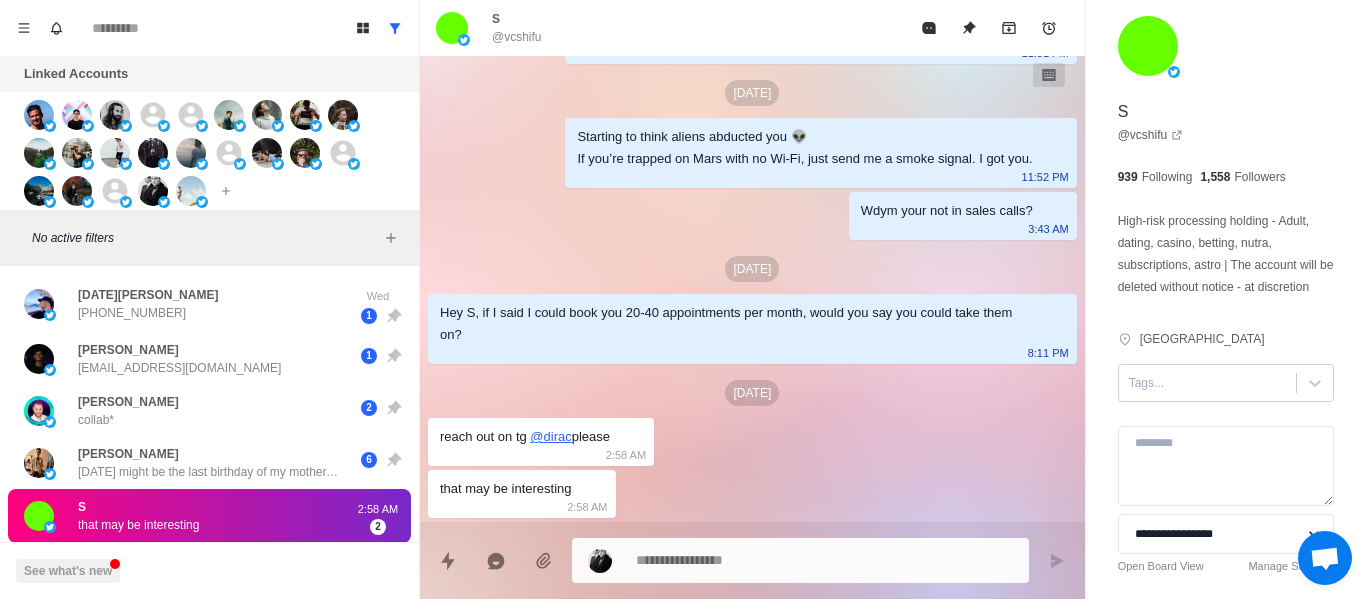 click on "Tags..." at bounding box center (1207, 383) 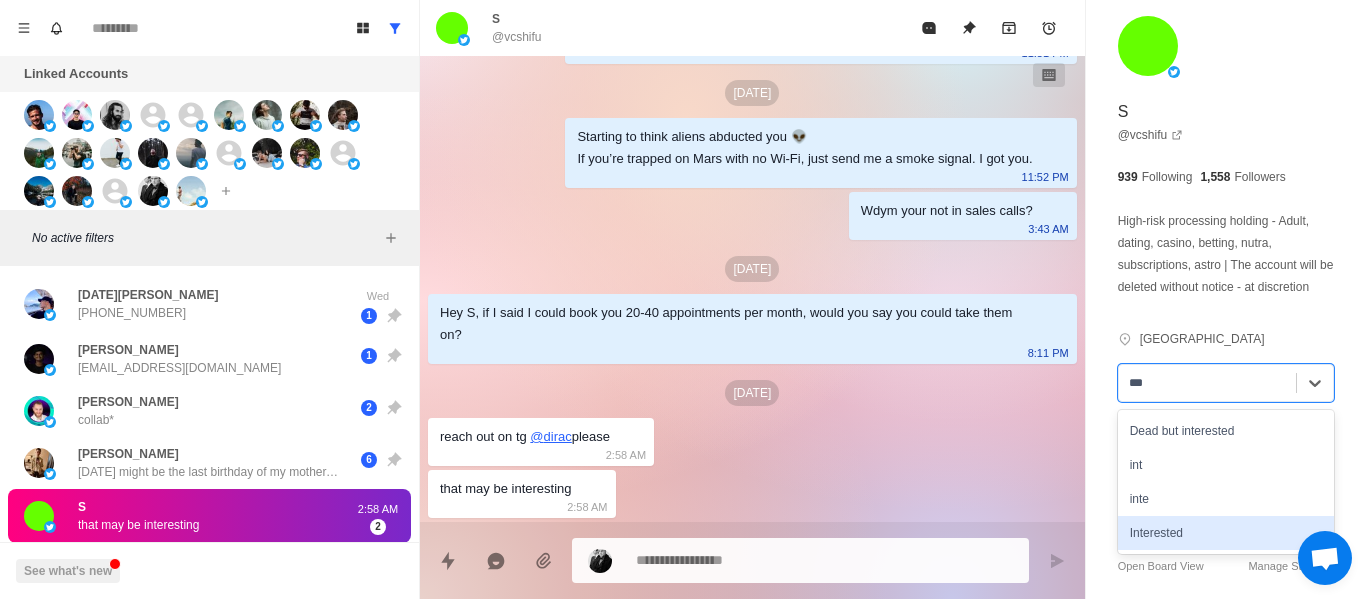click on "Interested" at bounding box center [1226, 533] 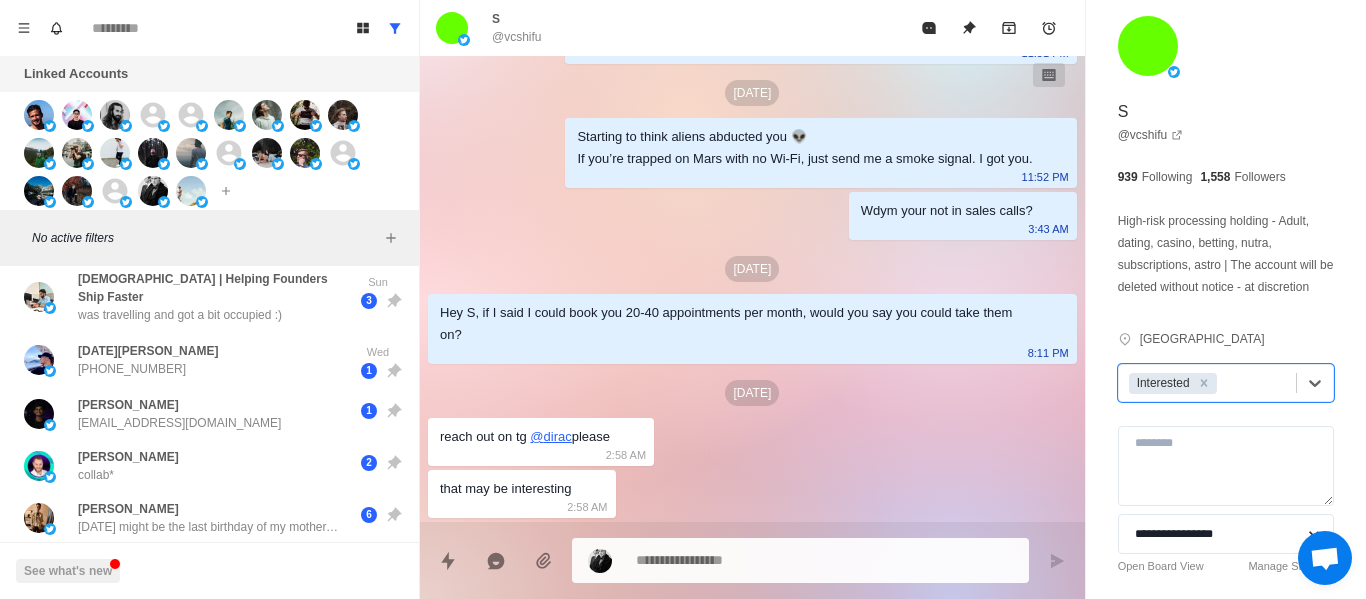 scroll, scrollTop: 0, scrollLeft: 0, axis: both 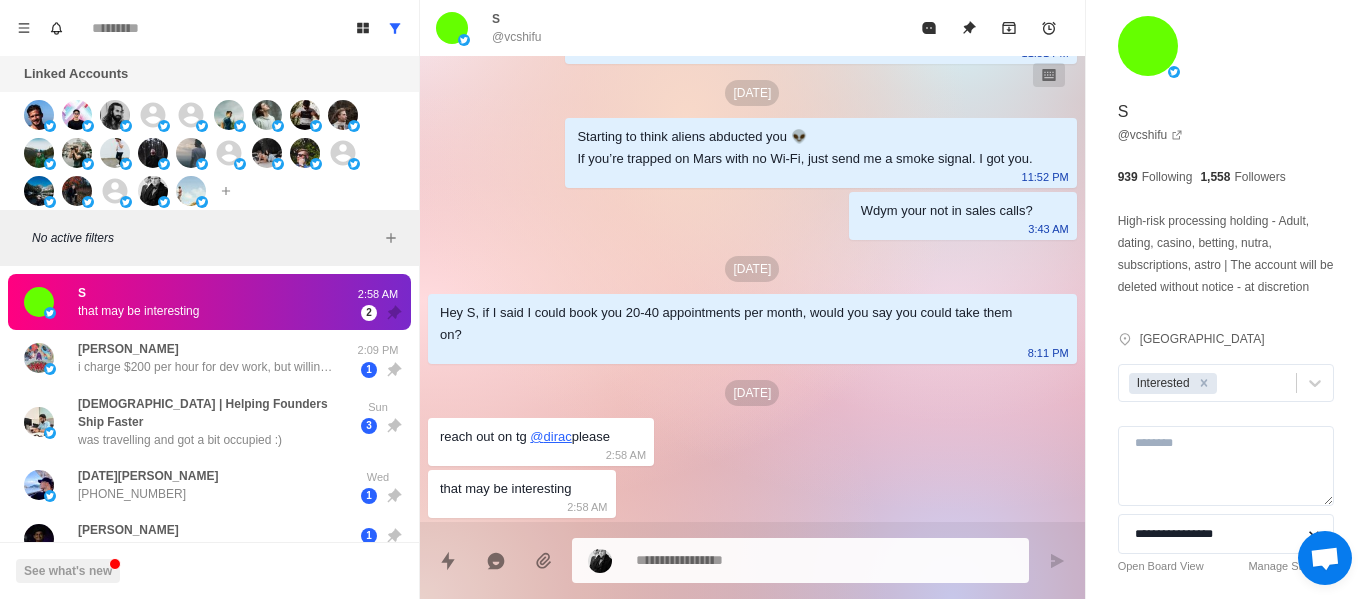 click on "reach out on tg    @ dirac  please" at bounding box center [525, 437] 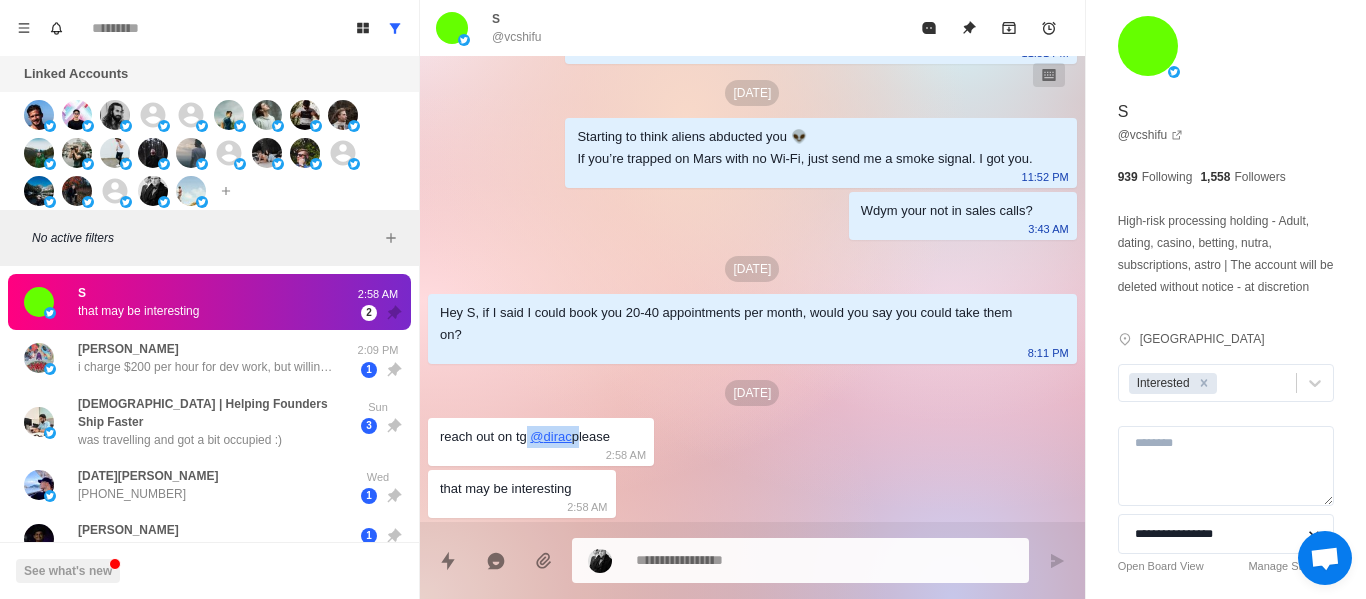 drag, startPoint x: 541, startPoint y: 433, endPoint x: 582, endPoint y: 438, distance: 41.303753 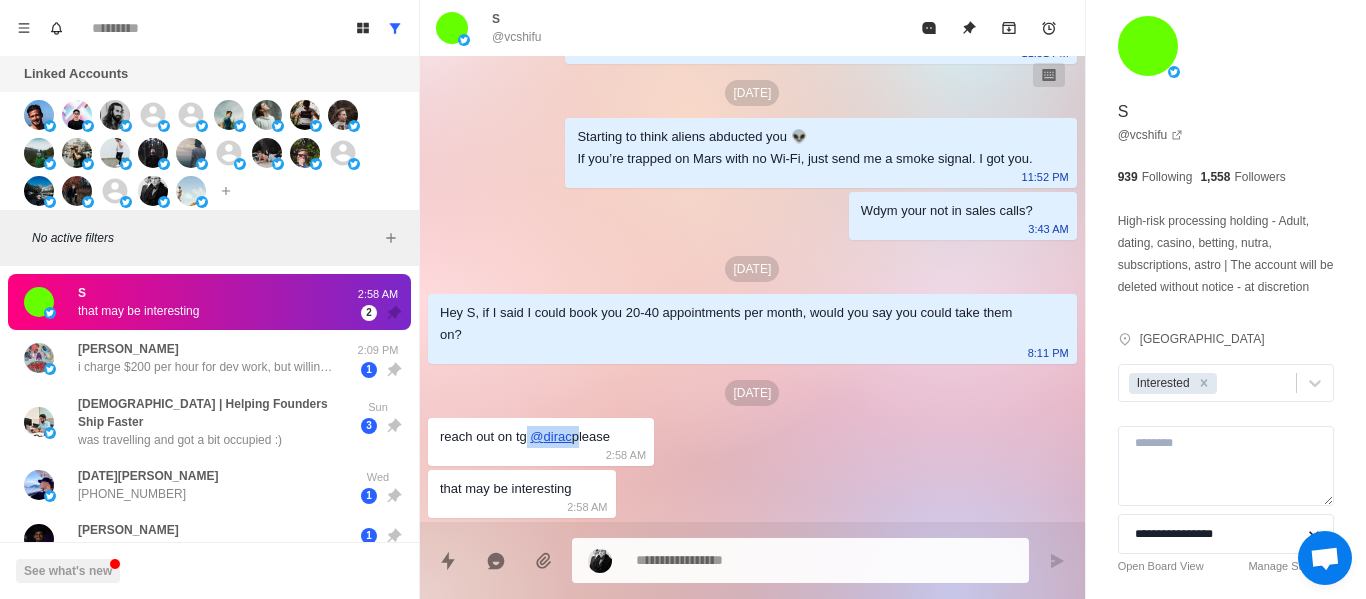 copy on "@ dirac" 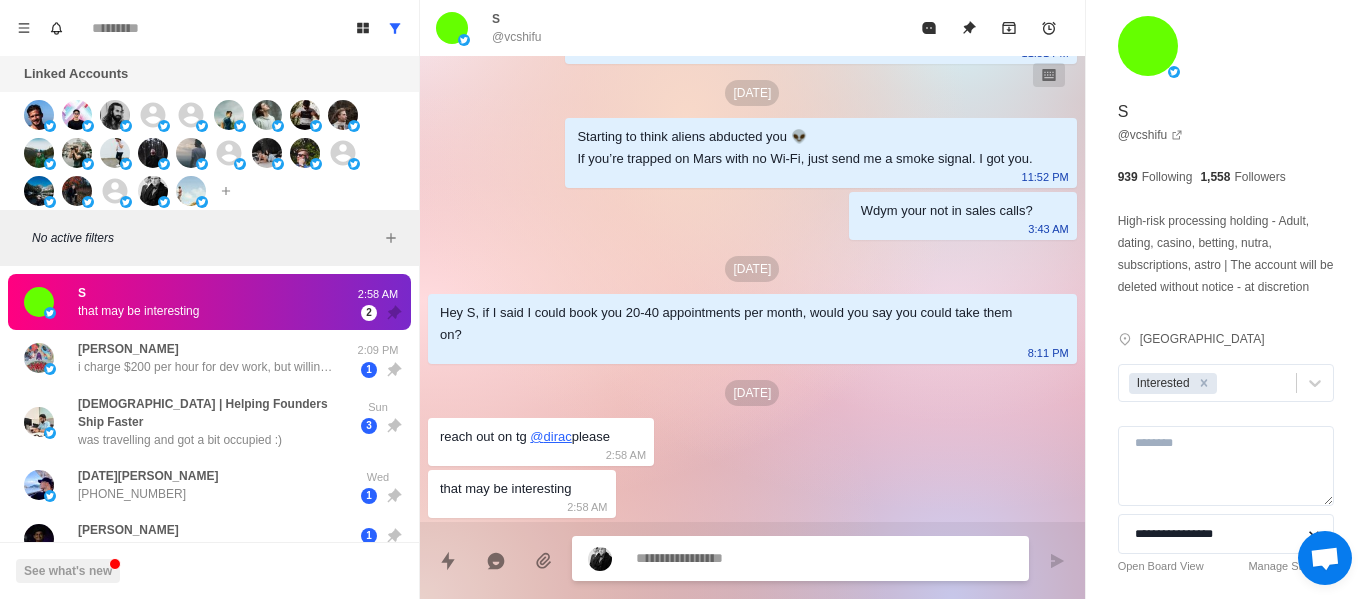 click at bounding box center [824, 558] 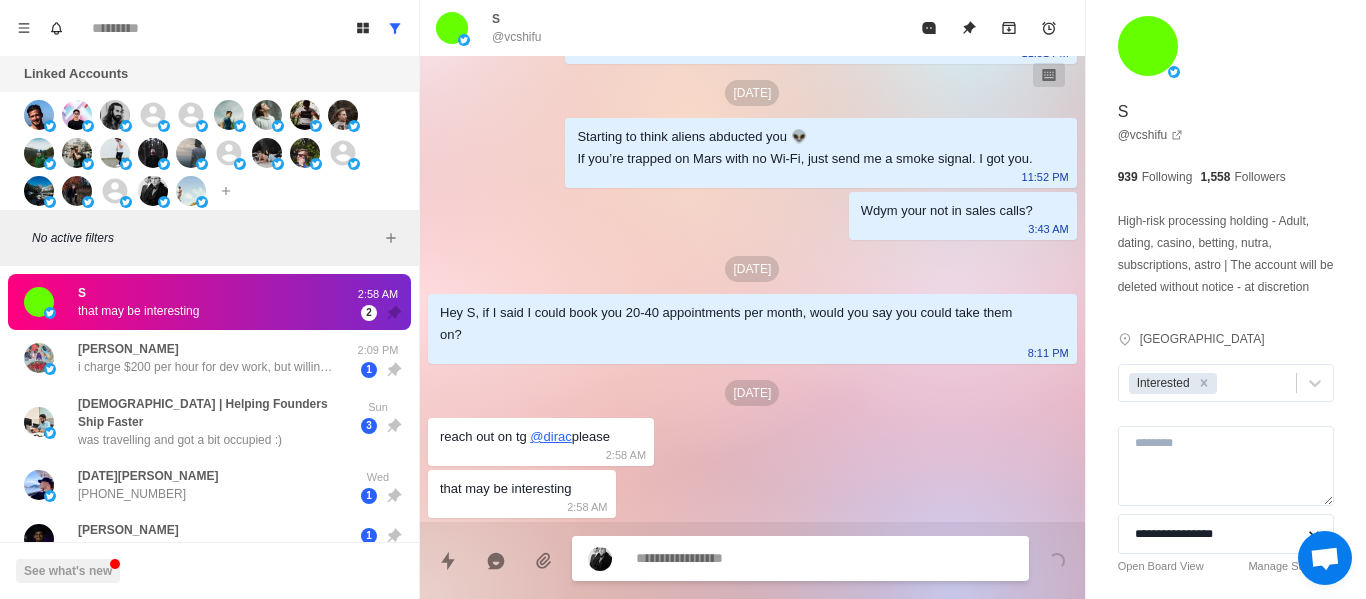 scroll, scrollTop: 428, scrollLeft: 0, axis: vertical 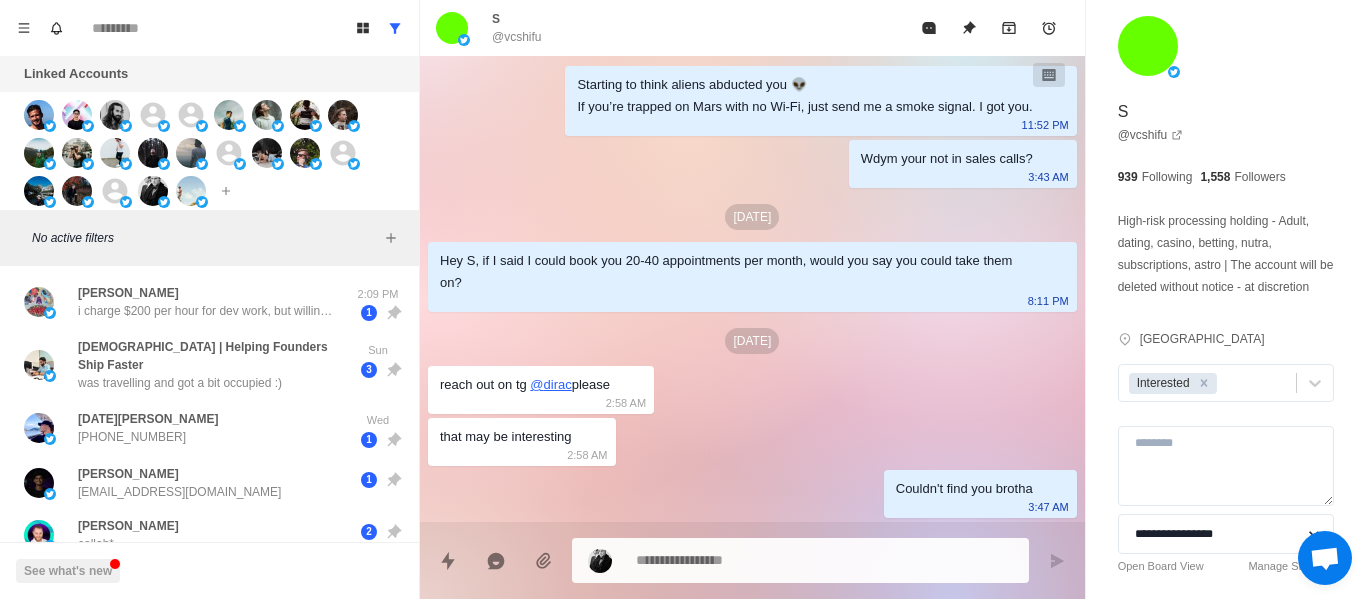 drag, startPoint x: 692, startPoint y: 583, endPoint x: 656, endPoint y: 557, distance: 44.407207 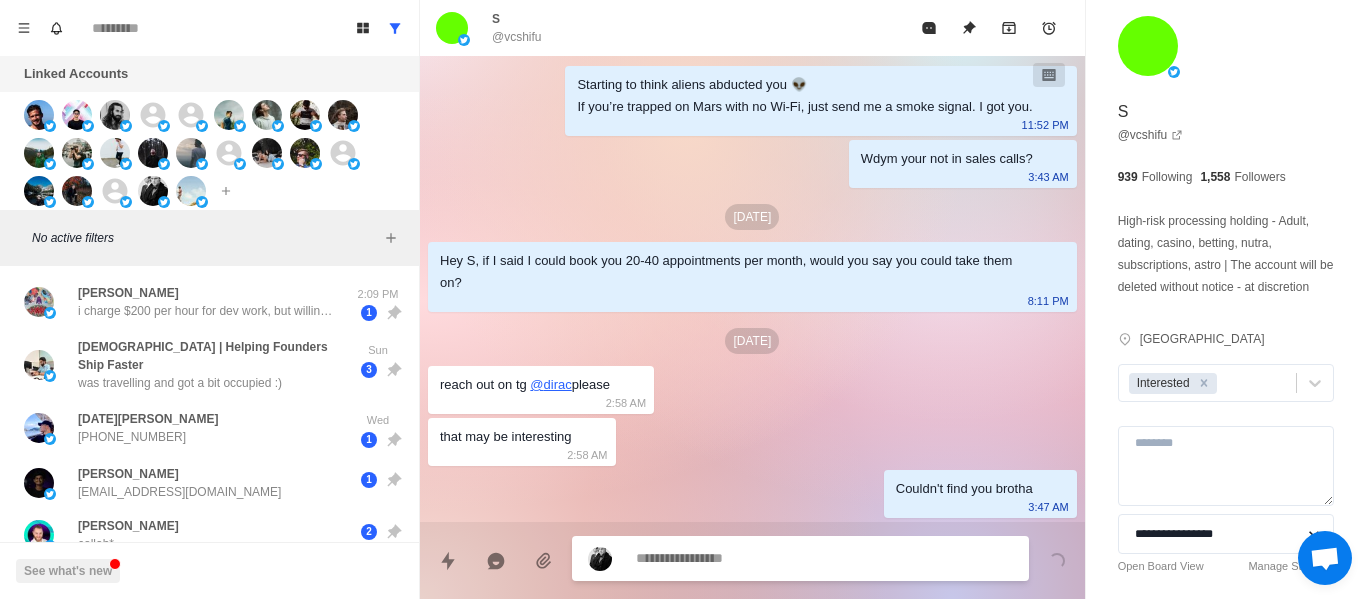 scroll, scrollTop: 480, scrollLeft: 0, axis: vertical 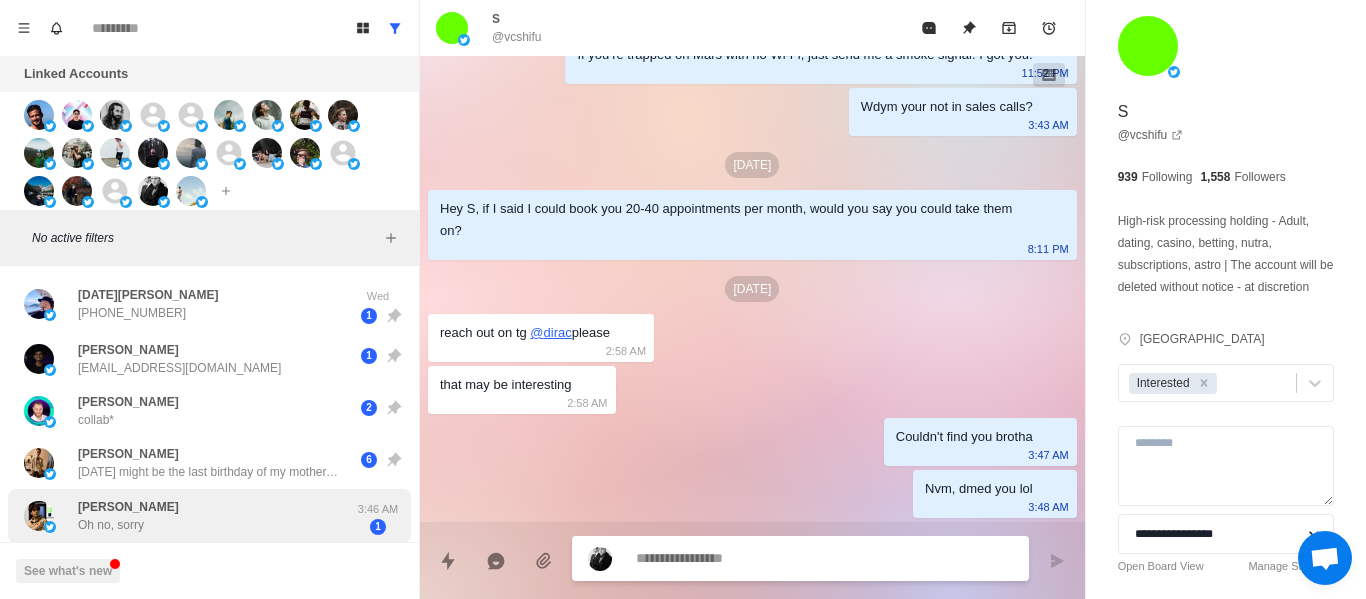 click on "[PERSON_NAME] Oh no, sorry" at bounding box center [188, 516] 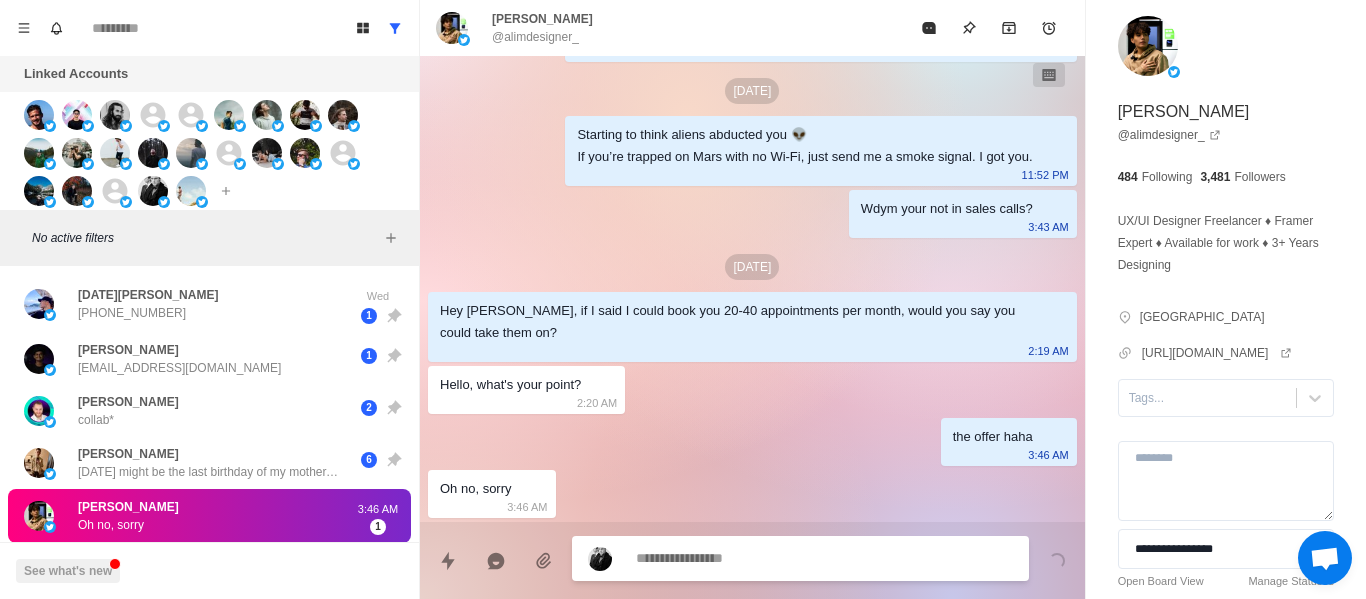 scroll, scrollTop: 430, scrollLeft: 0, axis: vertical 